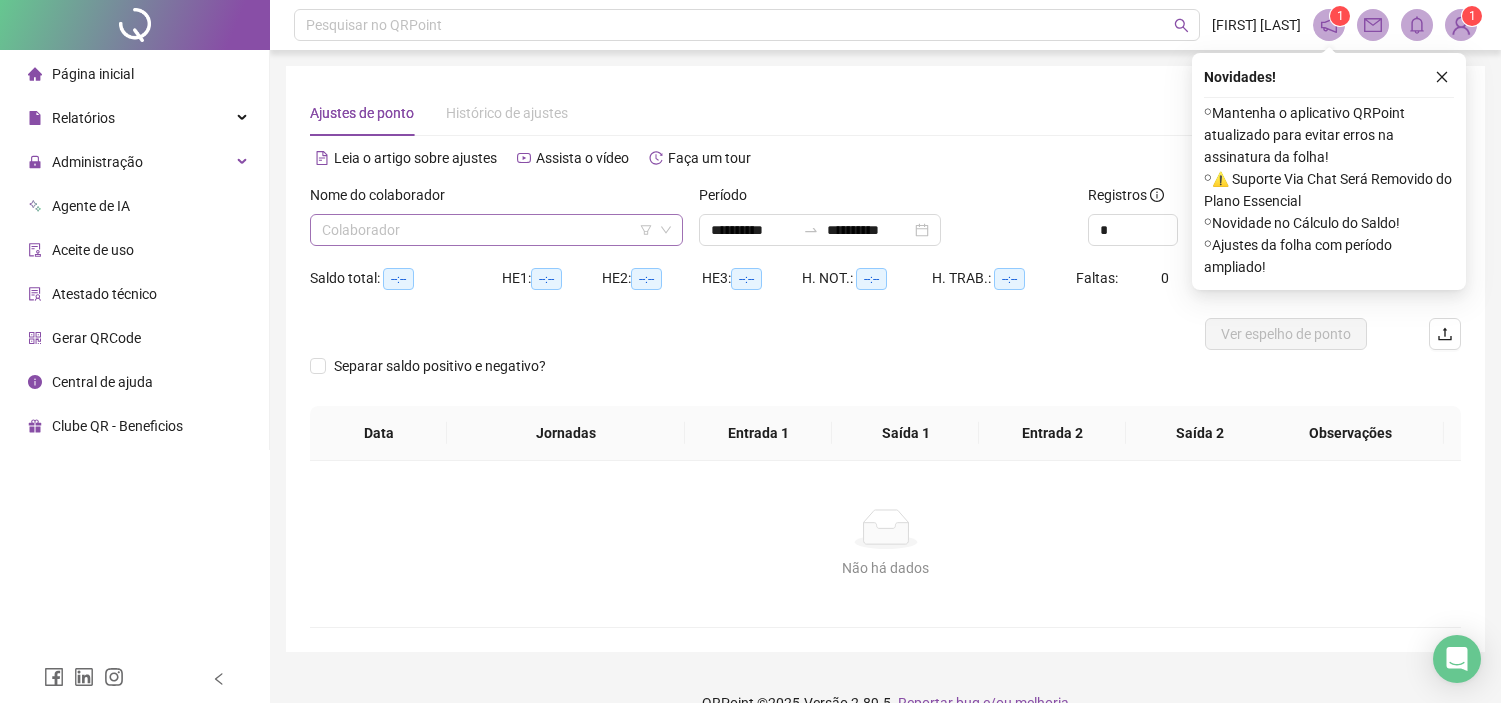 scroll, scrollTop: 0, scrollLeft: 0, axis: both 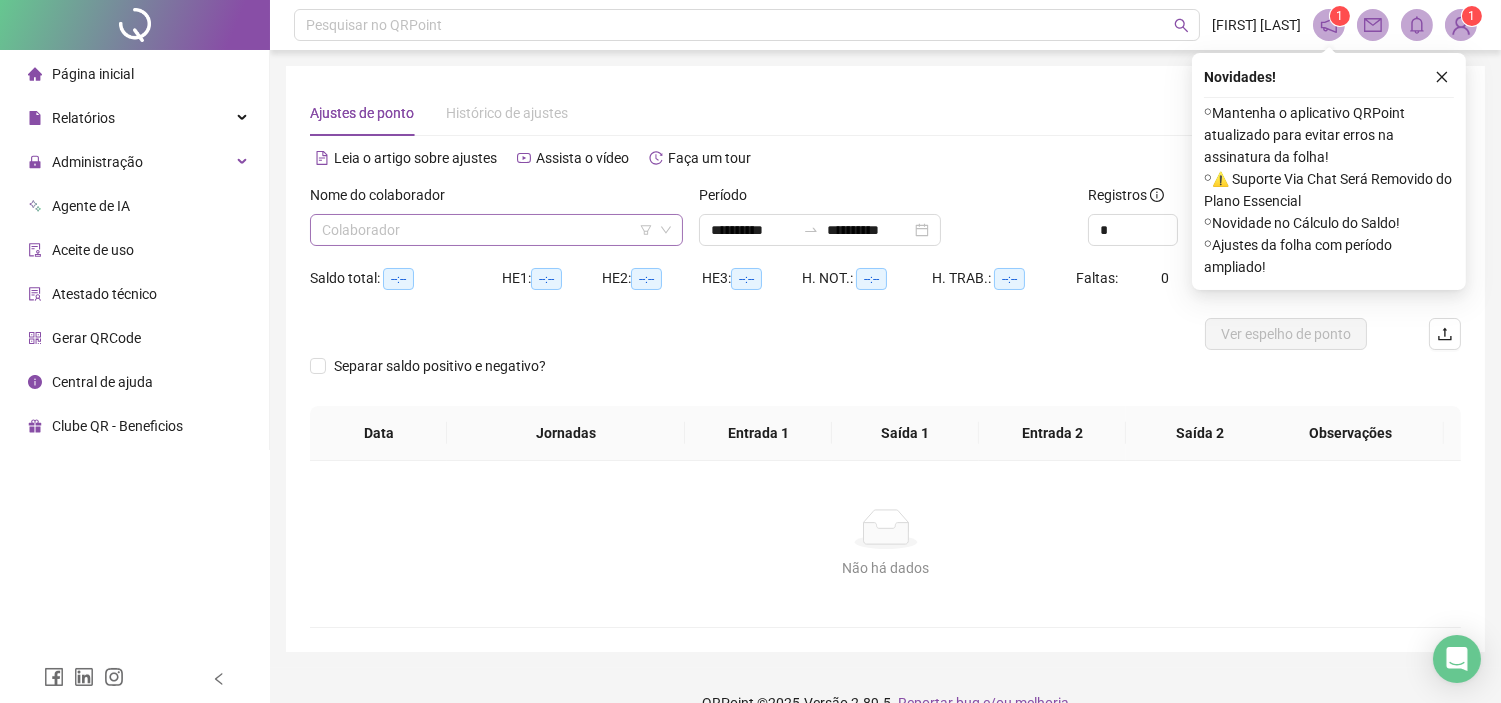 click at bounding box center [487, 230] 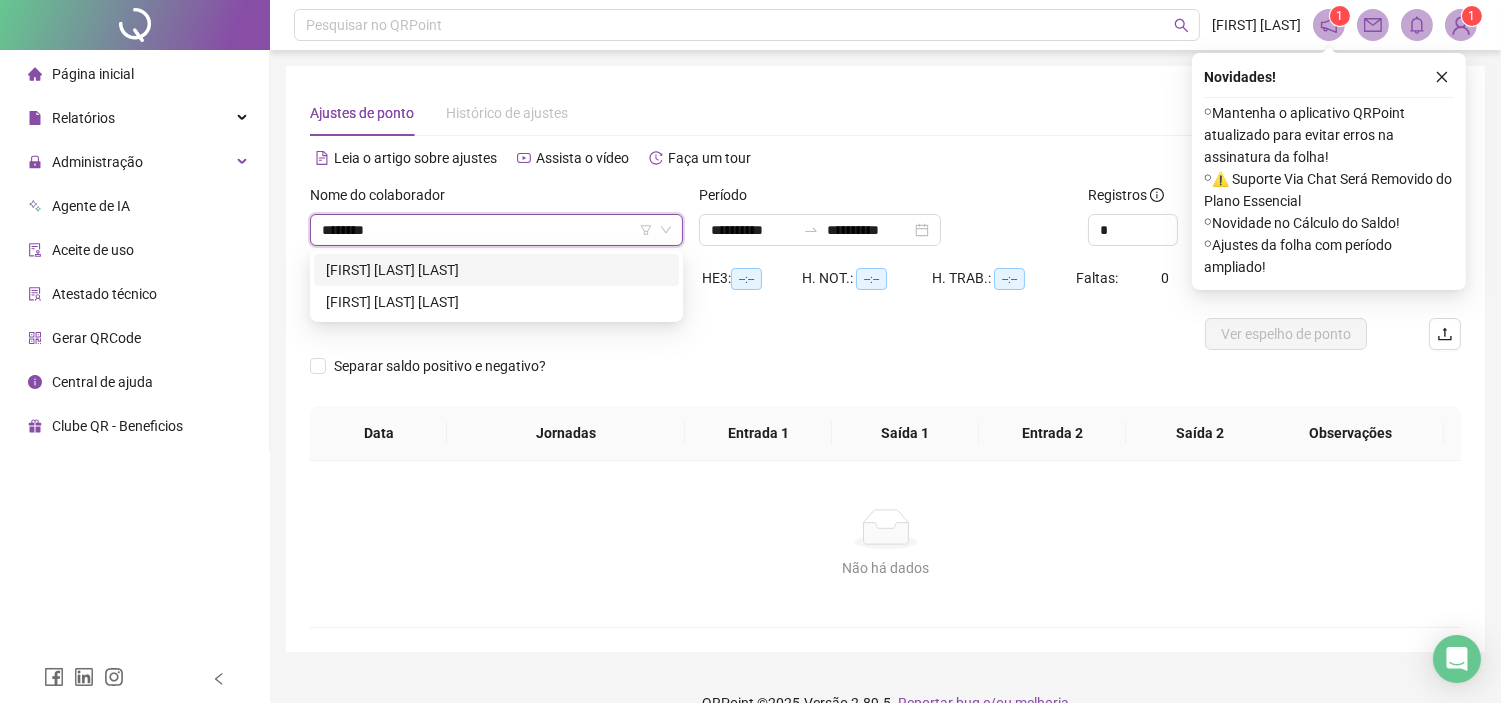 type on "*********" 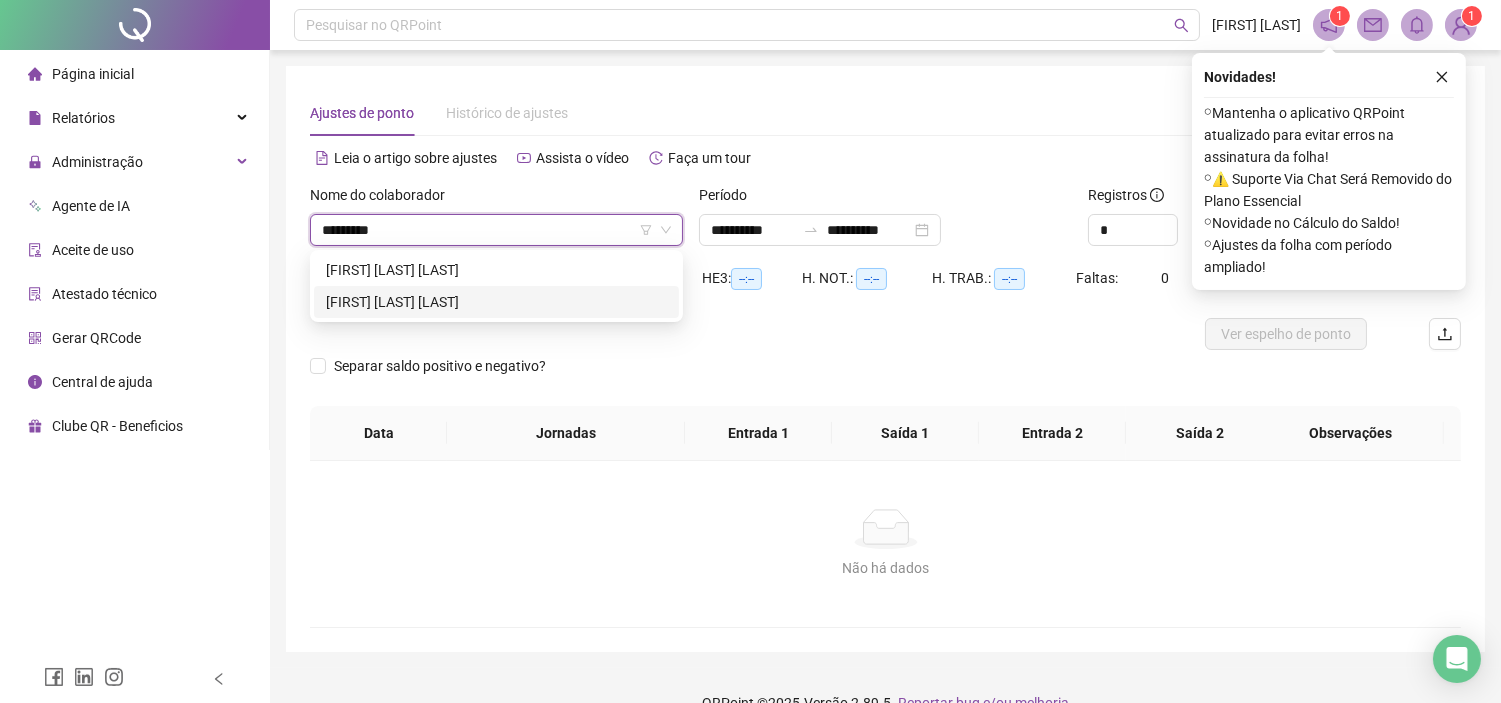 click on "[FIRST] [LAST] [LAST]" at bounding box center [496, 302] 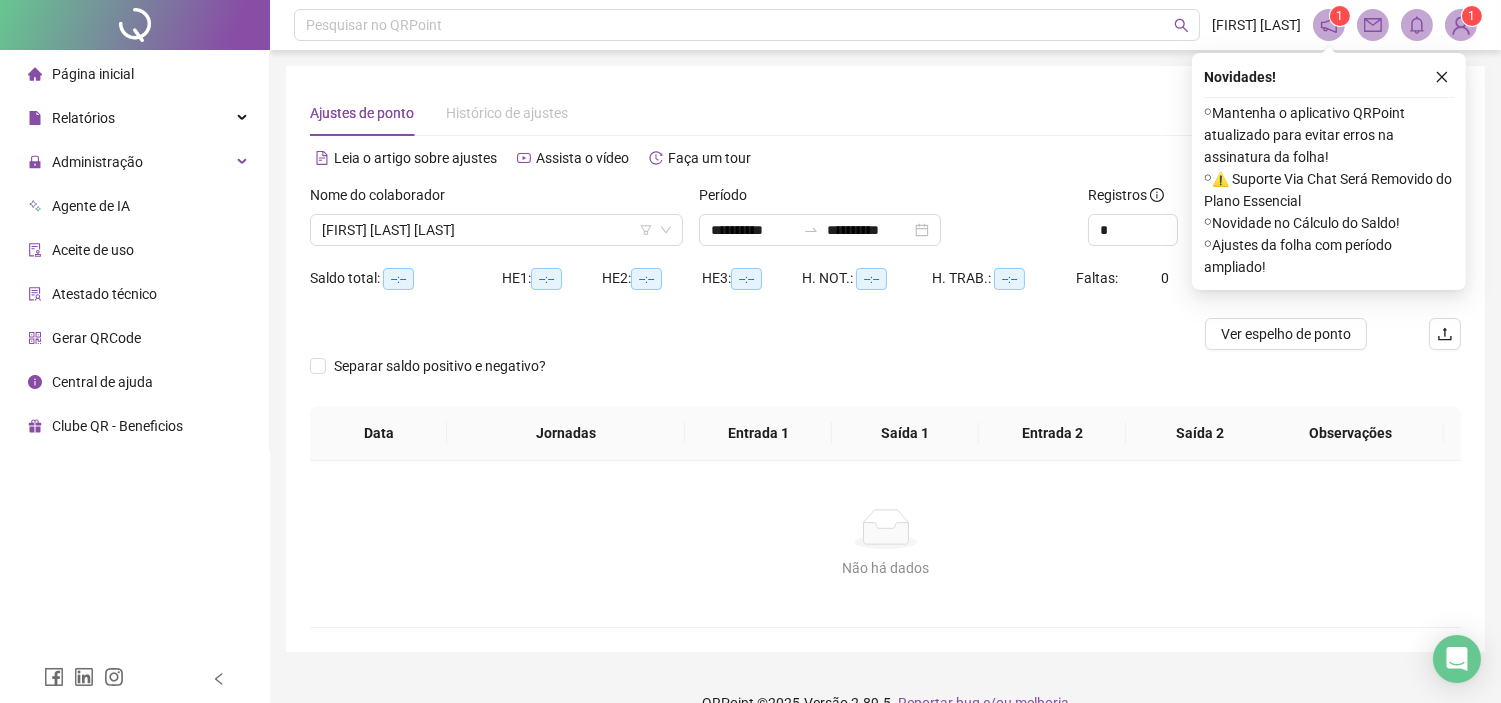 drag, startPoint x: 1002, startPoint y: 164, endPoint x: 1056, endPoint y: 186, distance: 58.30952 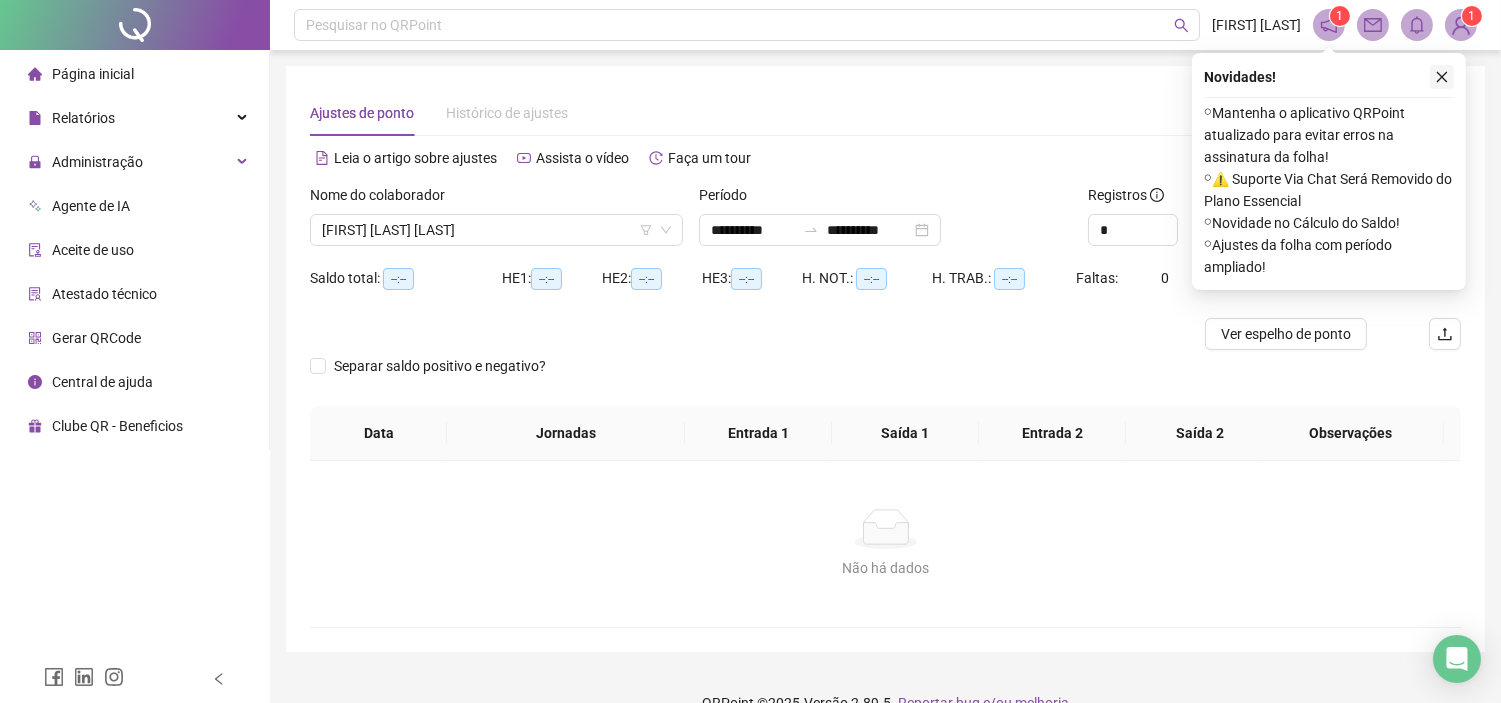 click 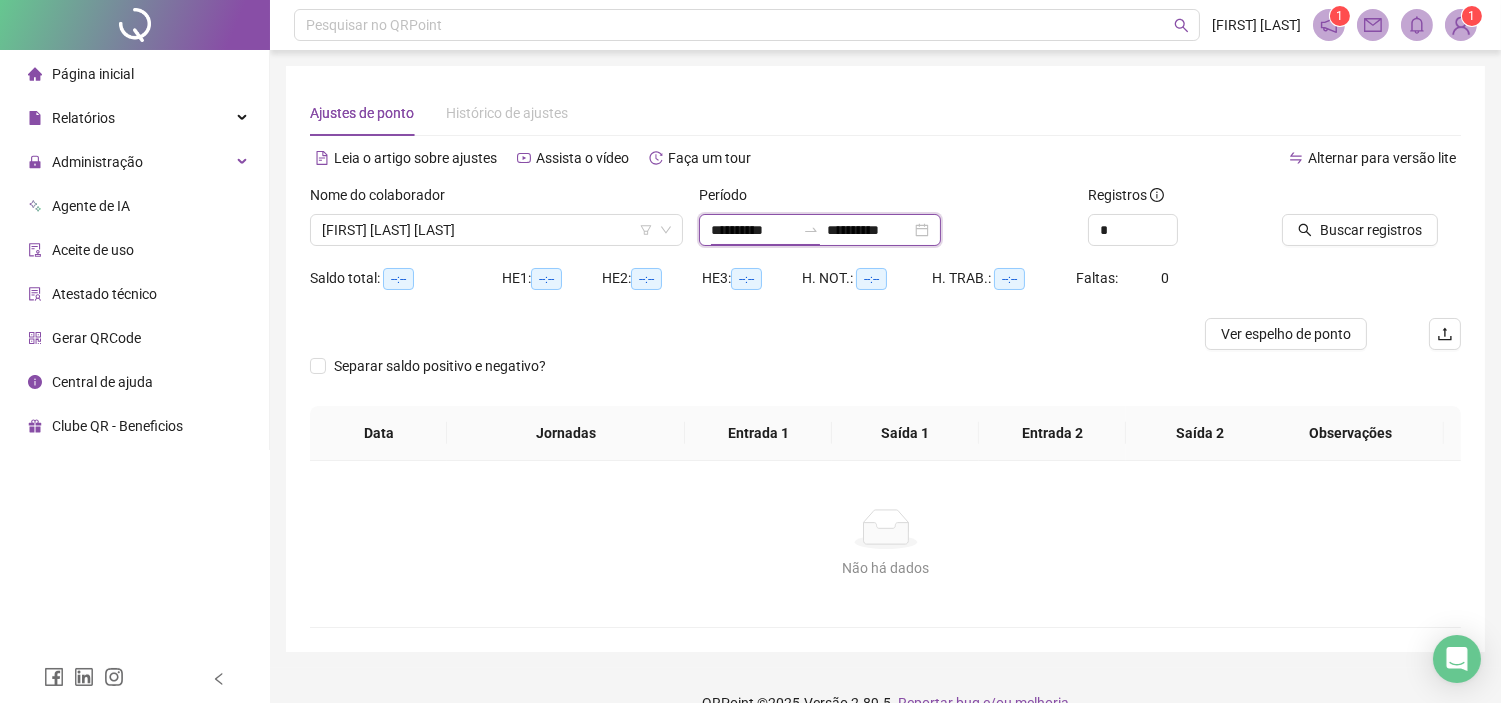 drag, startPoint x: 741, startPoint y: 232, endPoint x: 888, endPoint y: 221, distance: 147.411 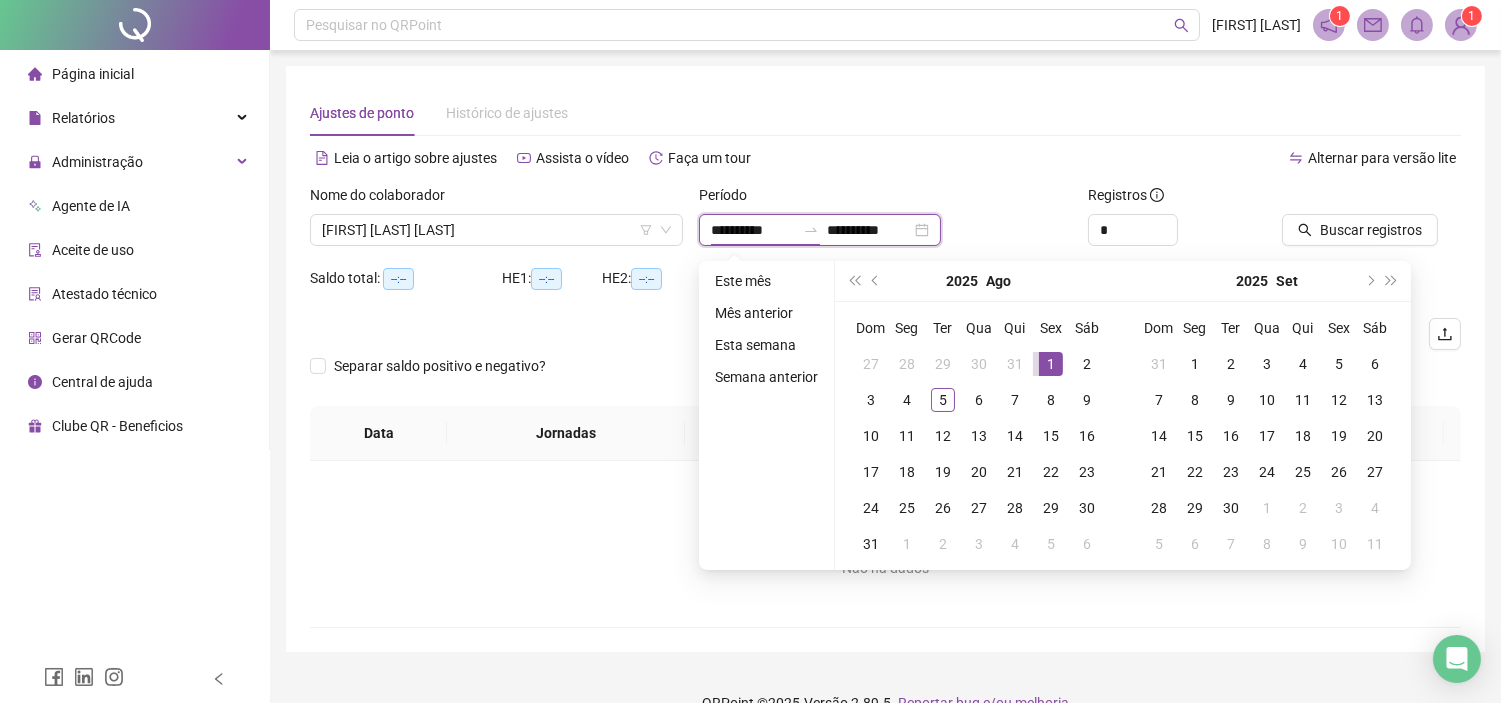 click on "**********" at bounding box center [753, 230] 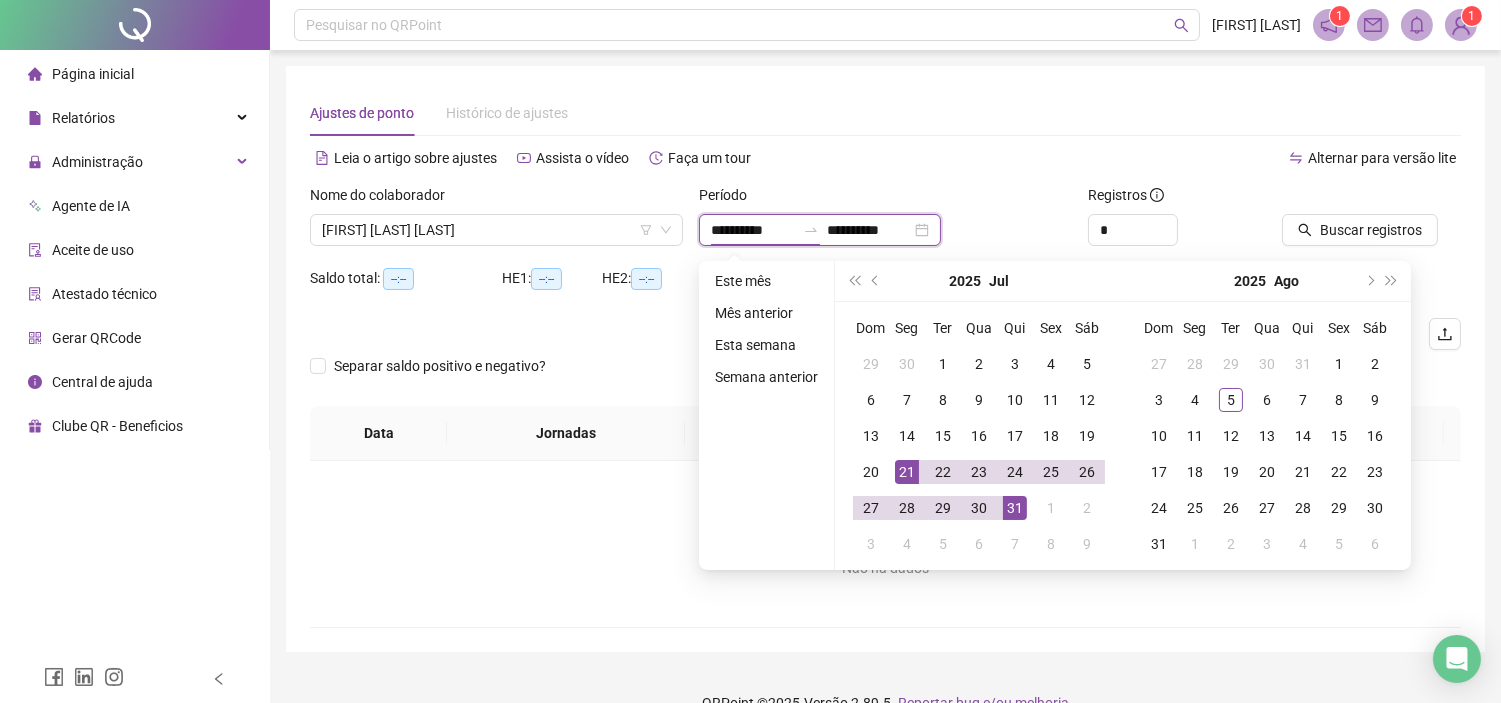 type on "**********" 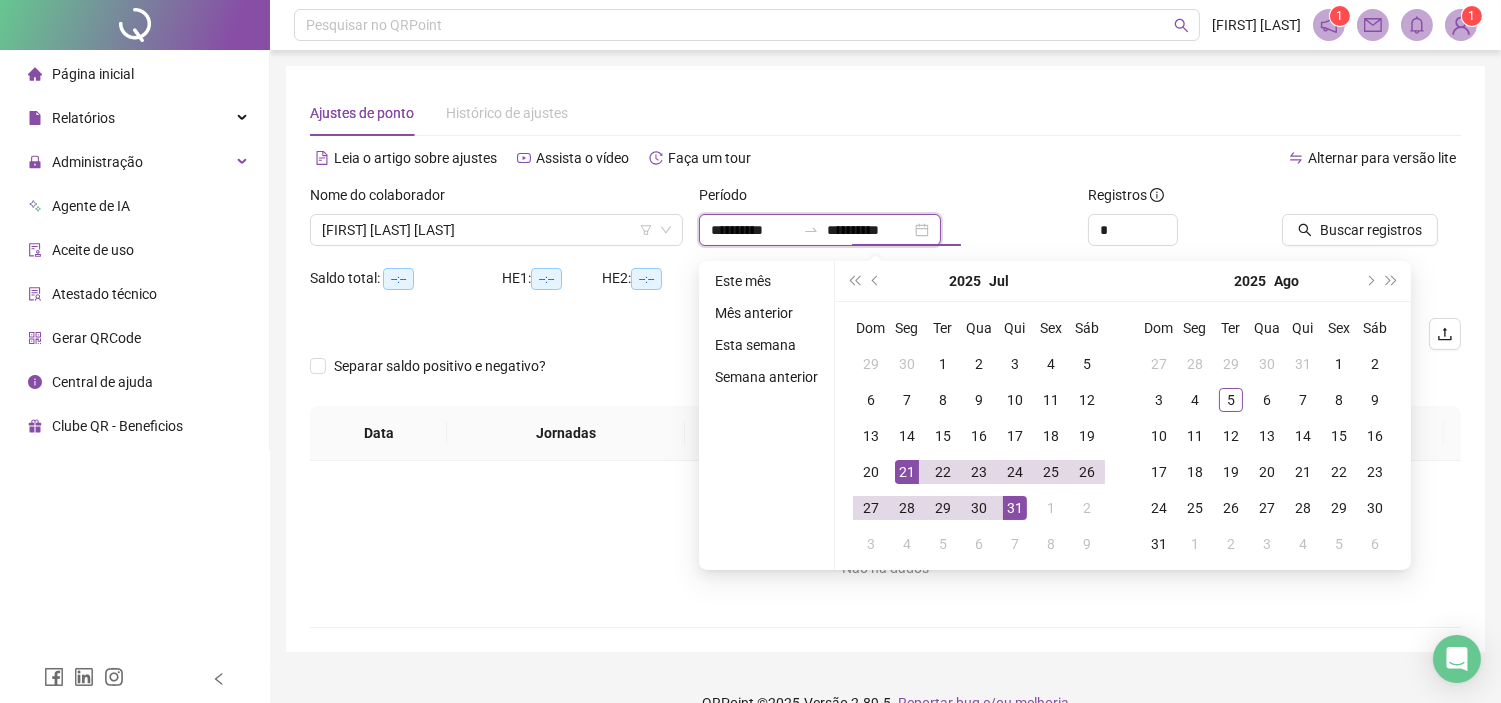 click on "**********" at bounding box center (869, 230) 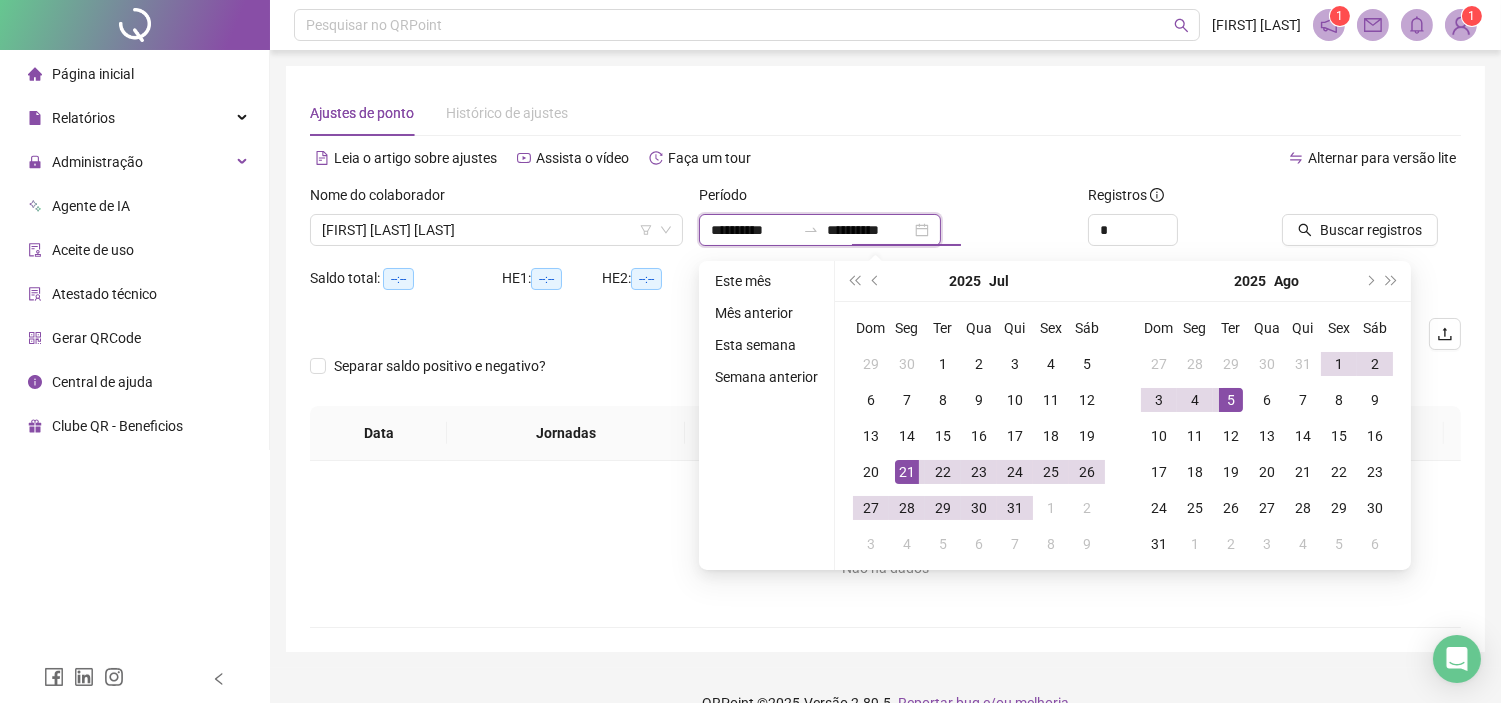 type on "**********" 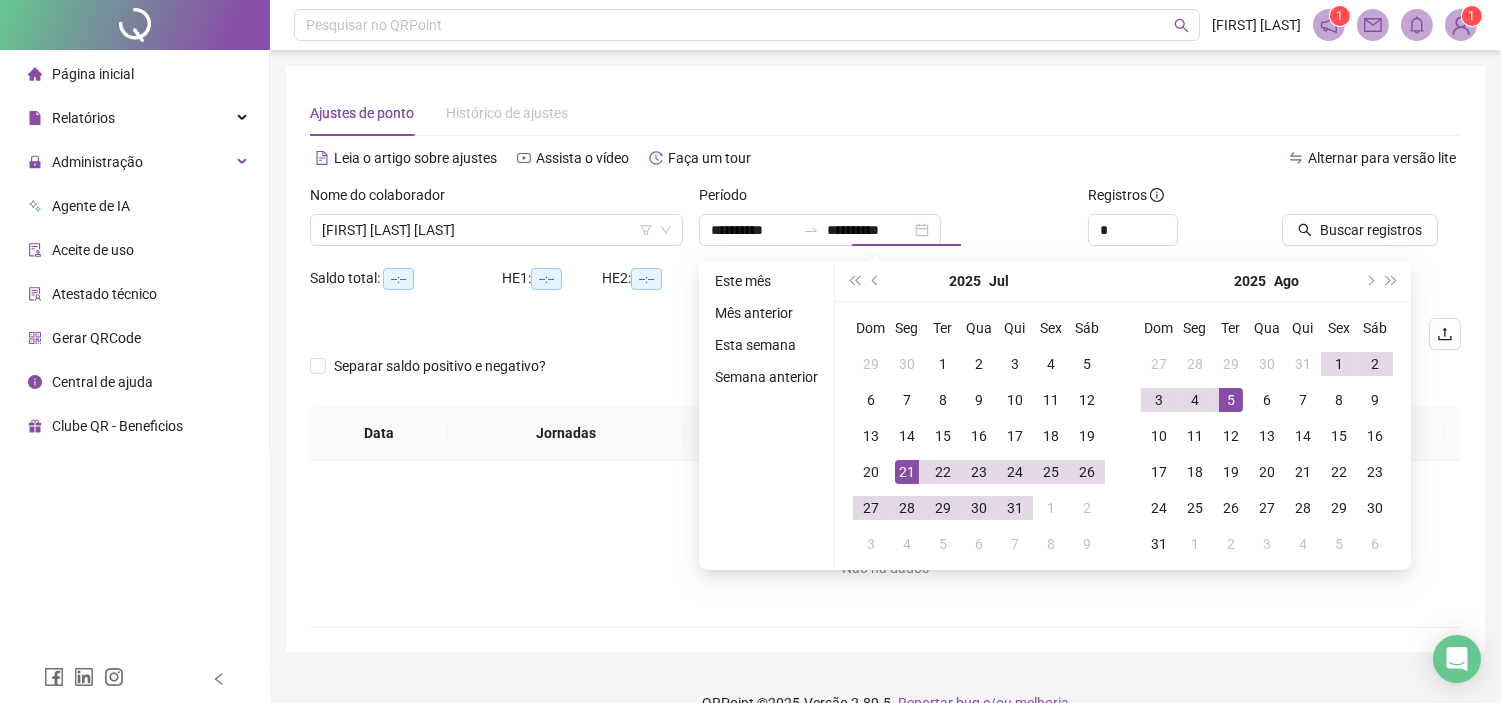click on "Alternar para versão lite" at bounding box center [1174, 158] 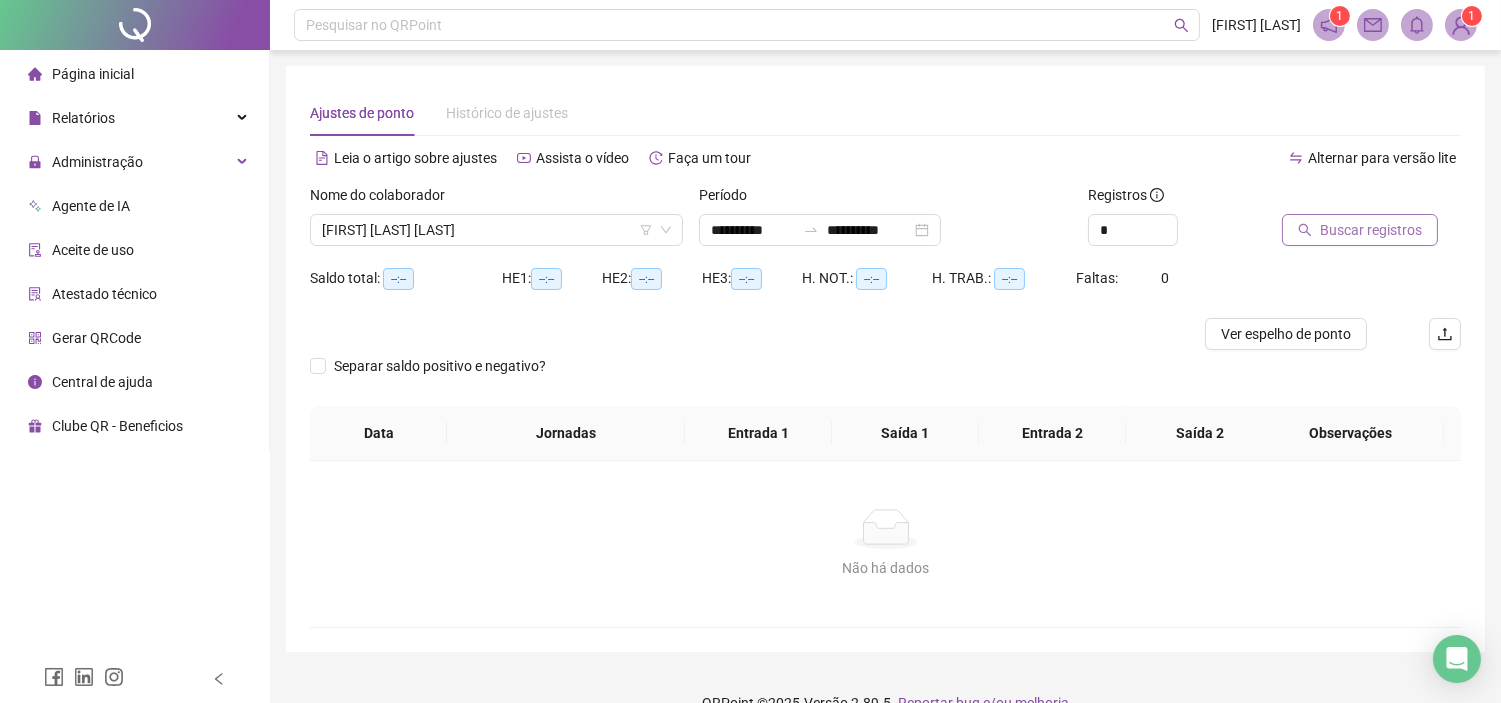 click on "Buscar registros" at bounding box center (1371, 230) 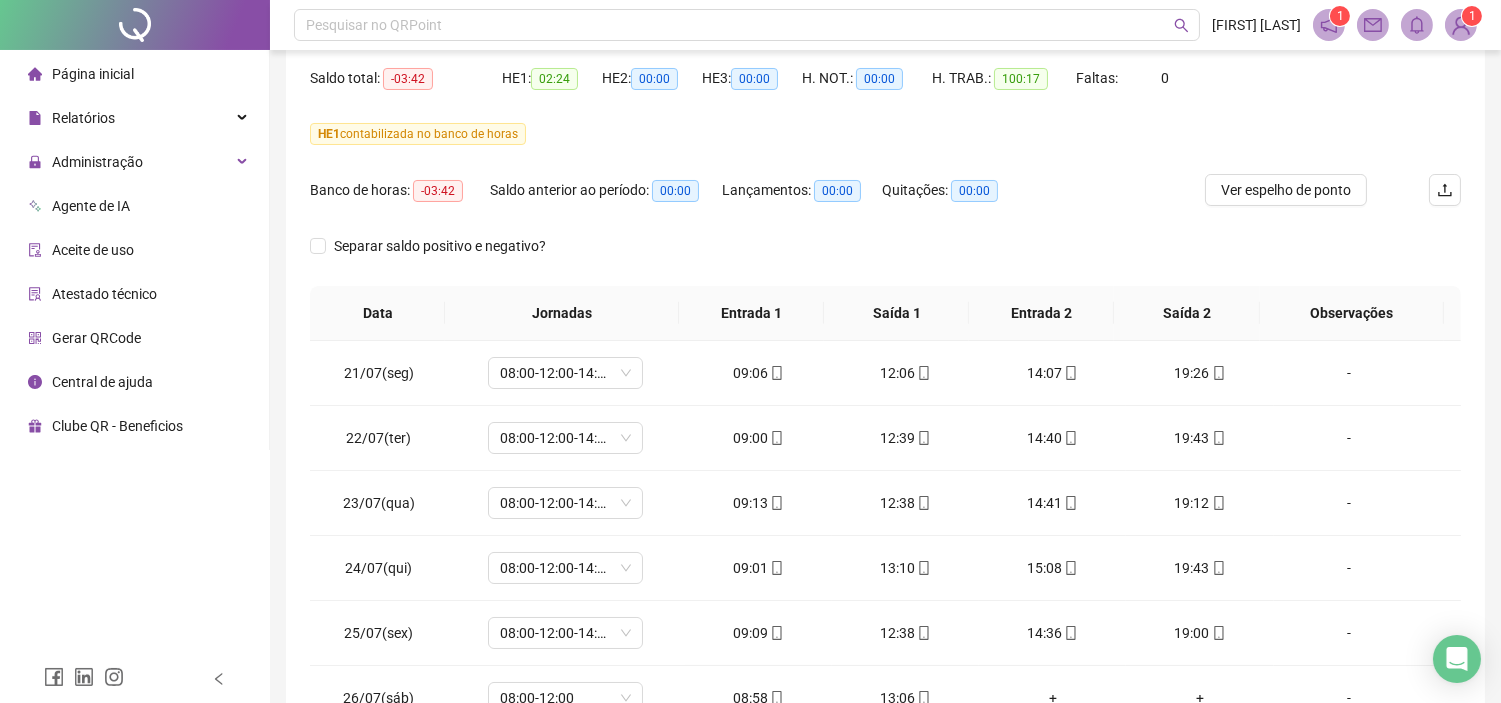 scroll, scrollTop: 333, scrollLeft: 0, axis: vertical 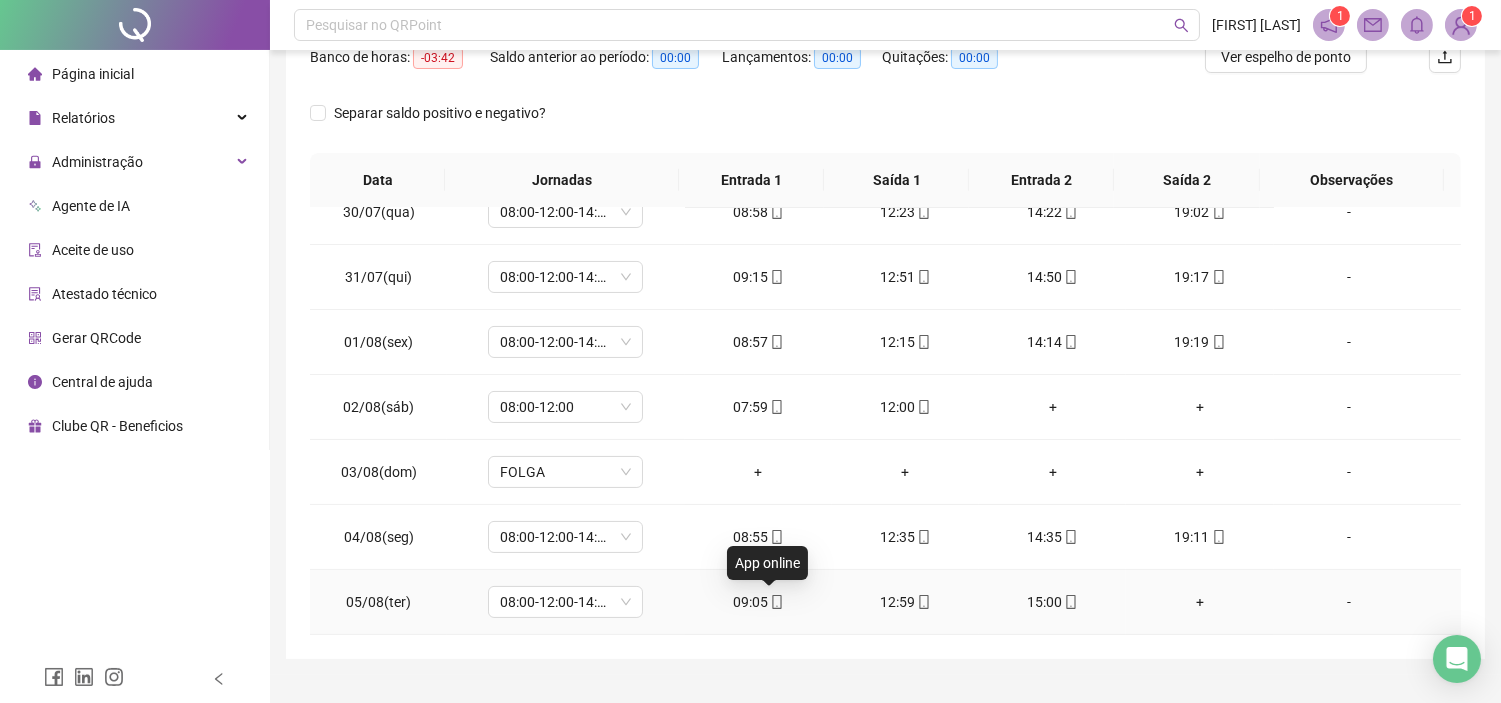 click 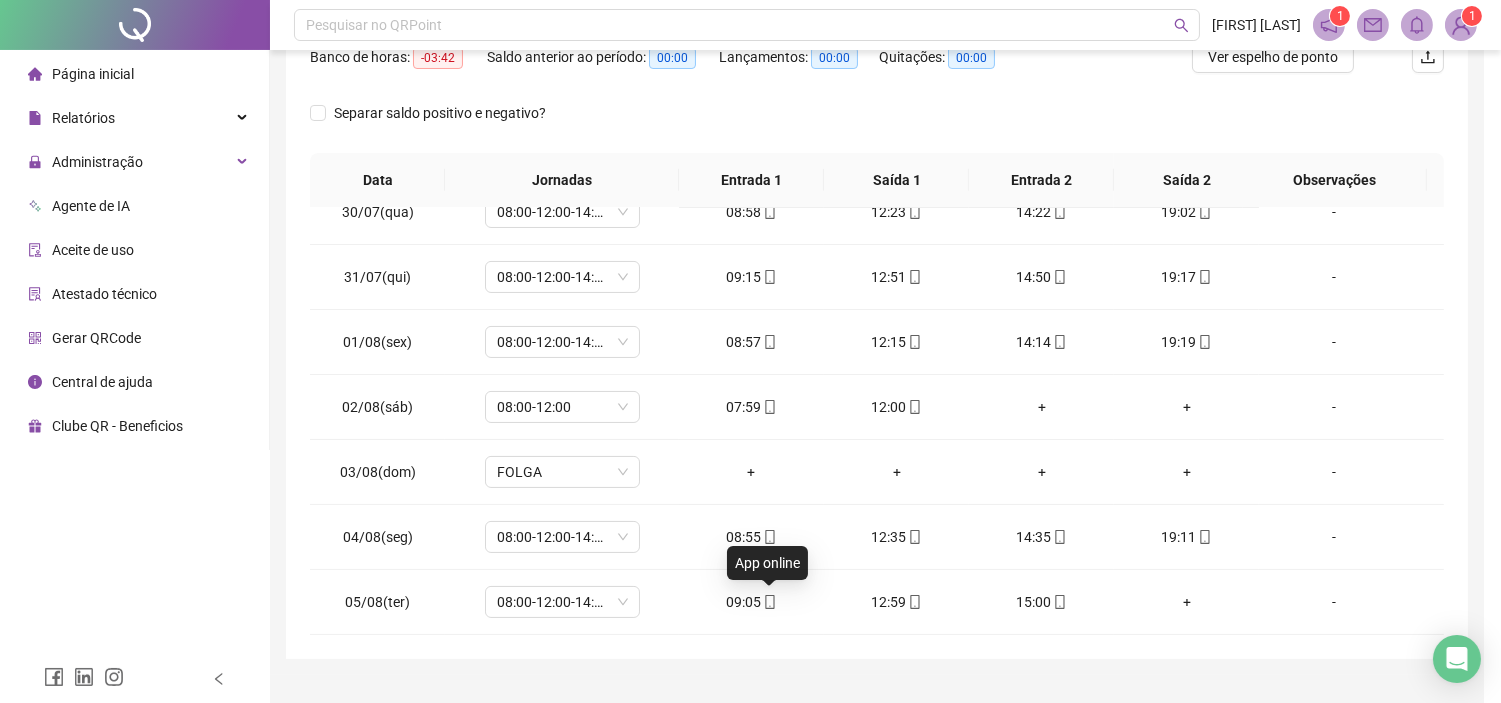 type on "**********" 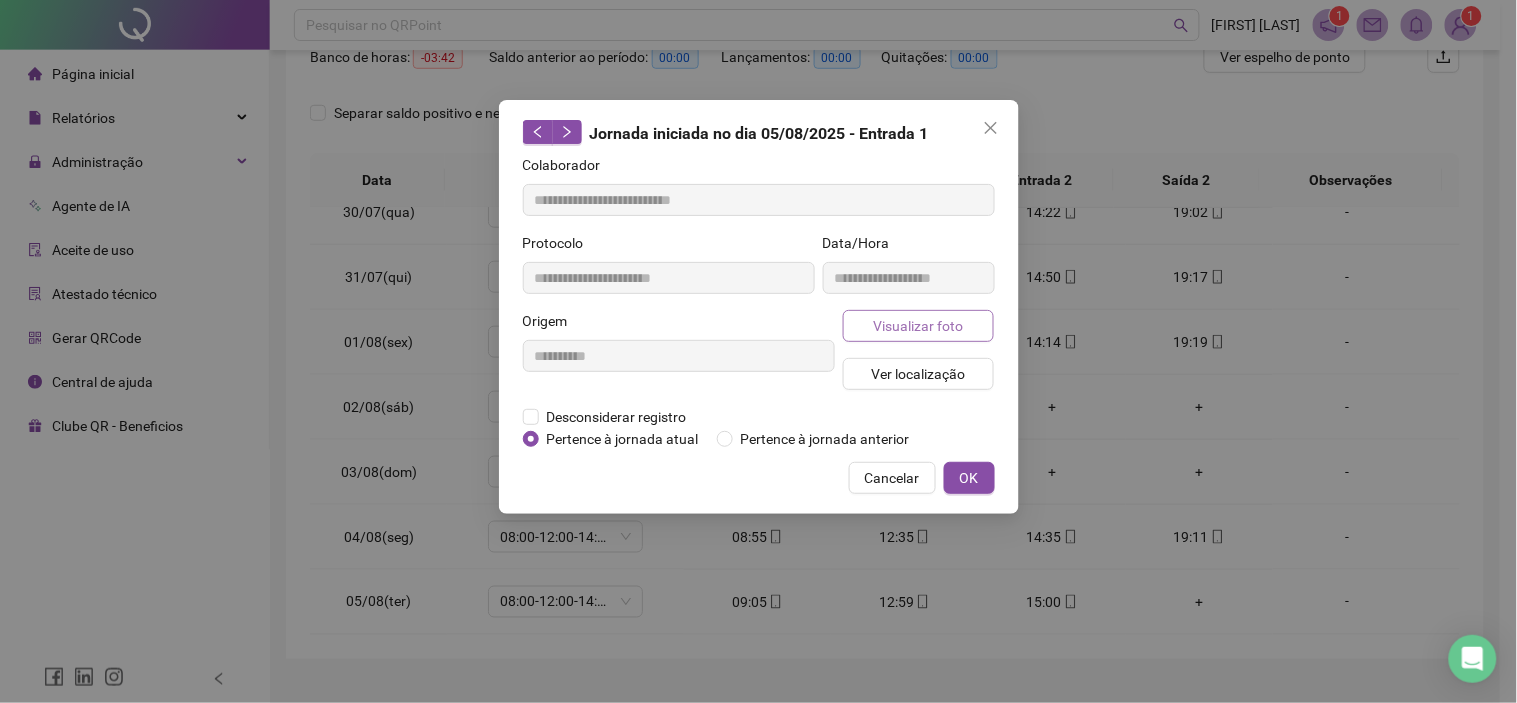 click on "Visualizar foto" at bounding box center [918, 326] 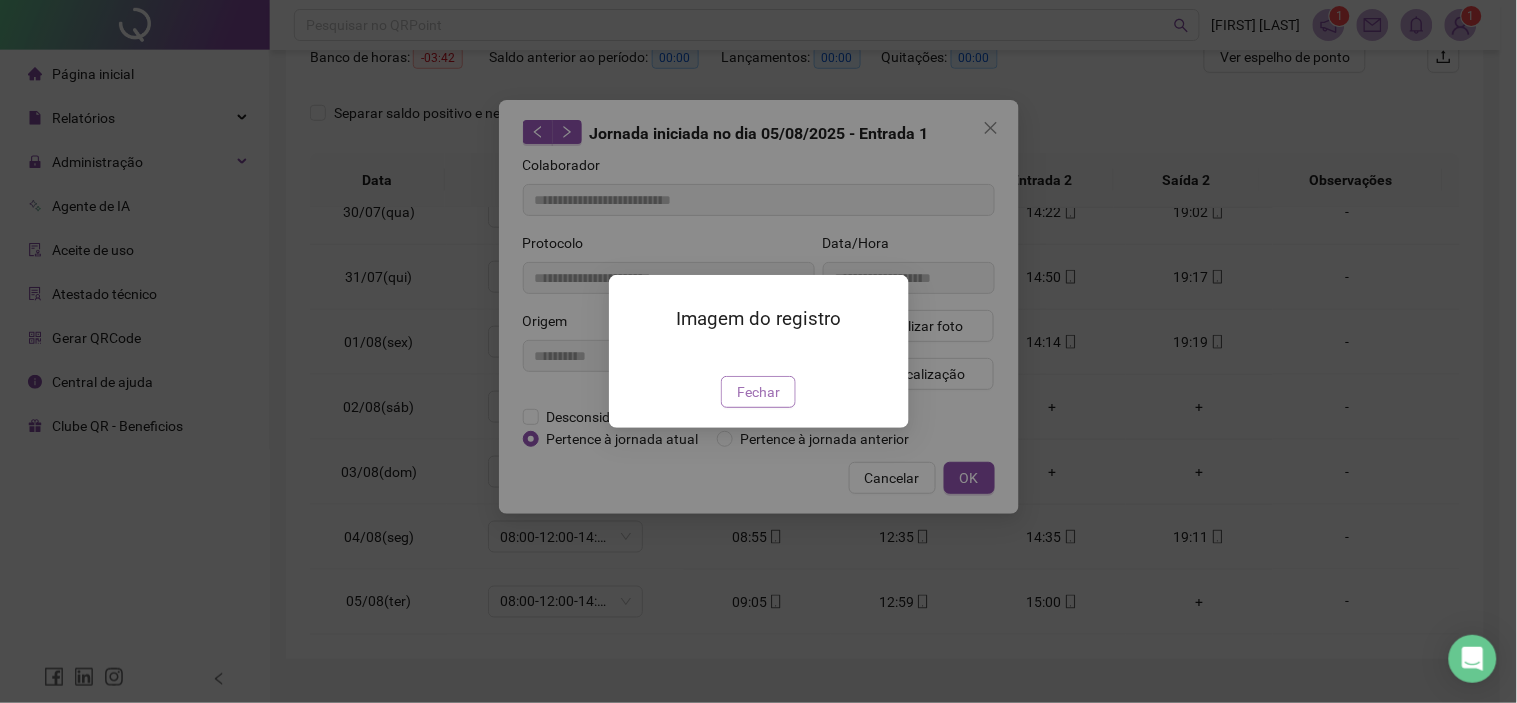 click on "Fechar" at bounding box center [758, 392] 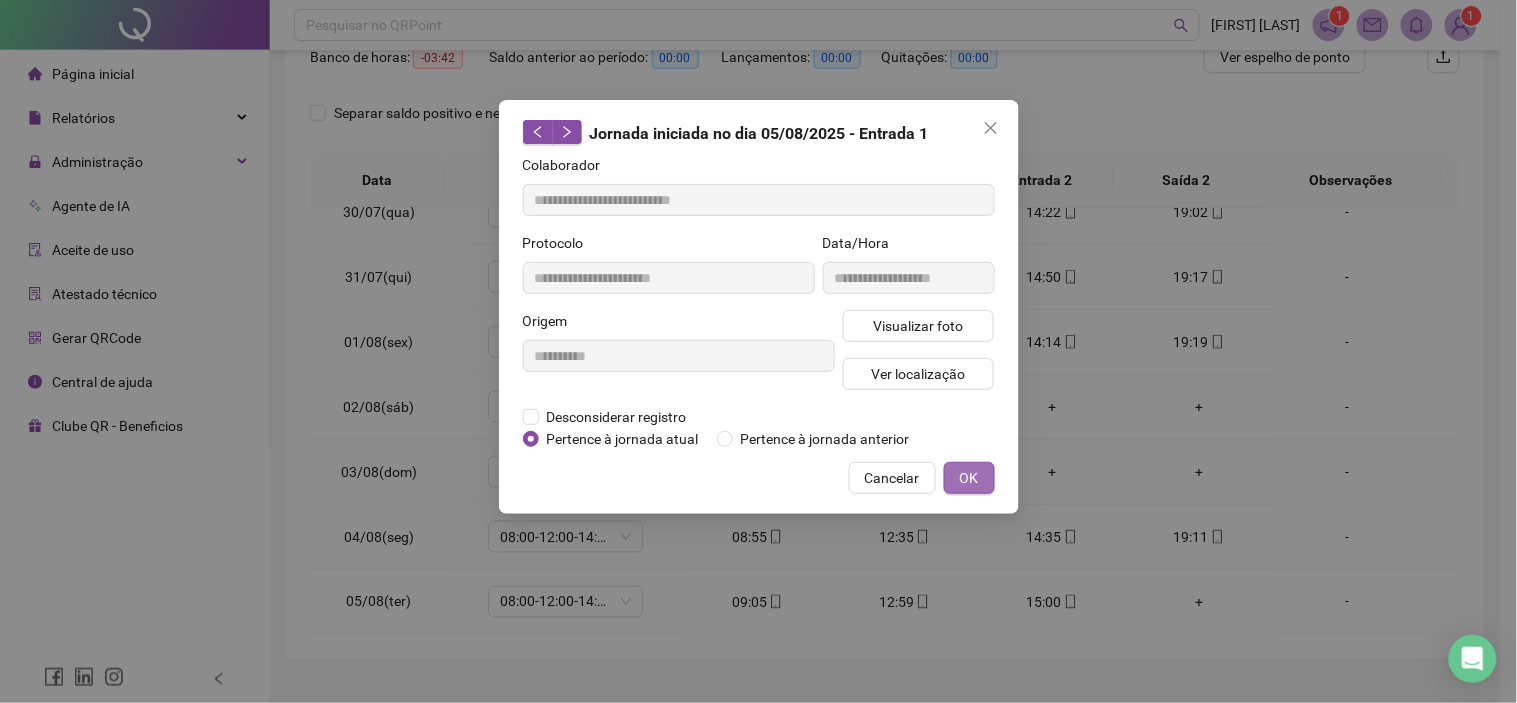 click on "OK" at bounding box center [969, 478] 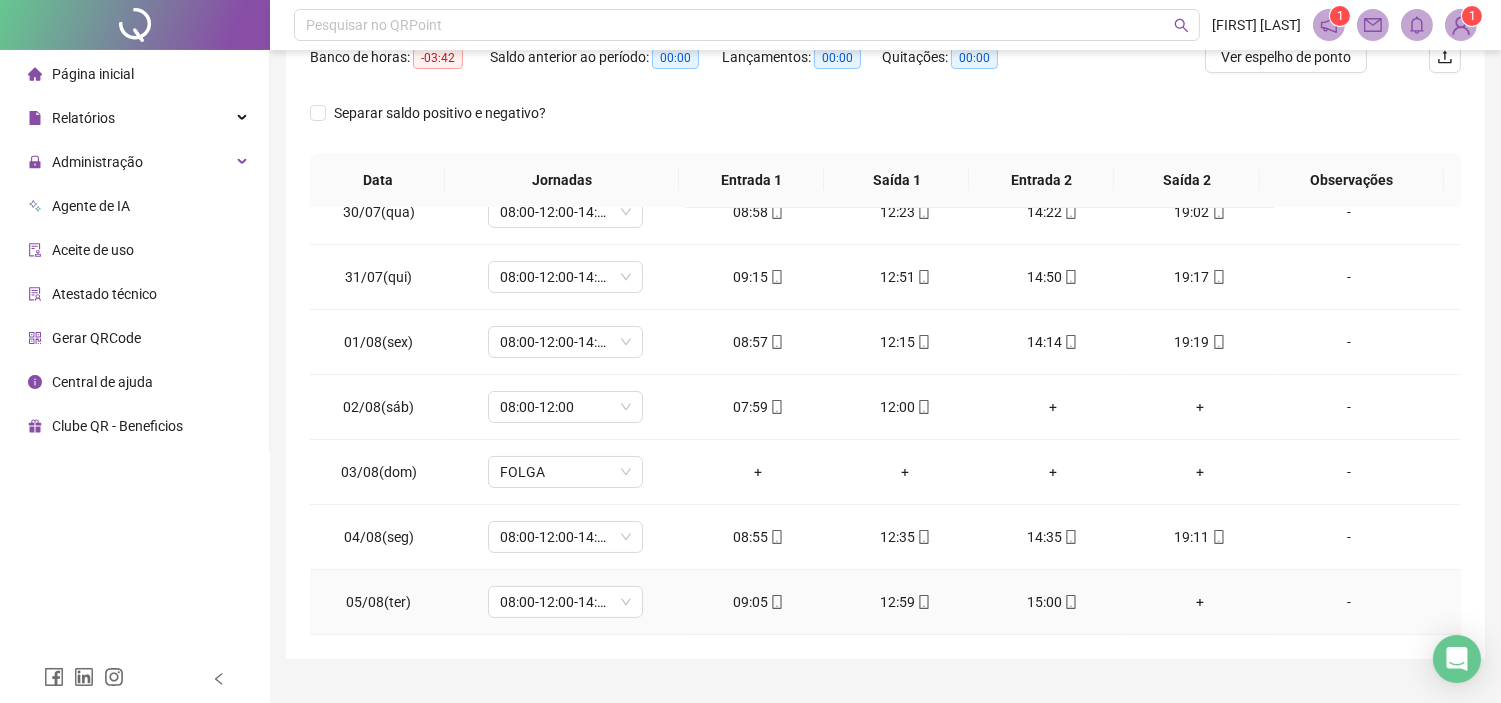 click on "12:59" at bounding box center [905, 602] 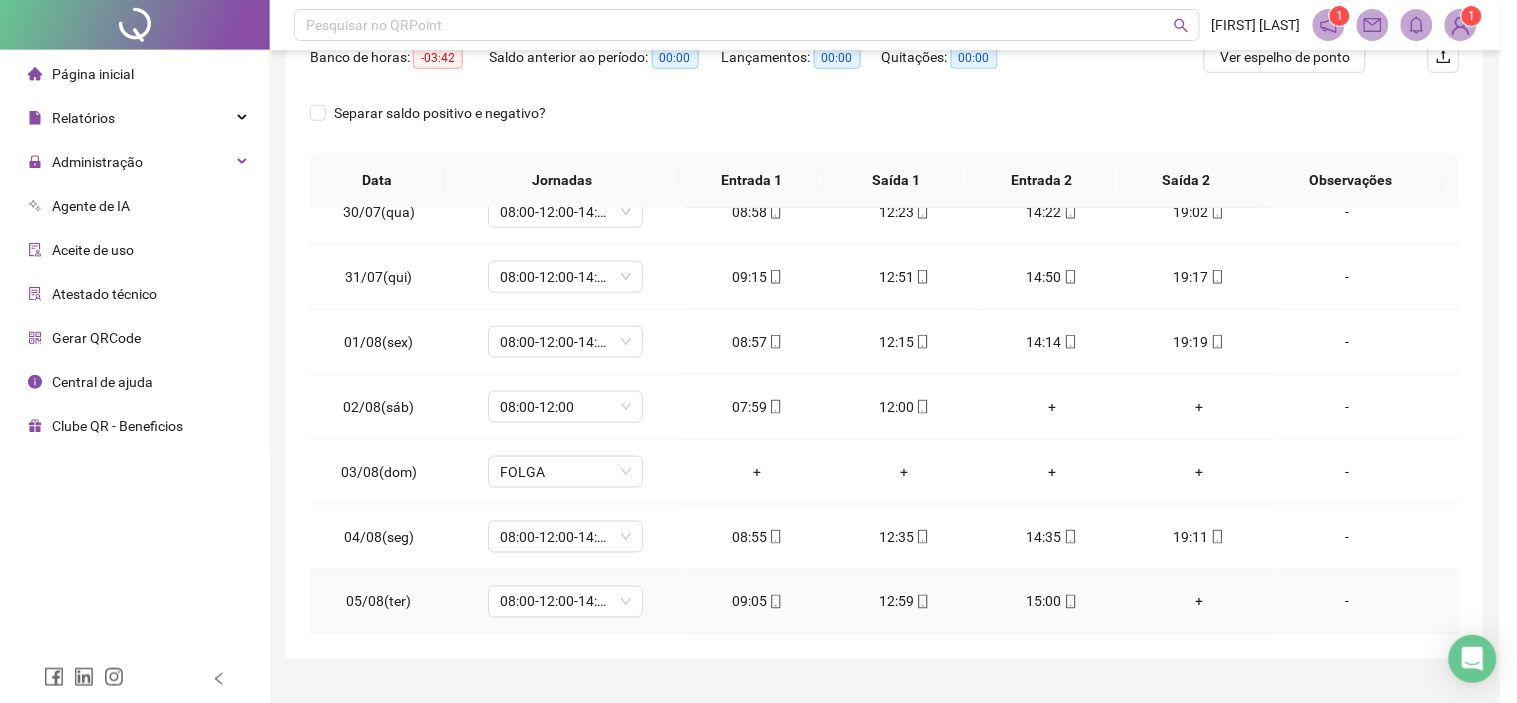 type on "**********" 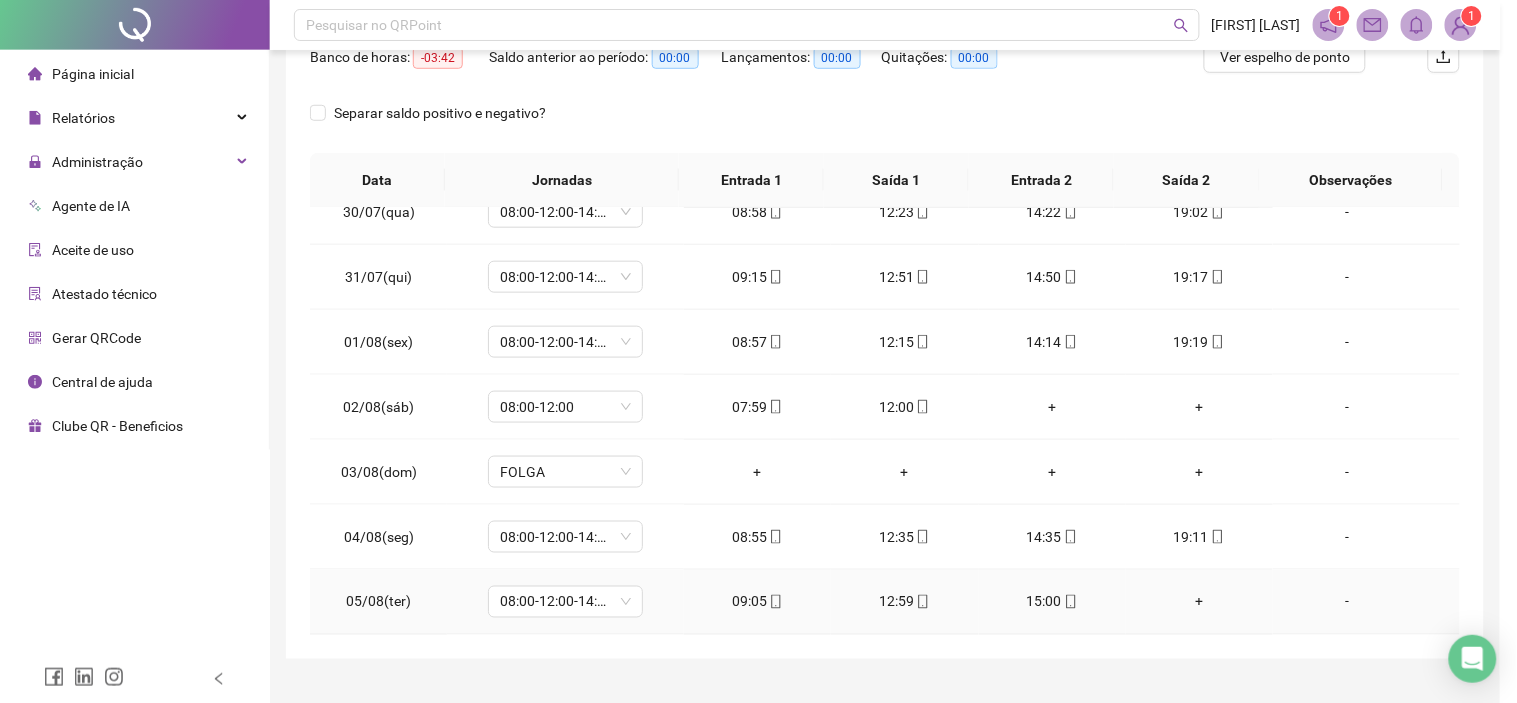 type on "**********" 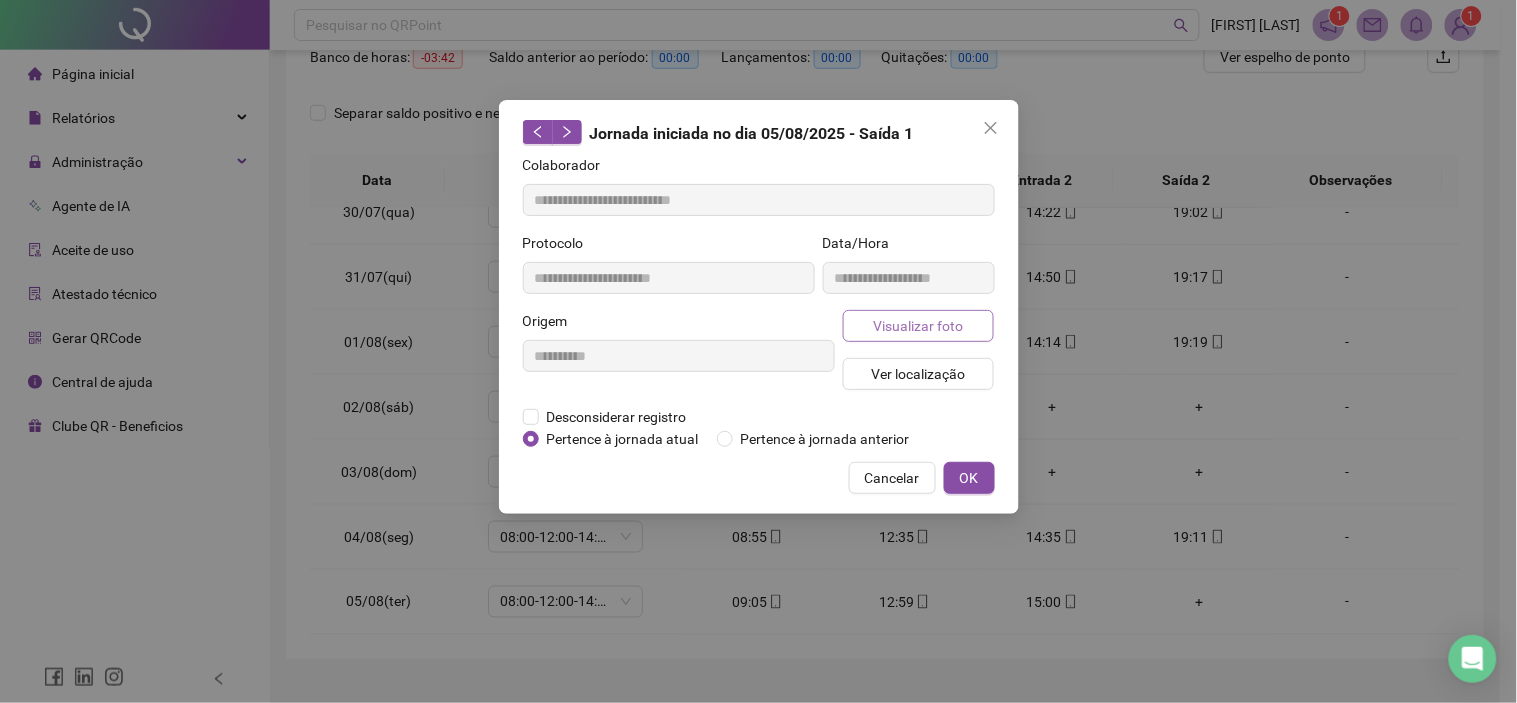 click on "Visualizar foto" at bounding box center (918, 326) 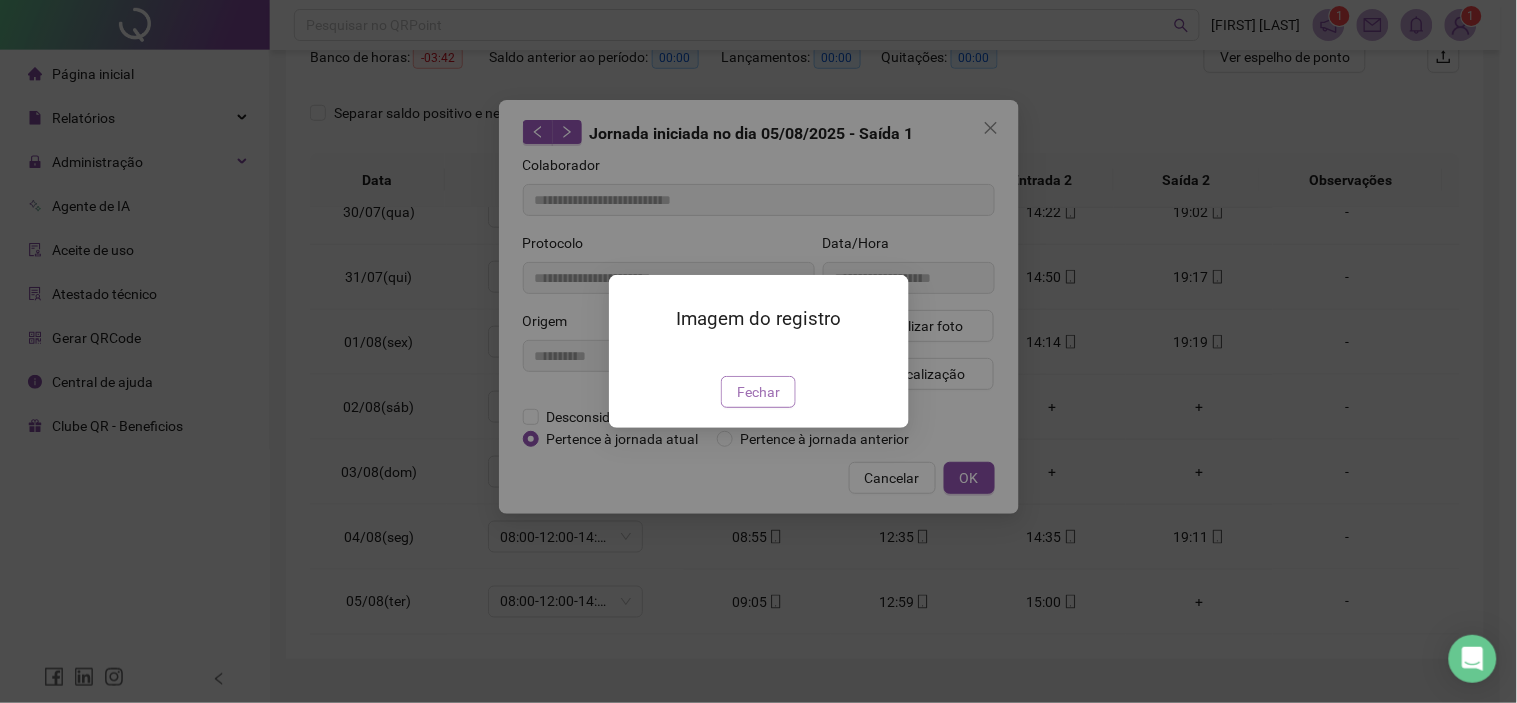 click on "Fechar" at bounding box center [758, 392] 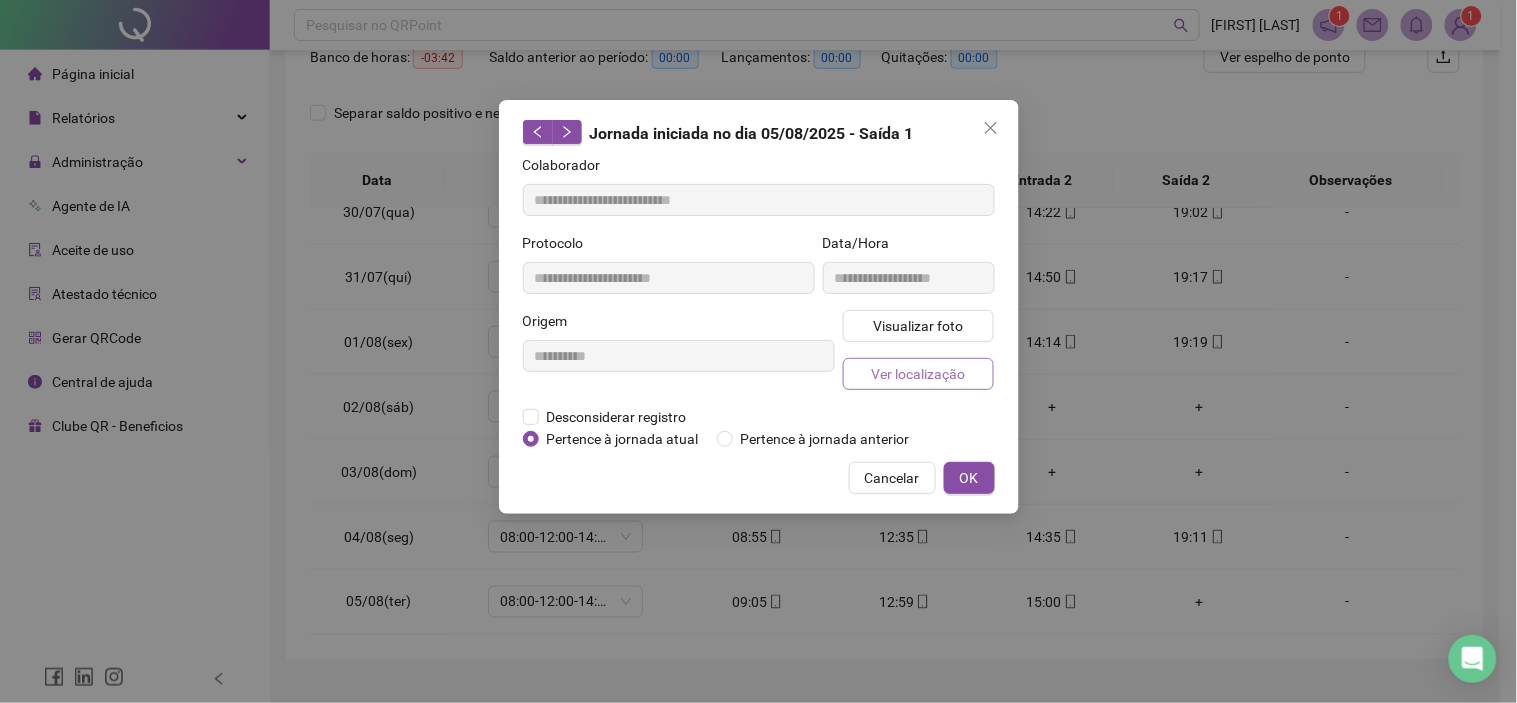 click on "Ver localização" at bounding box center (918, 374) 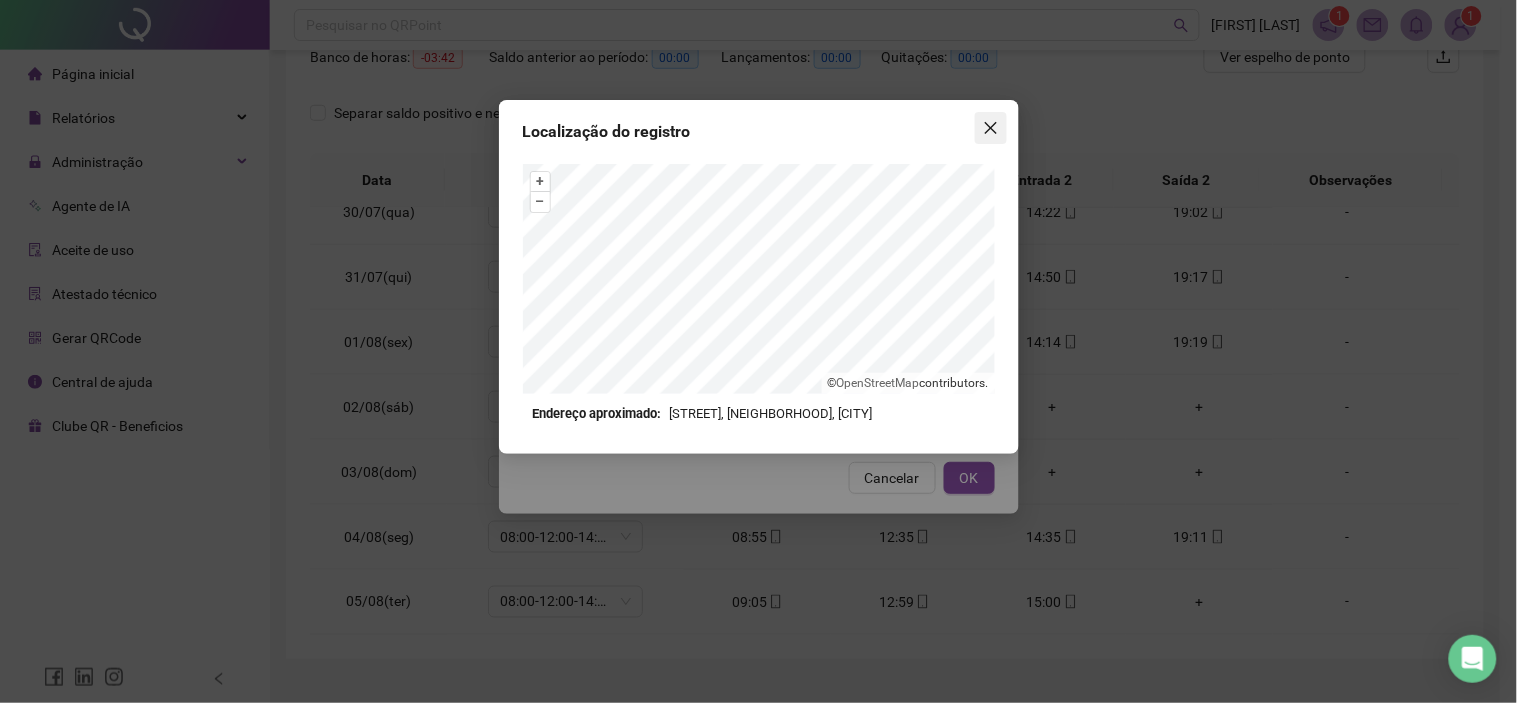 click 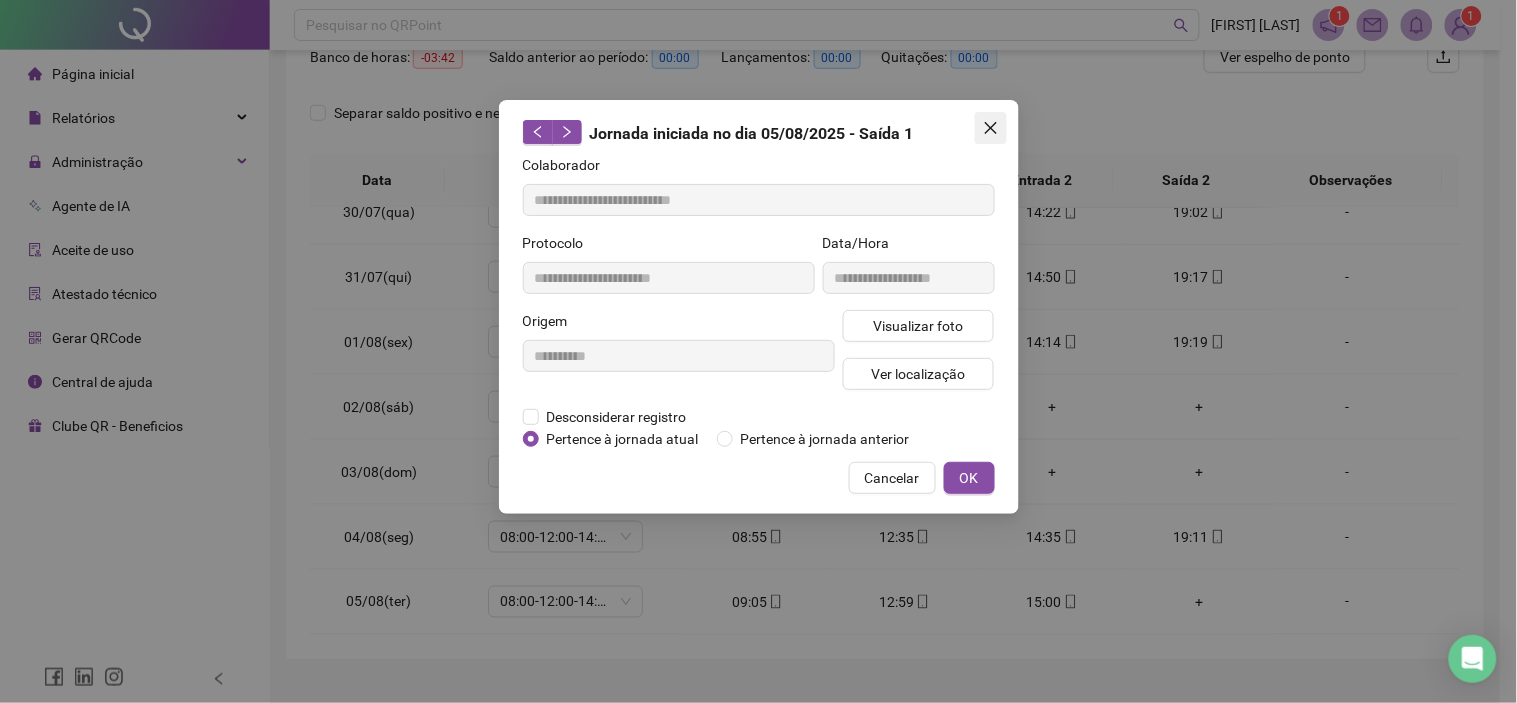 click 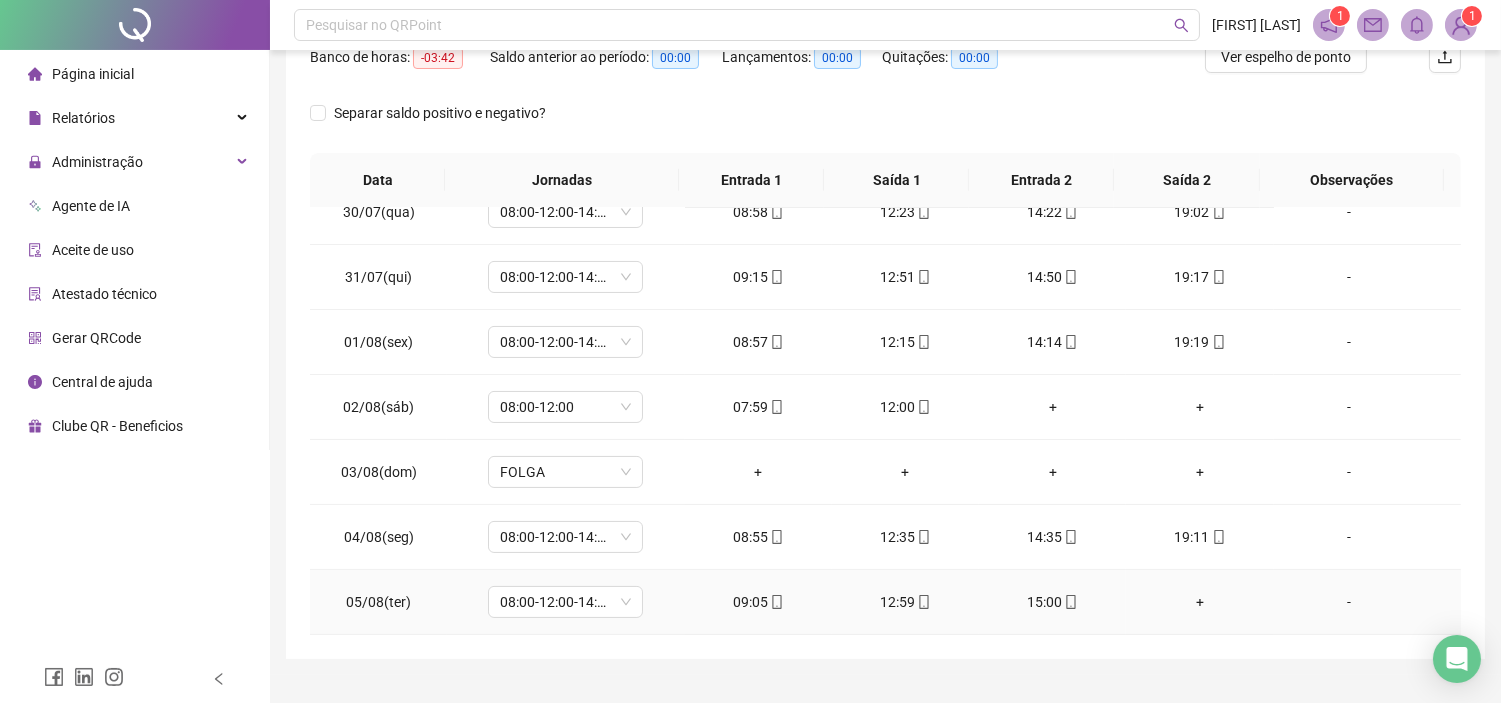 click 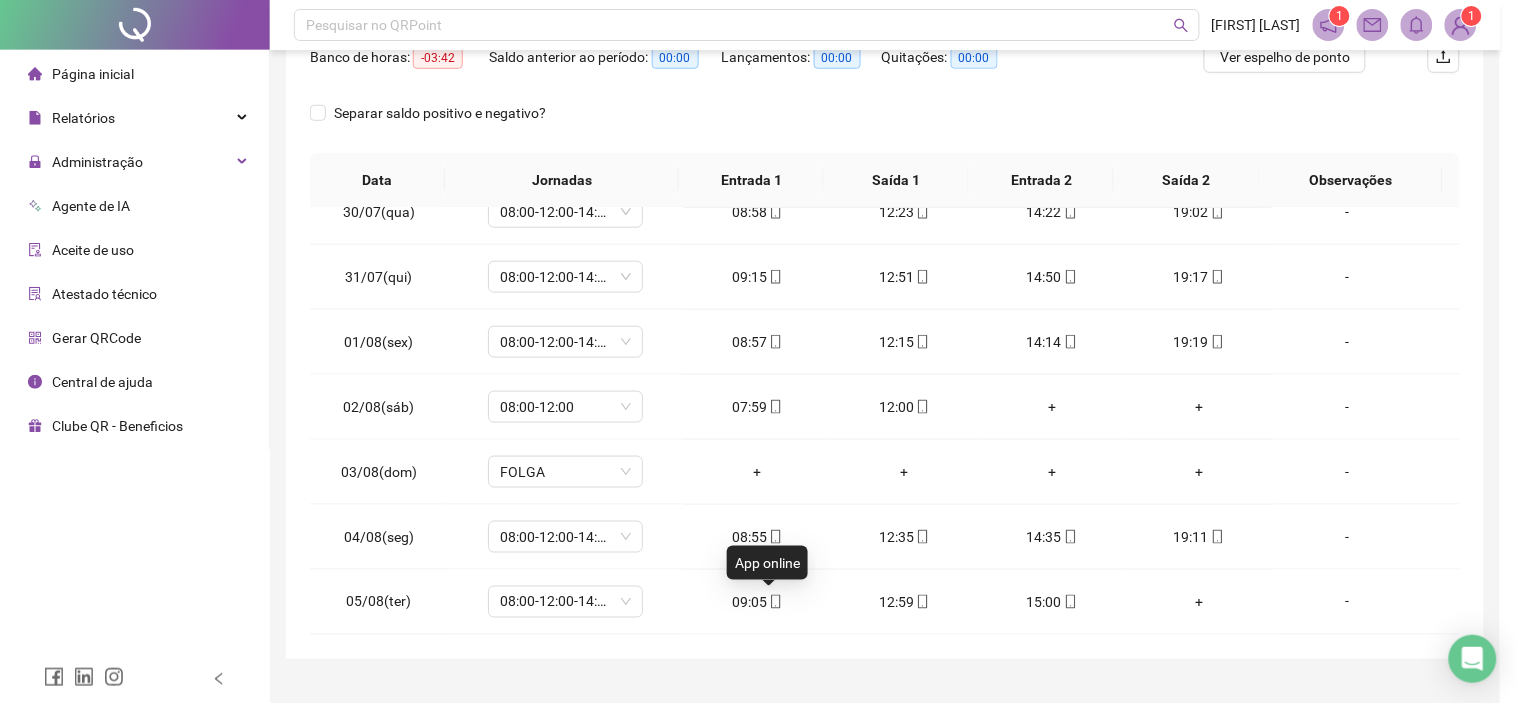 type on "**********" 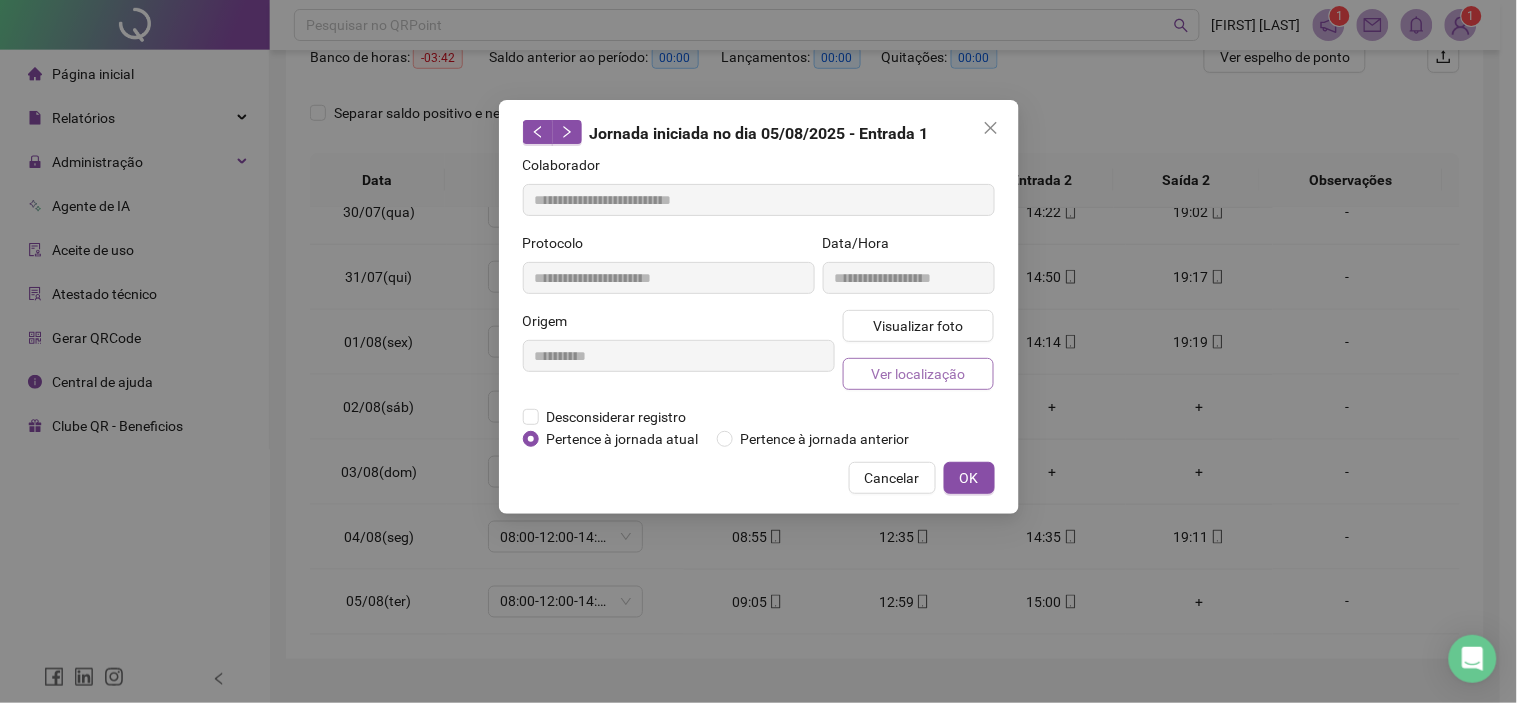 click on "Ver localização" at bounding box center [918, 374] 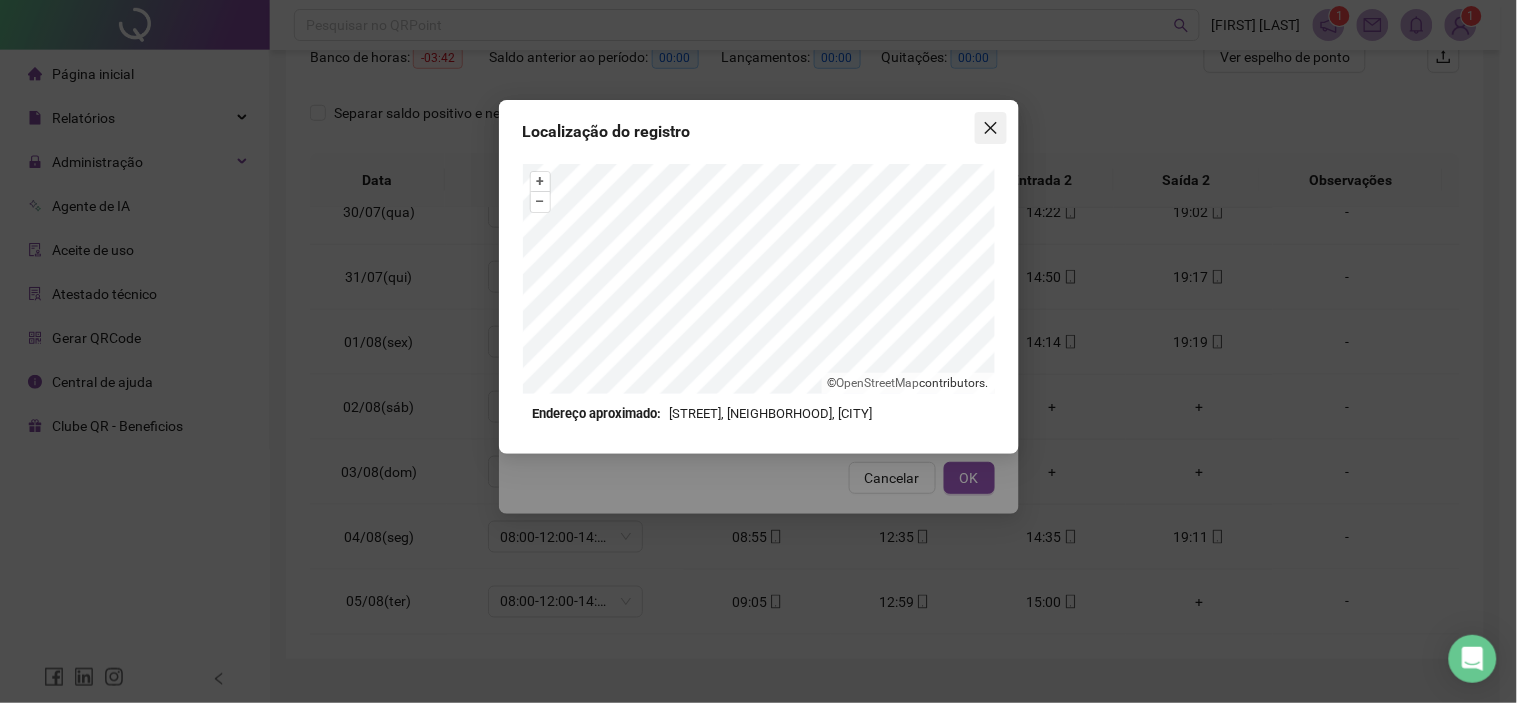 click at bounding box center (991, 128) 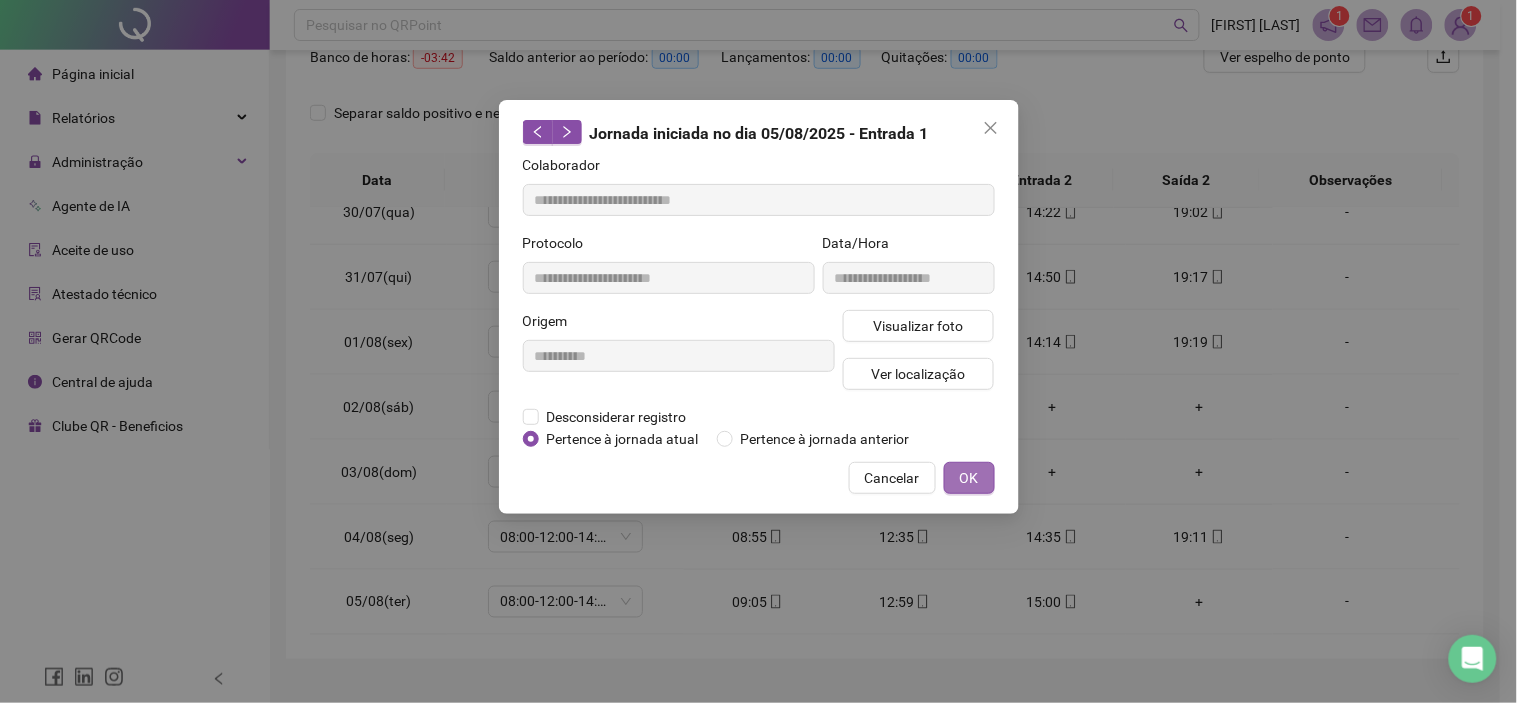 click on "OK" at bounding box center (969, 478) 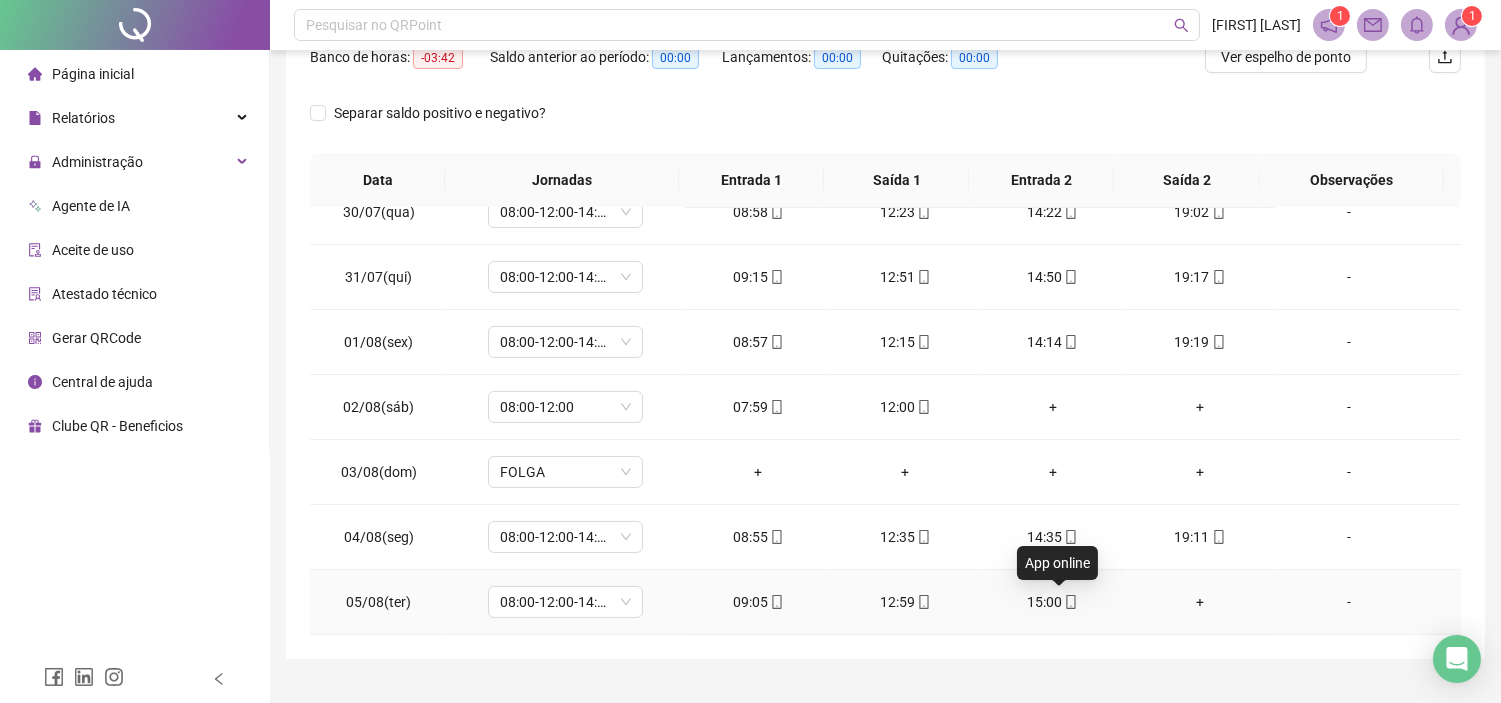 click 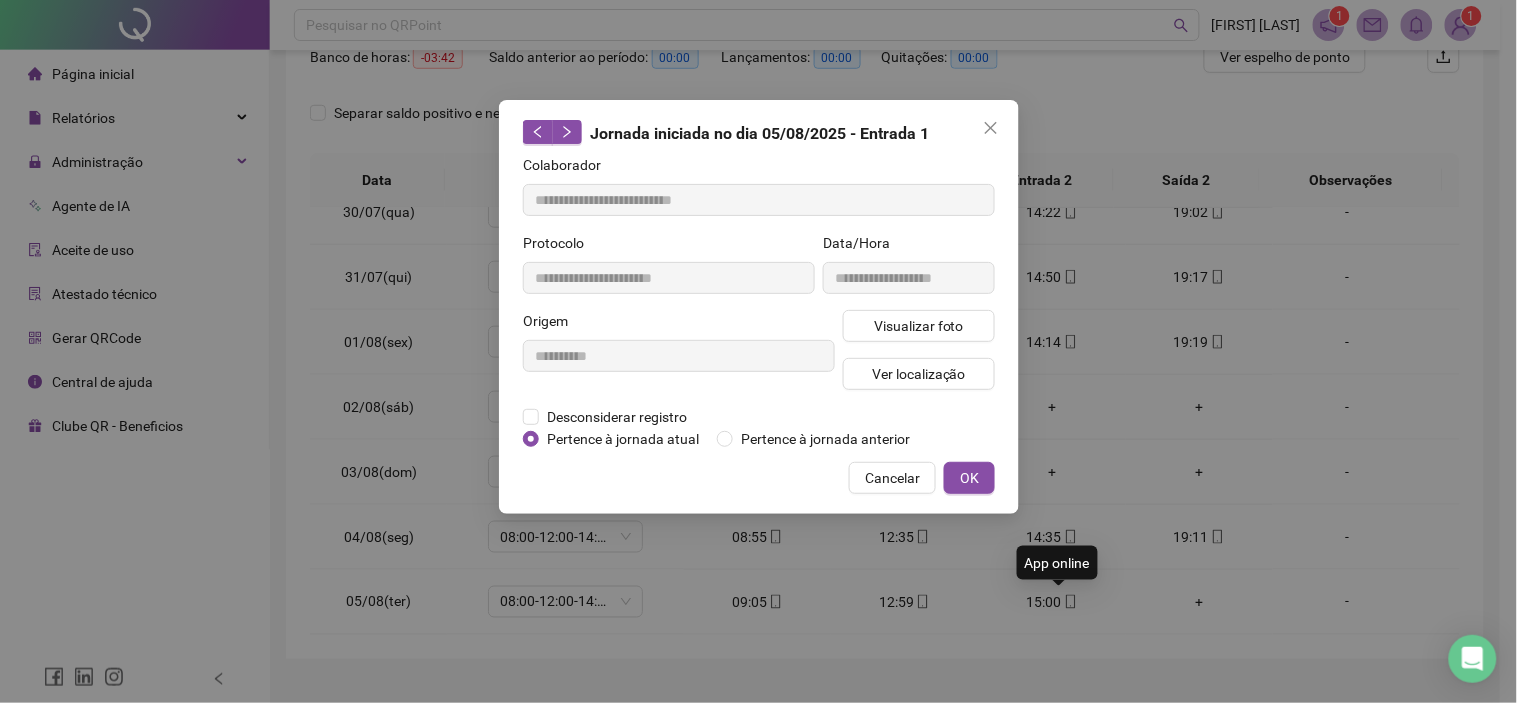 type on "**********" 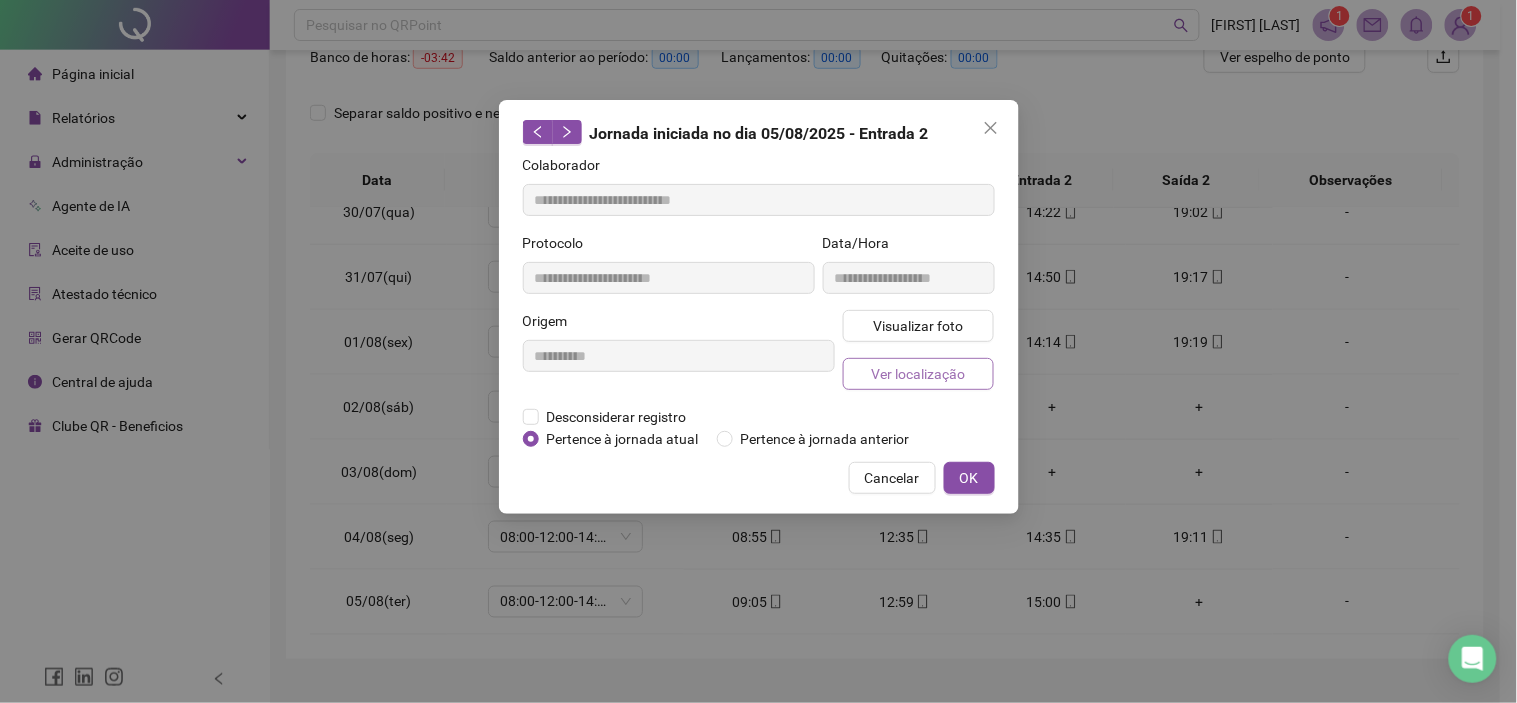 click on "Ver localização" at bounding box center [918, 374] 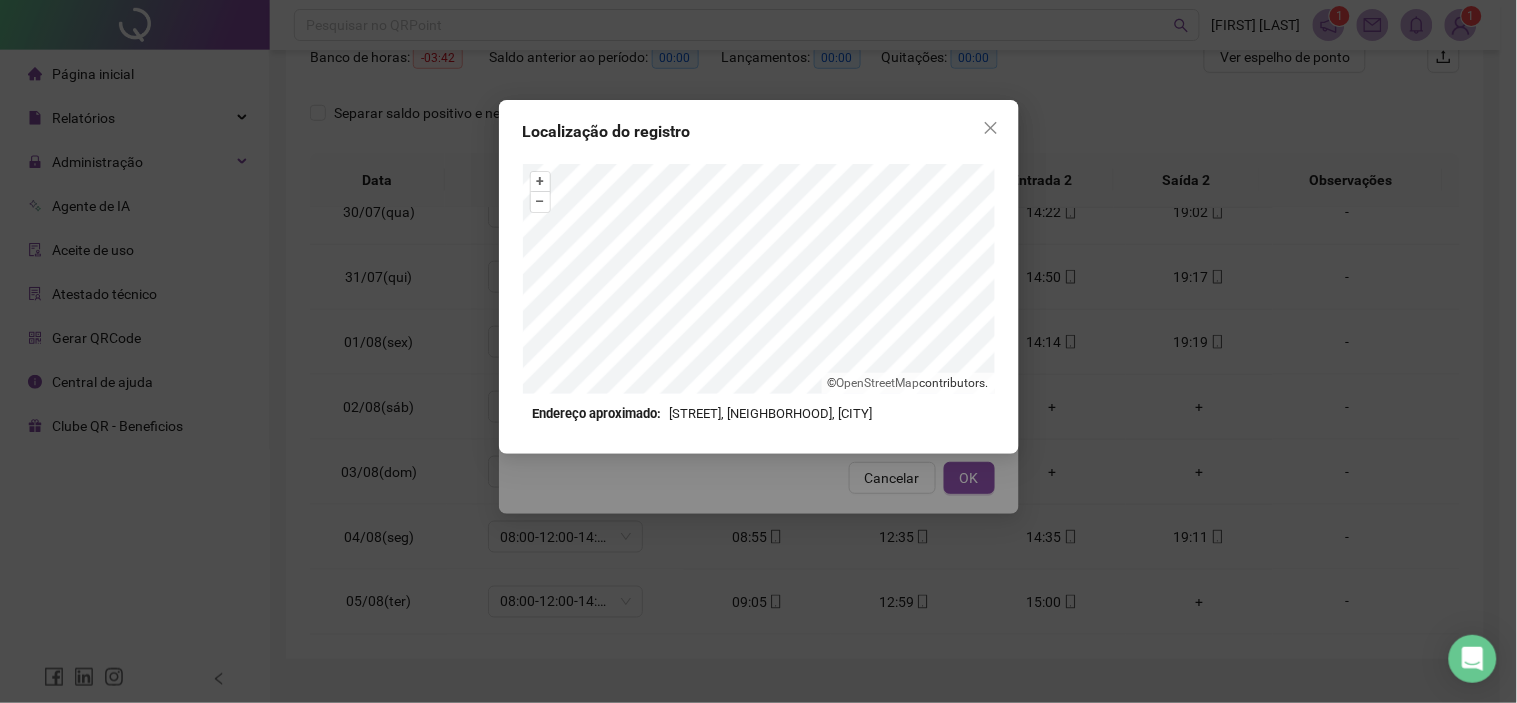 click on "Localização do registro + – ⇧ › ©  OpenStreetMap  contributors. Endereço aproximado:   [STREET], [NEIGHBORHOOD] - Continuação, [CITY] *OBS Os registros de ponto executados através da web utilizam uma tecnologia menos precisa para obter a geolocalização do colaborador, o que poderá resultar em localizações distintas." at bounding box center [758, 351] 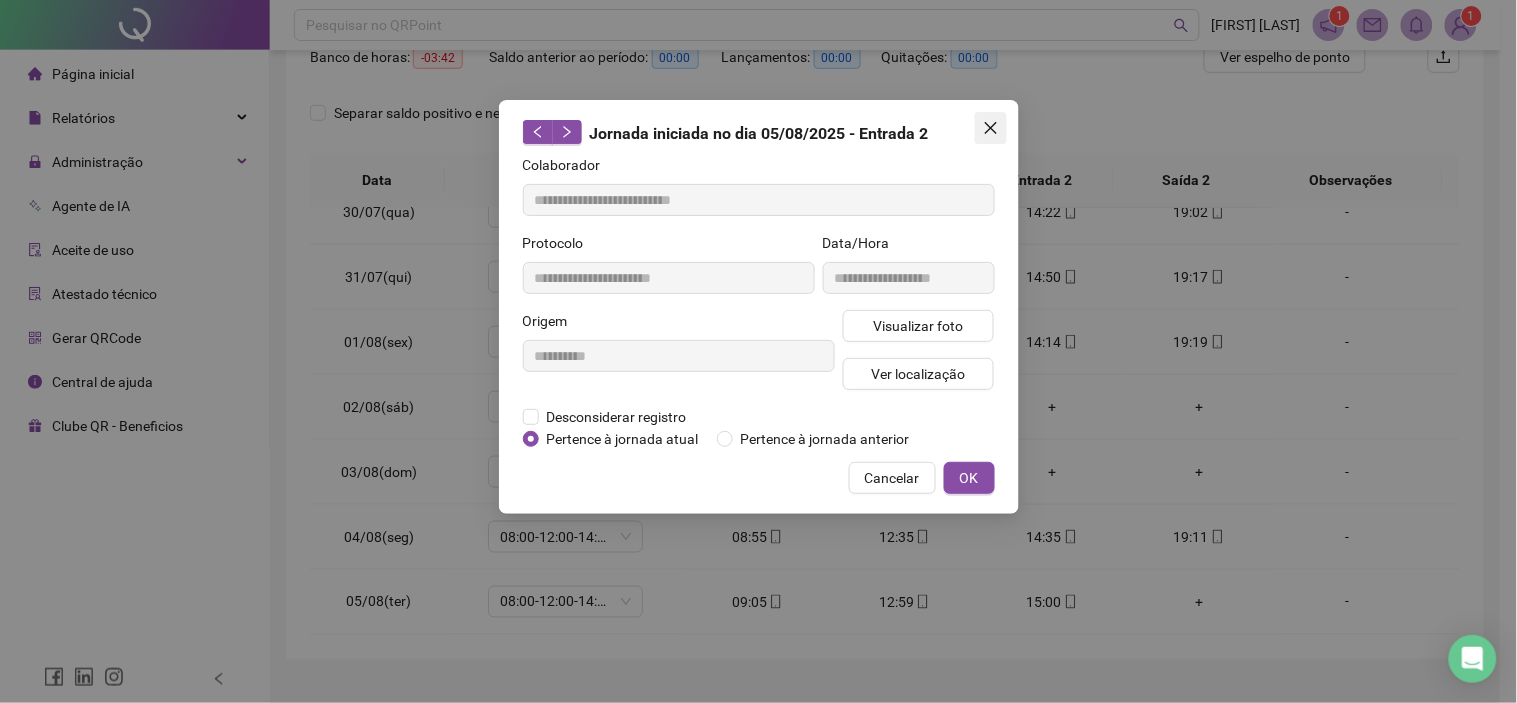click 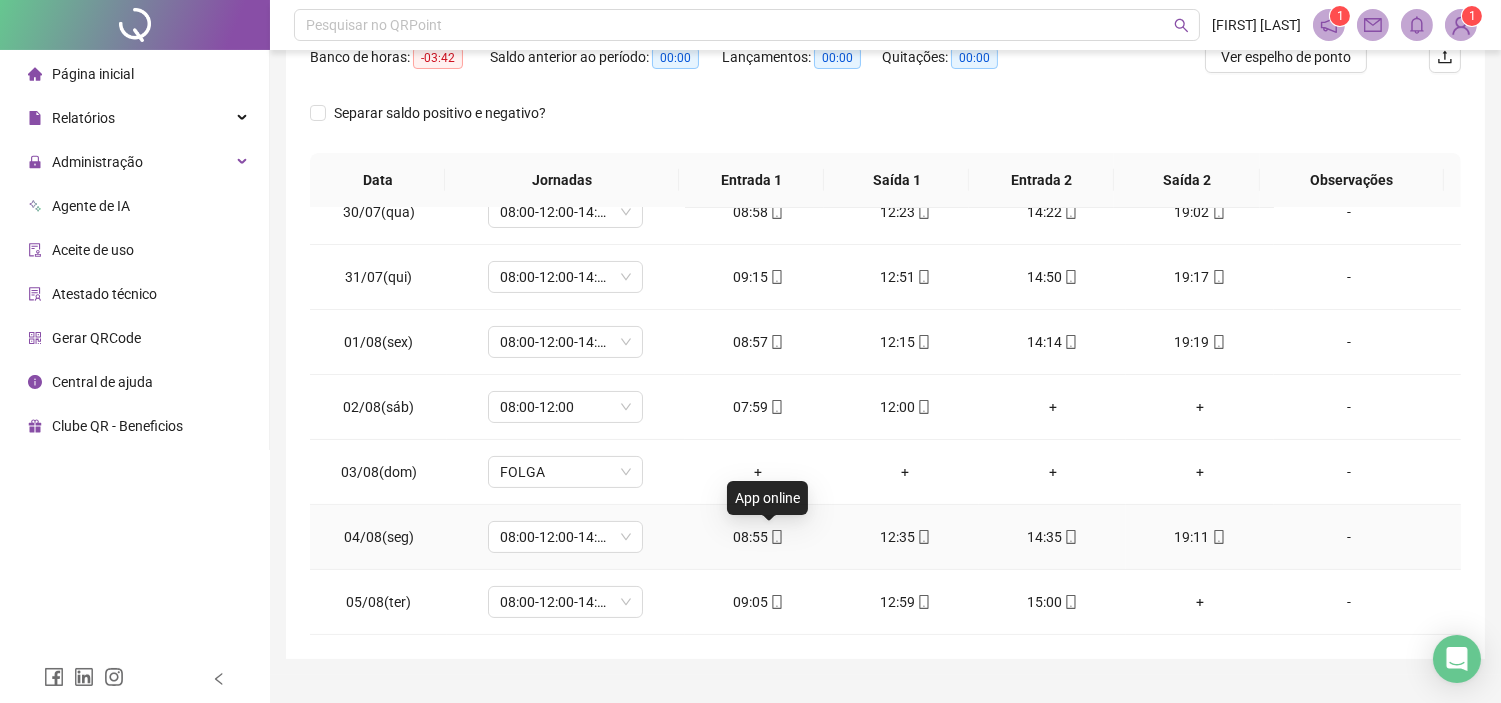click 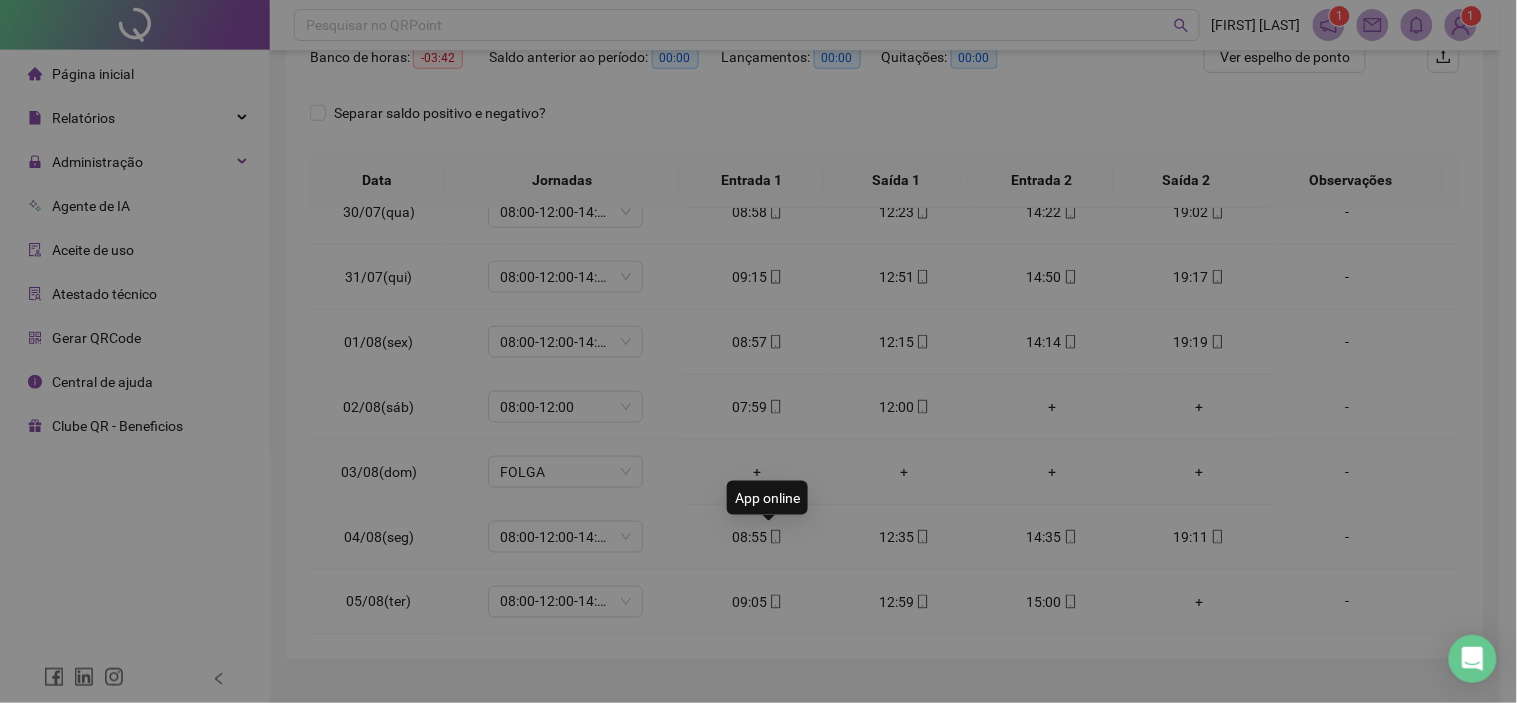 type on "**********" 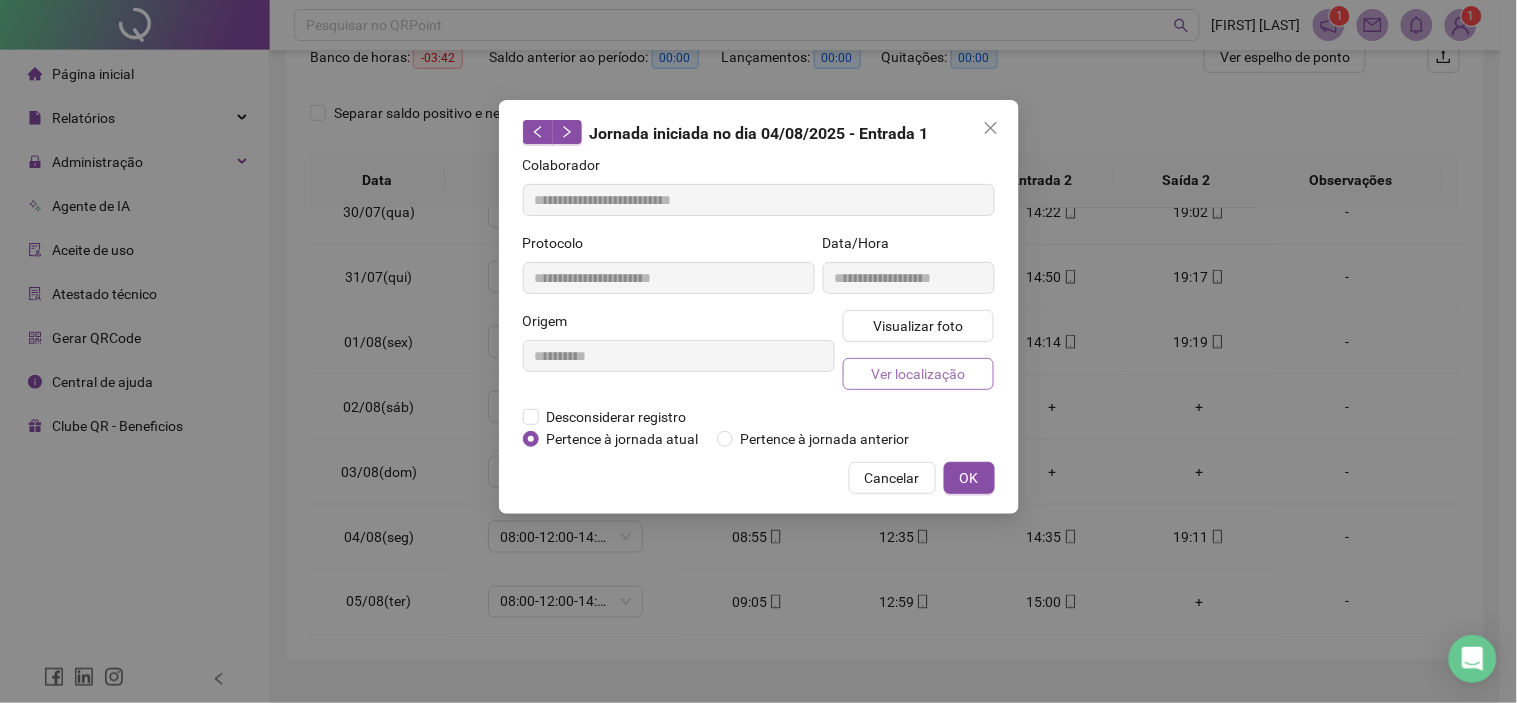 click on "Ver localização" at bounding box center (918, 374) 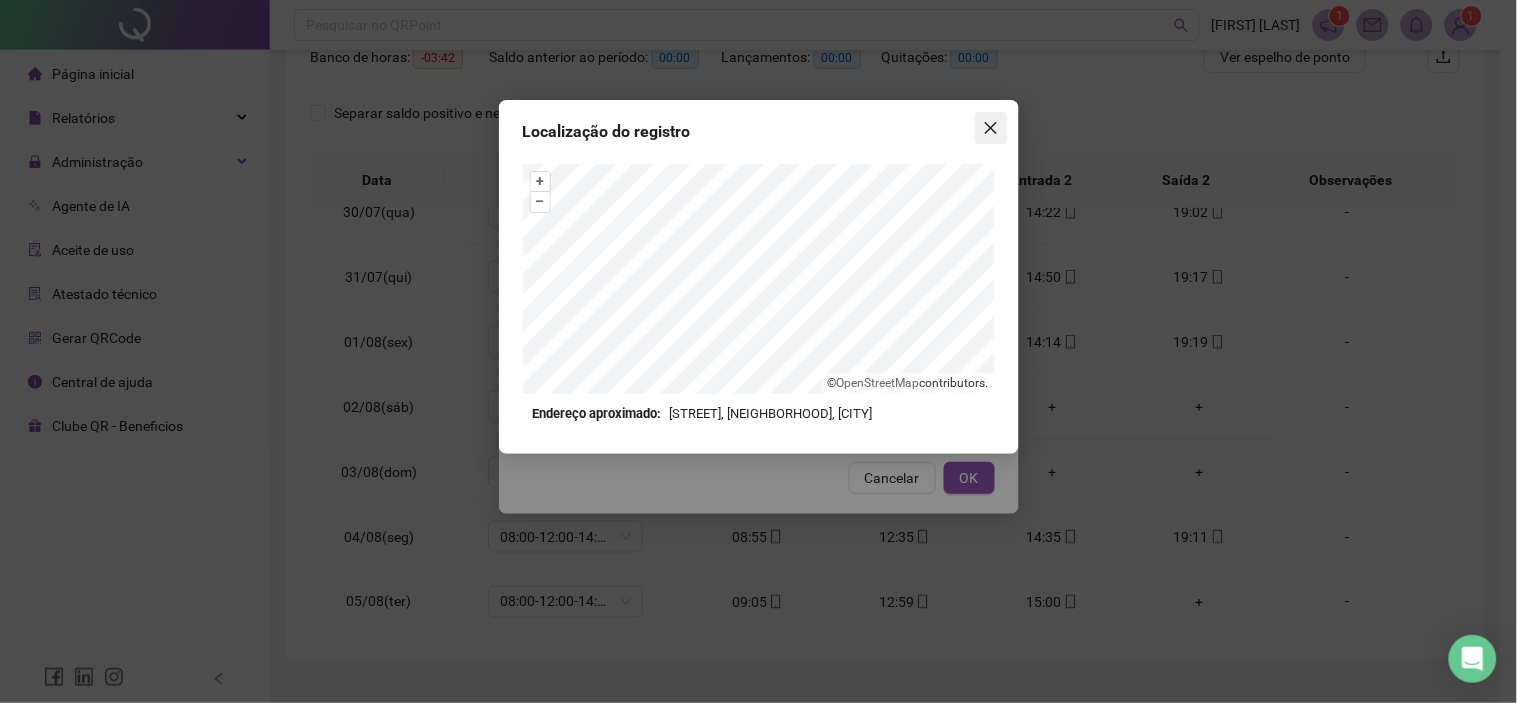 click 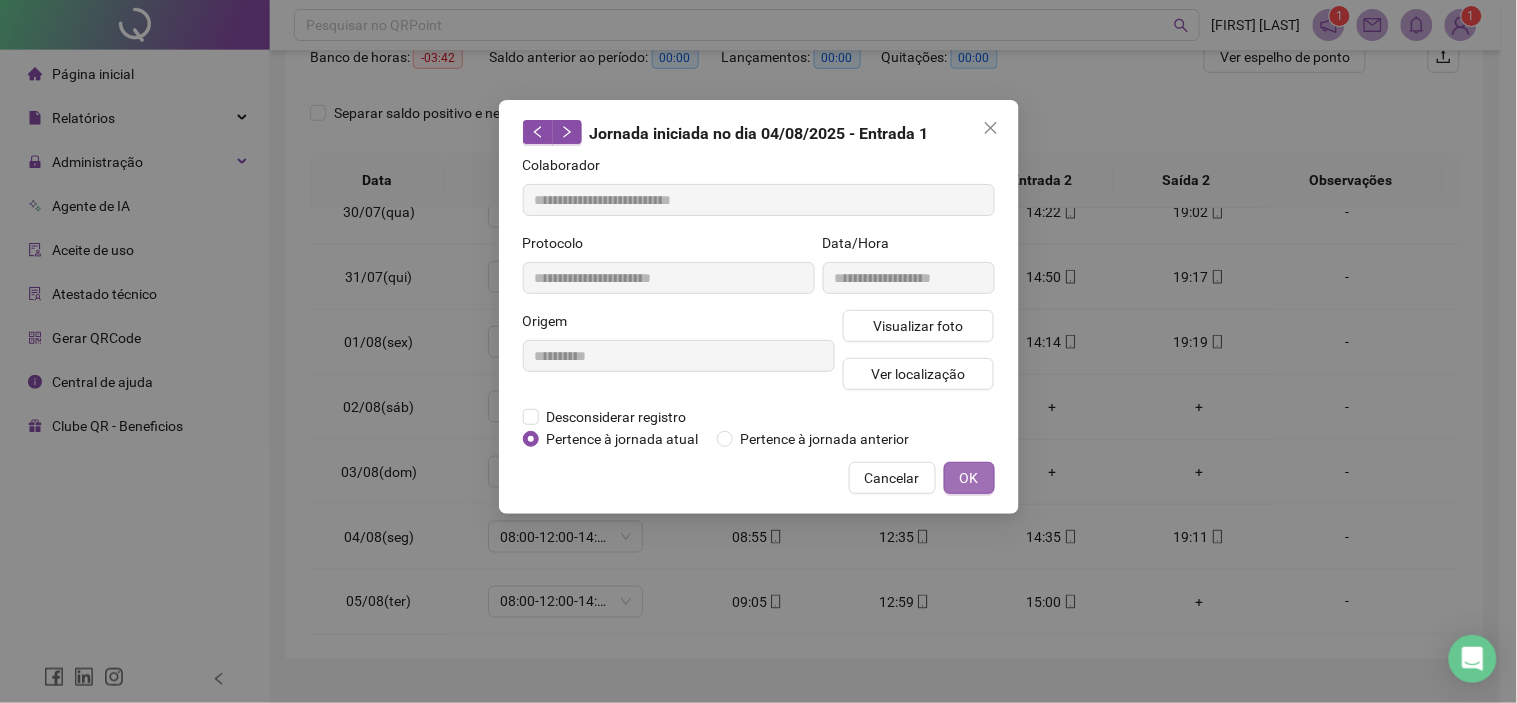 click on "OK" at bounding box center (969, 478) 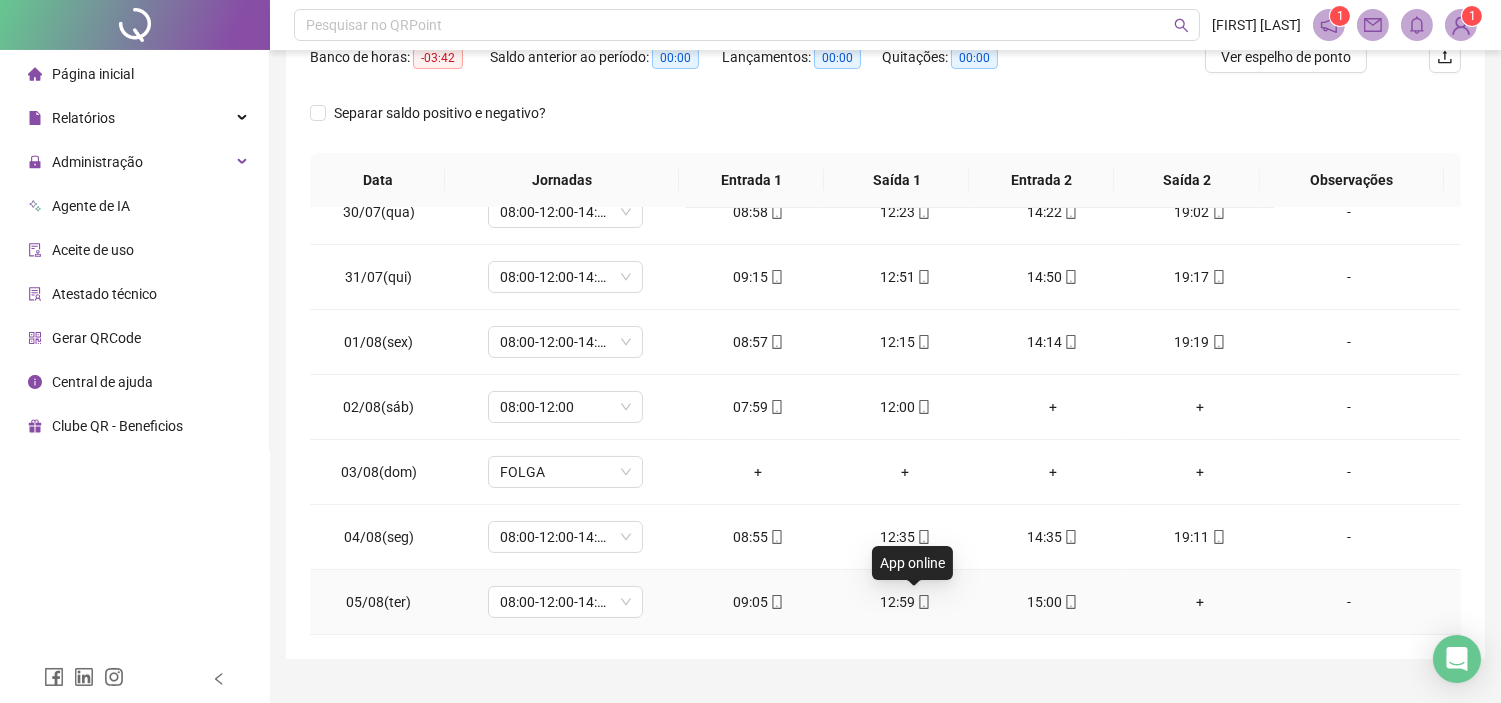 click 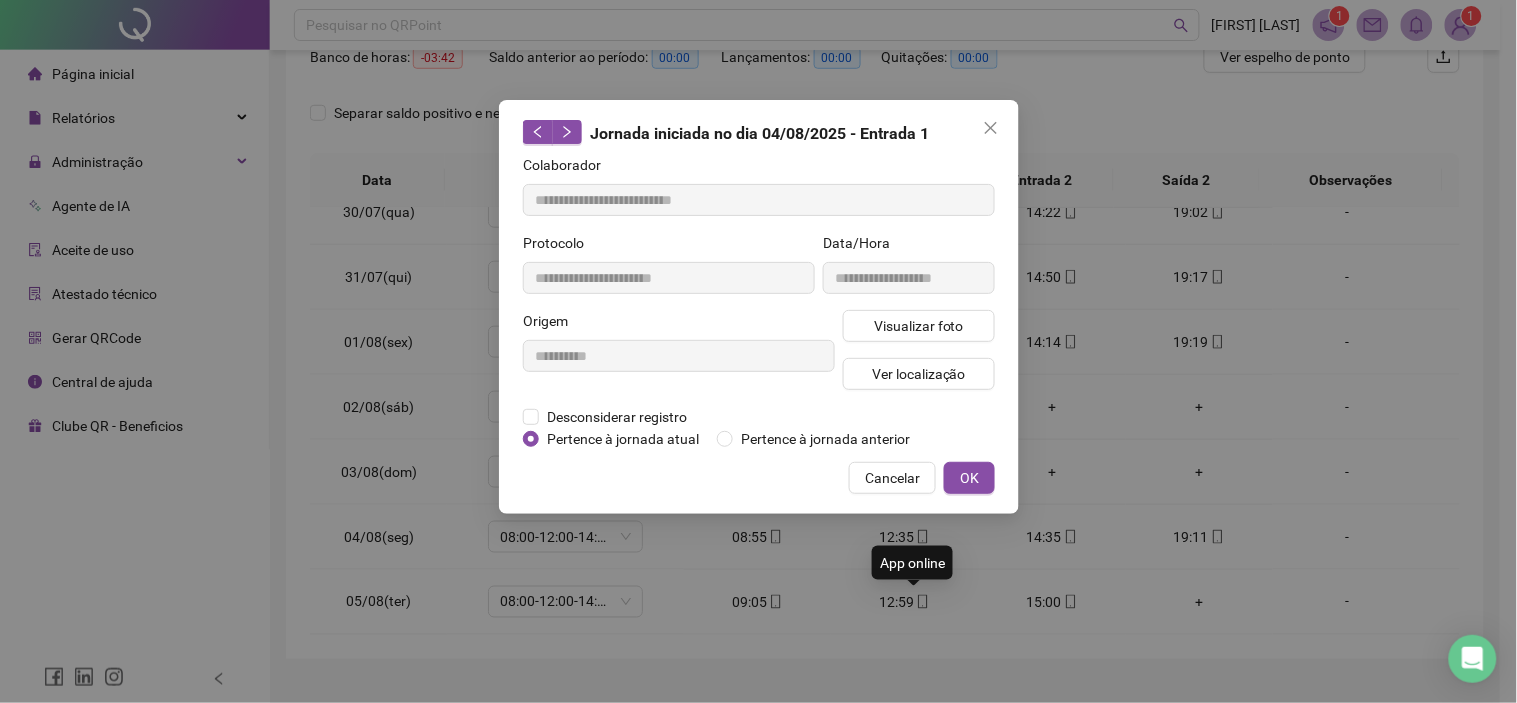 type on "**********" 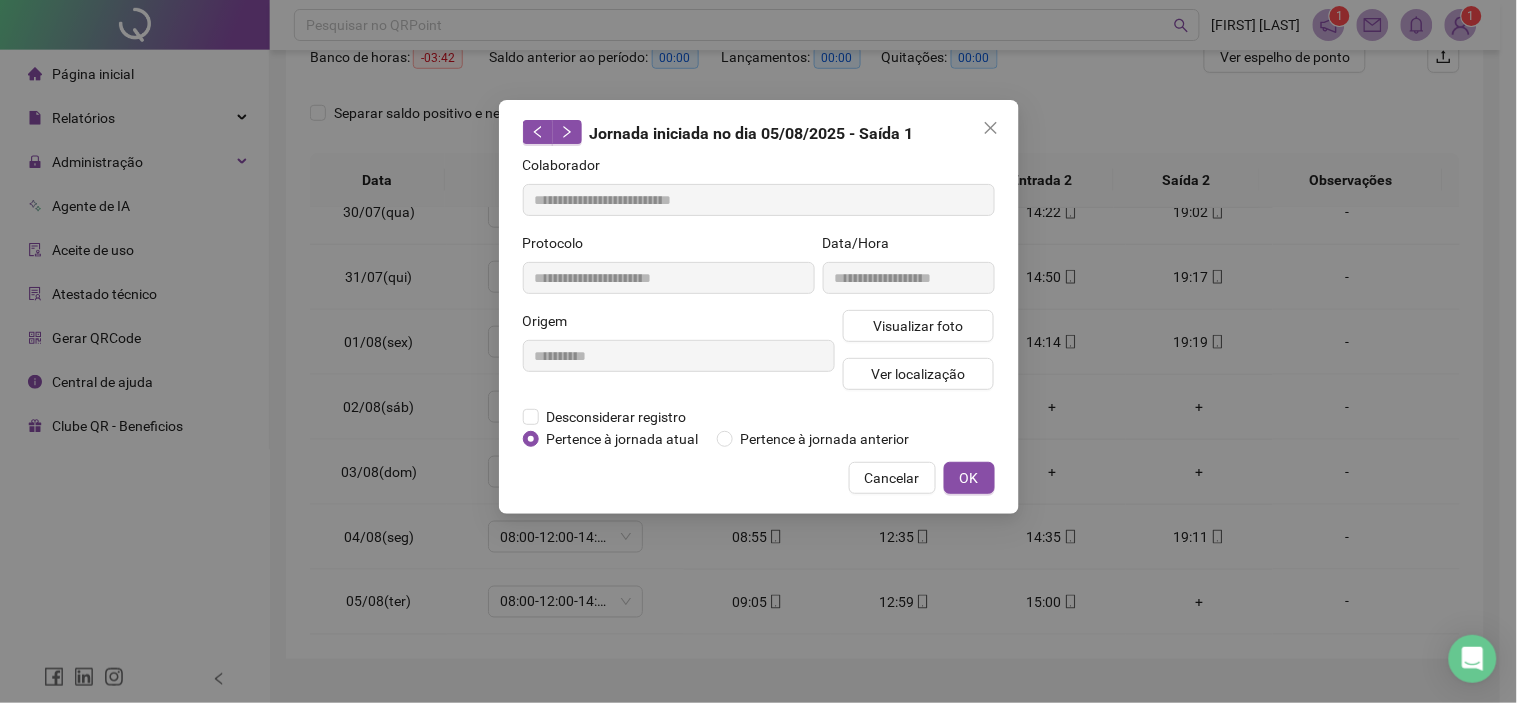 click on "**********" at bounding box center [758, 351] 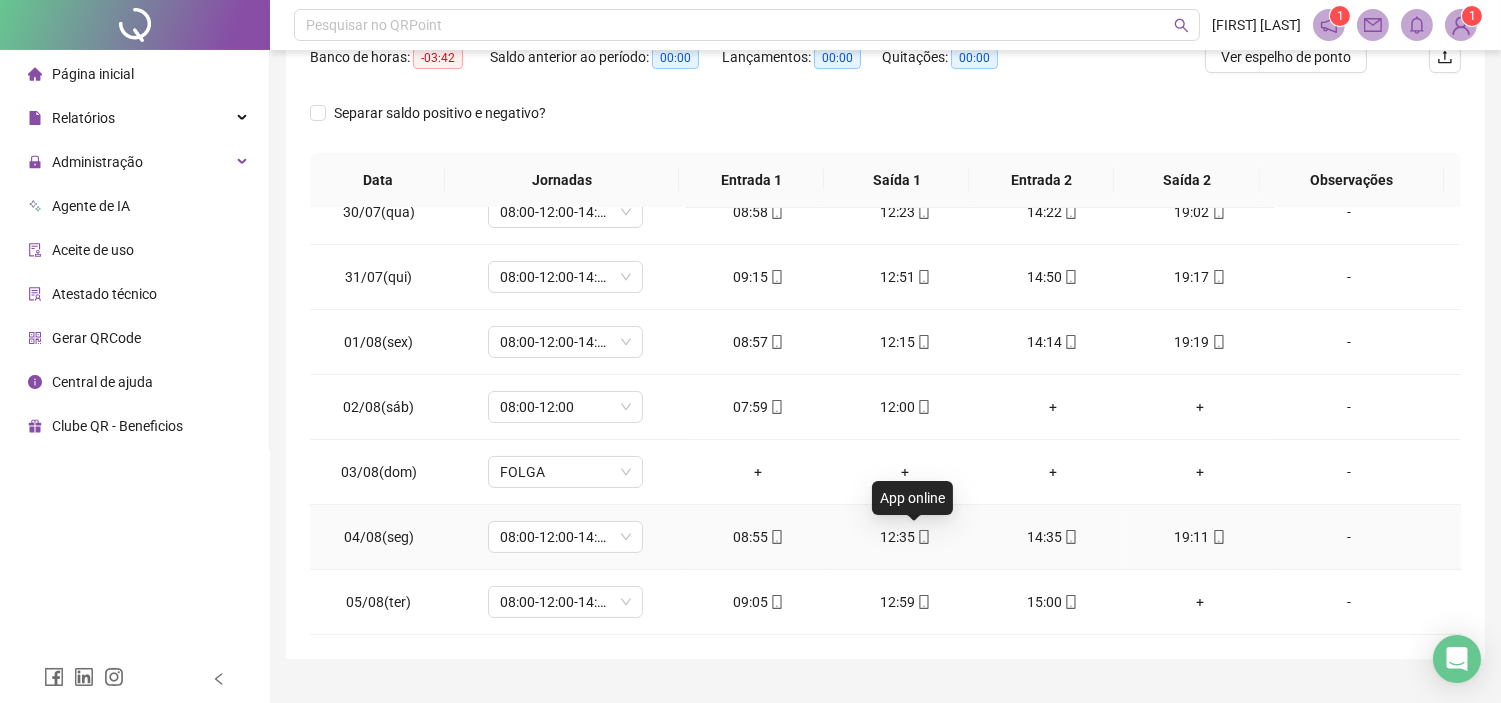 click 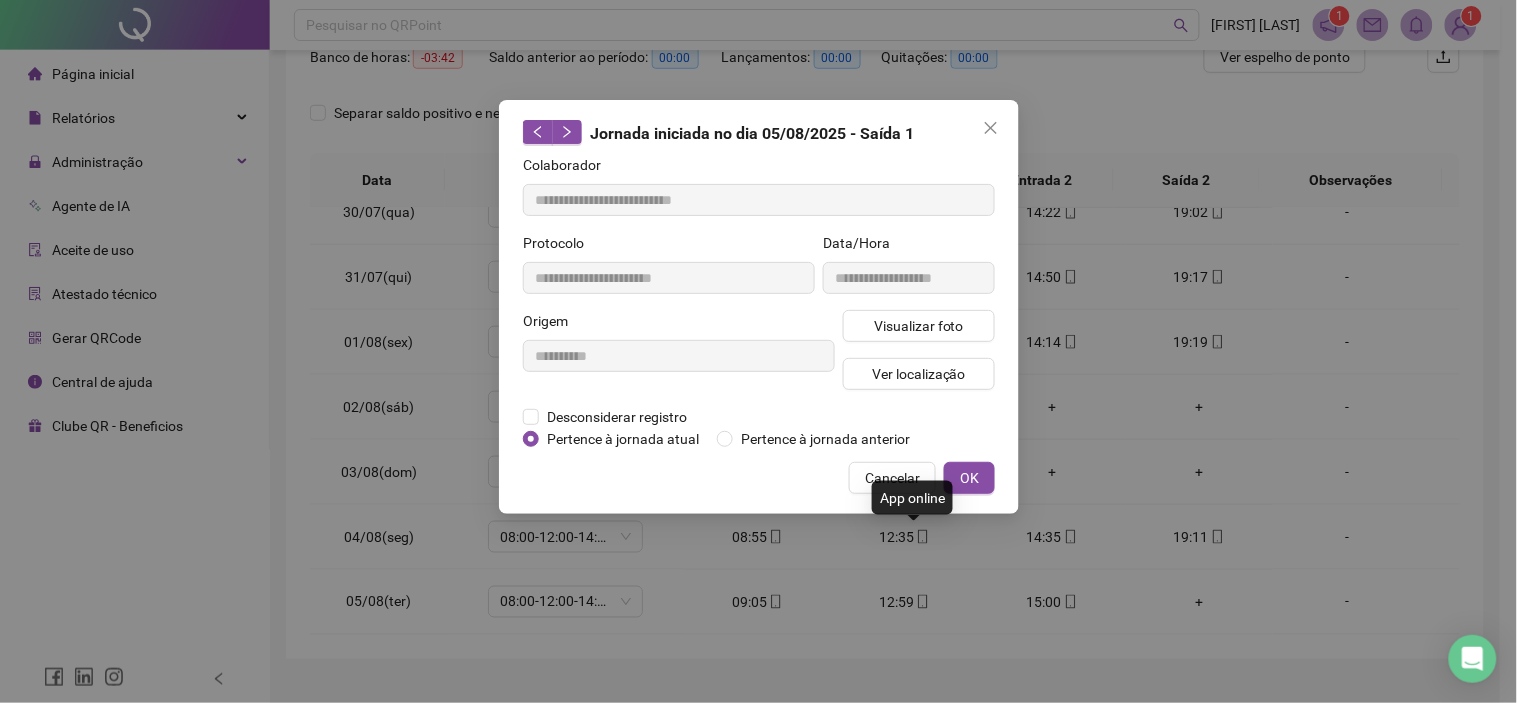 type on "**********" 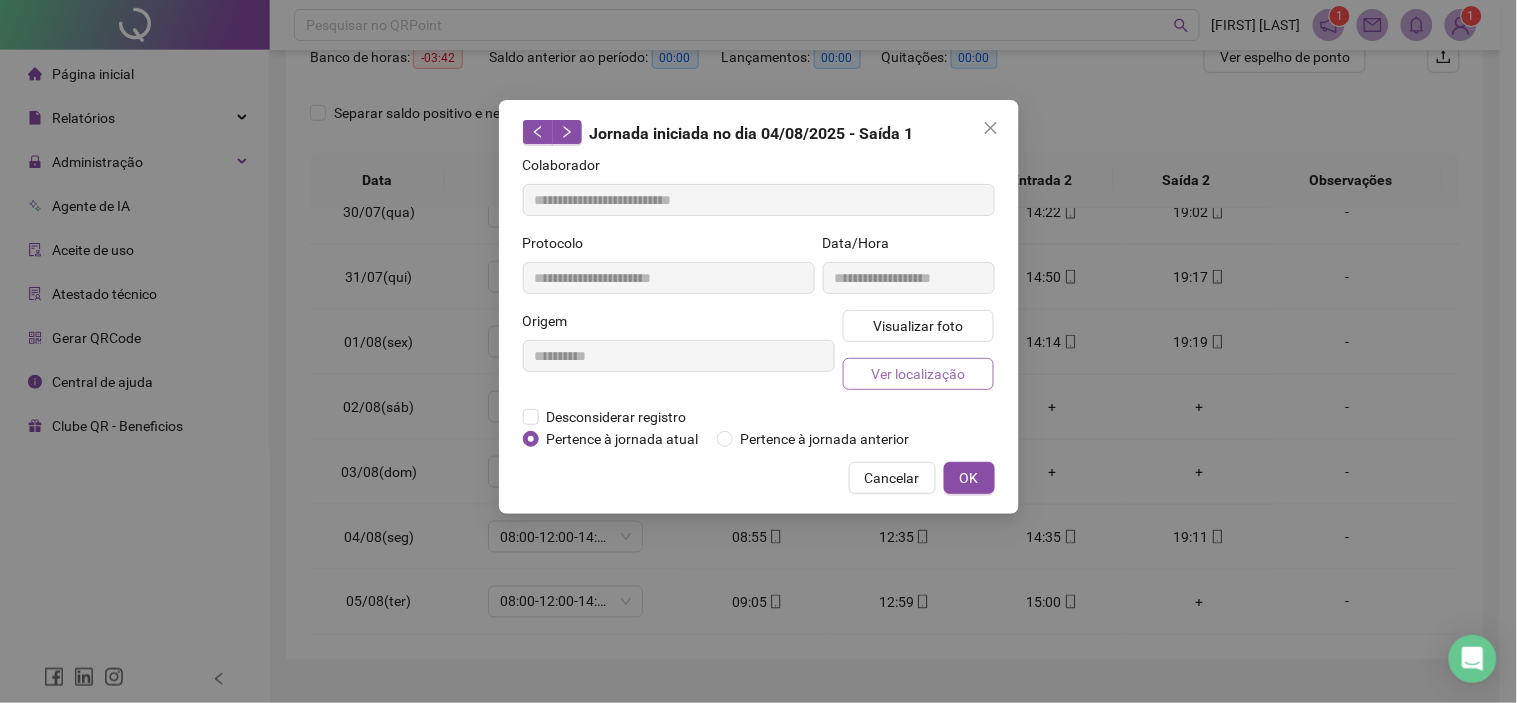 click on "Ver localização" at bounding box center [918, 374] 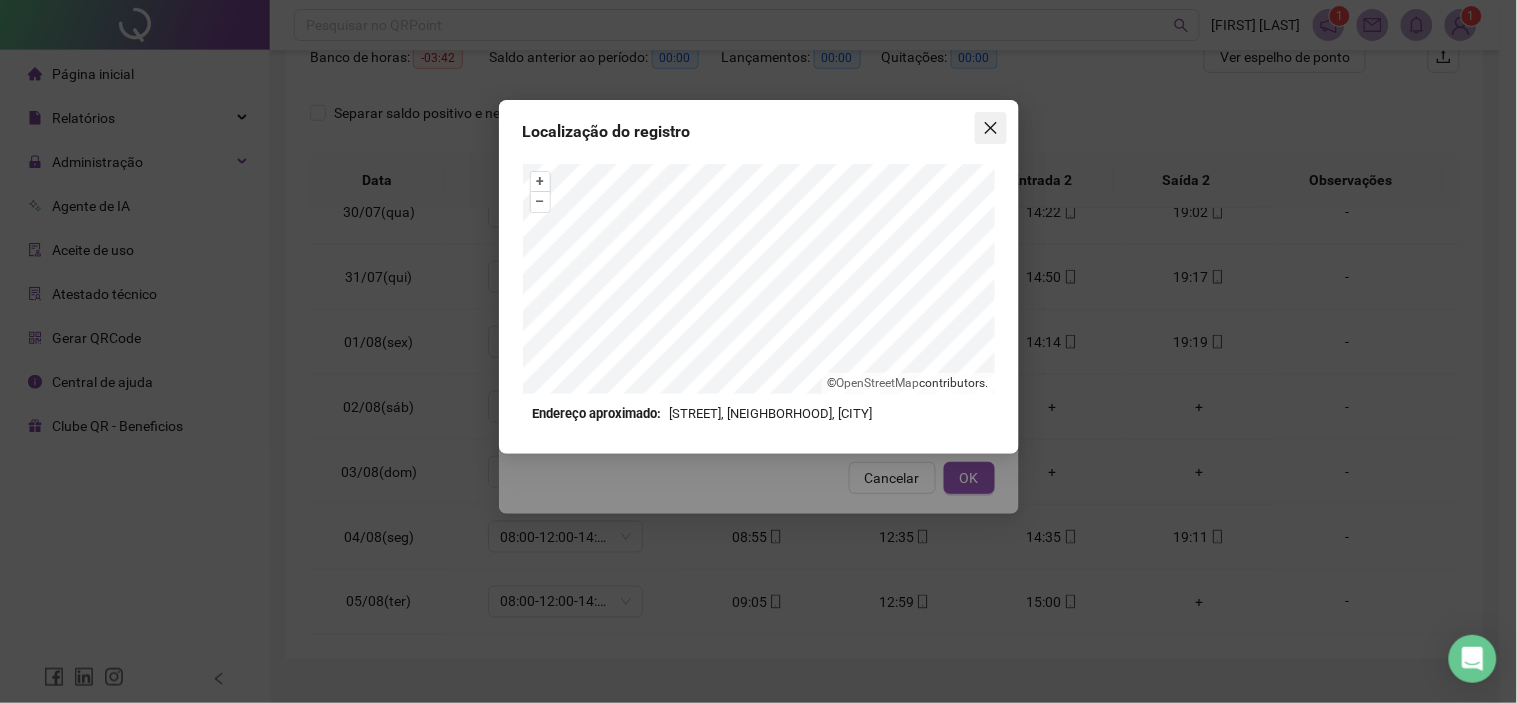click 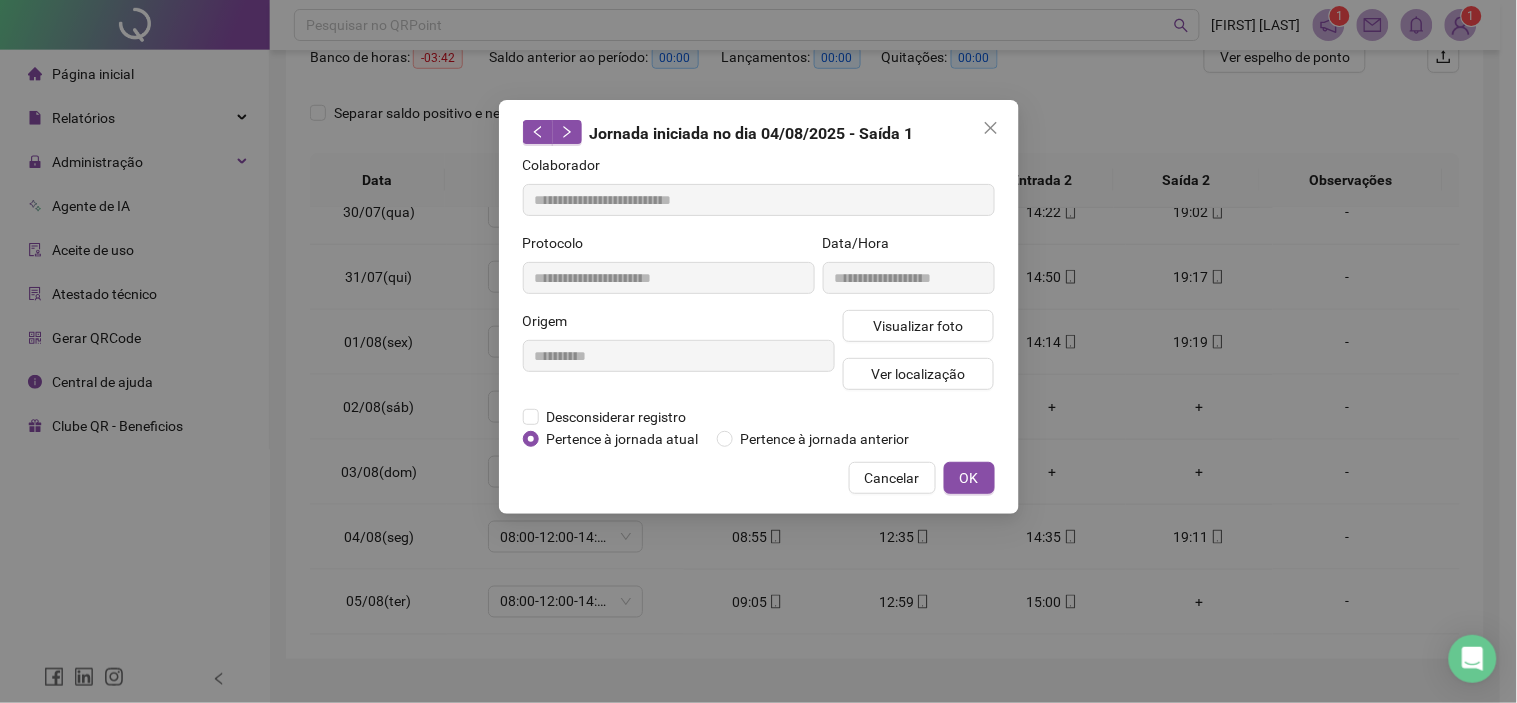 click on "**********" at bounding box center [758, 351] 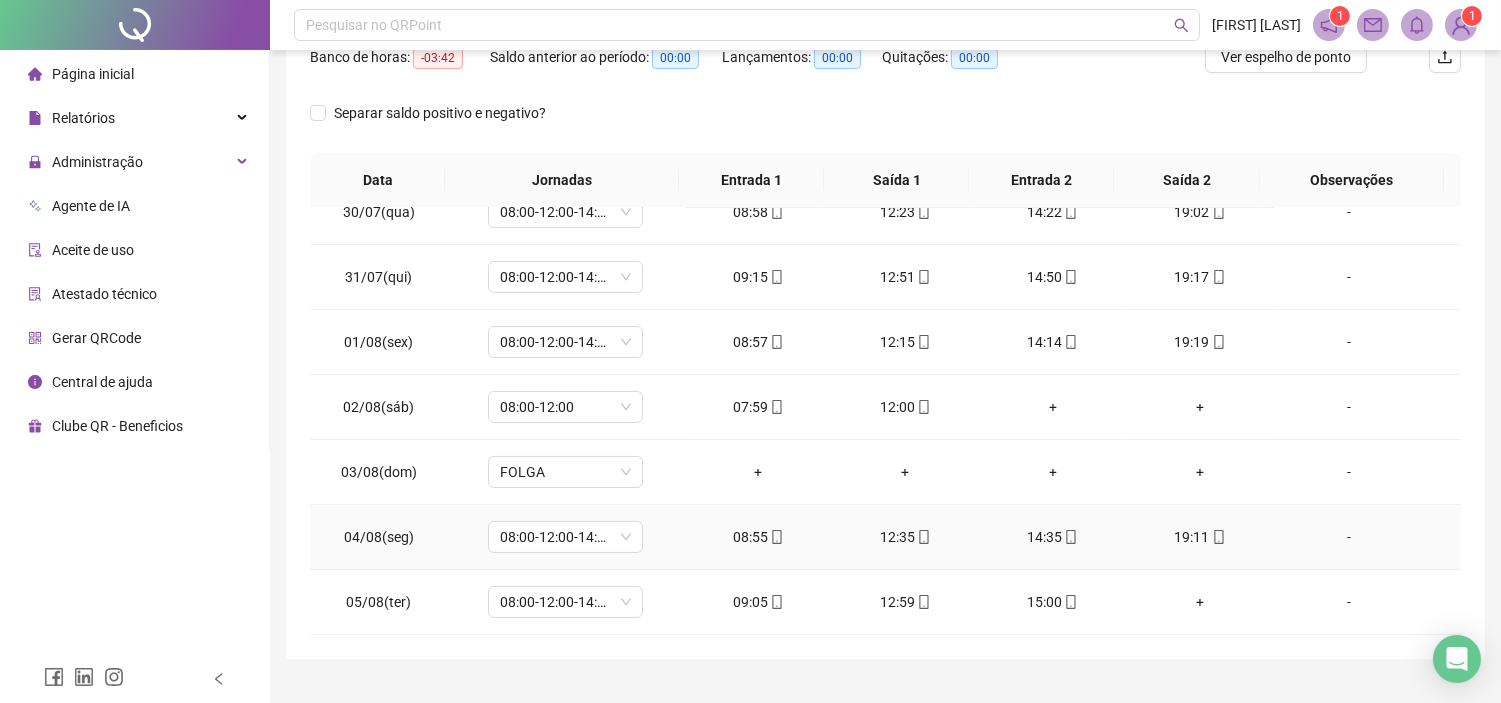 click on "14:35" at bounding box center (1052, 537) 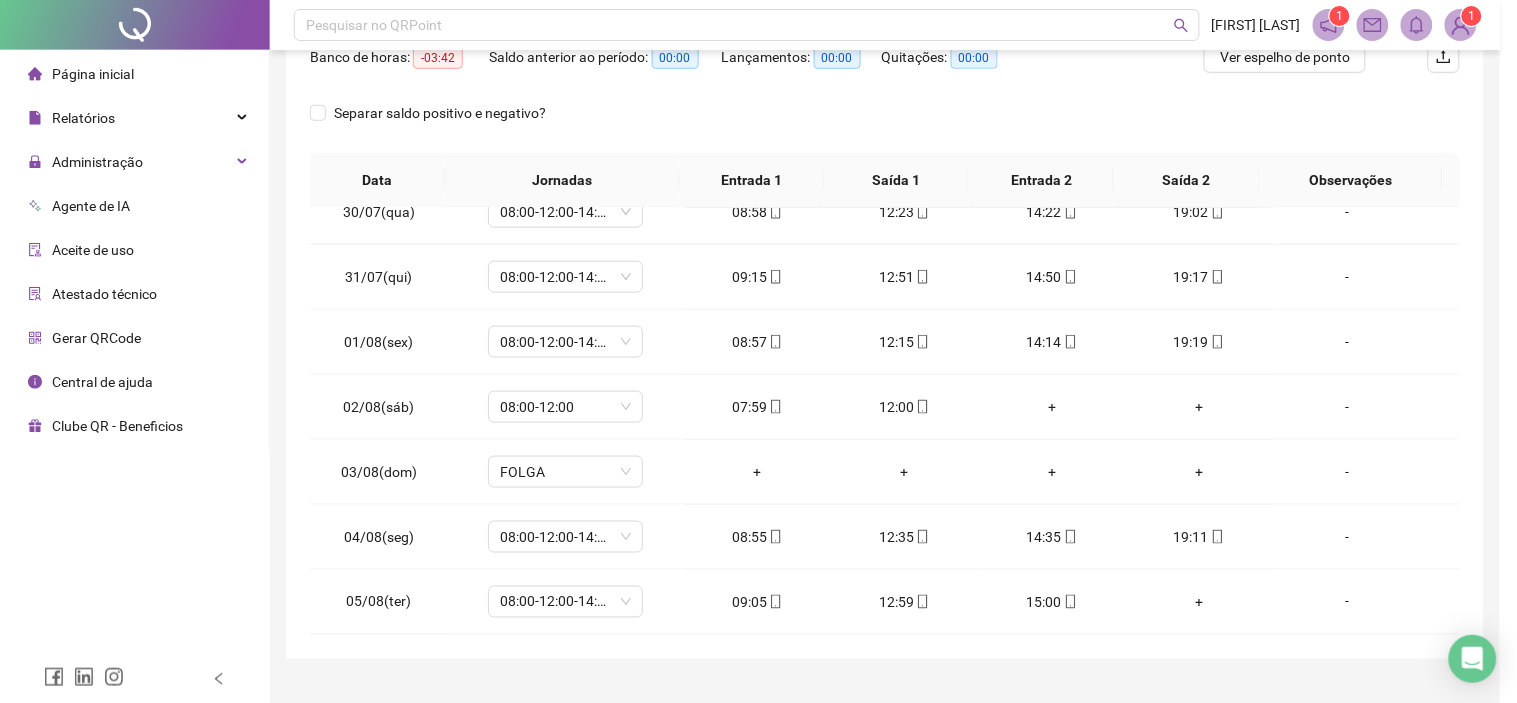type on "**********" 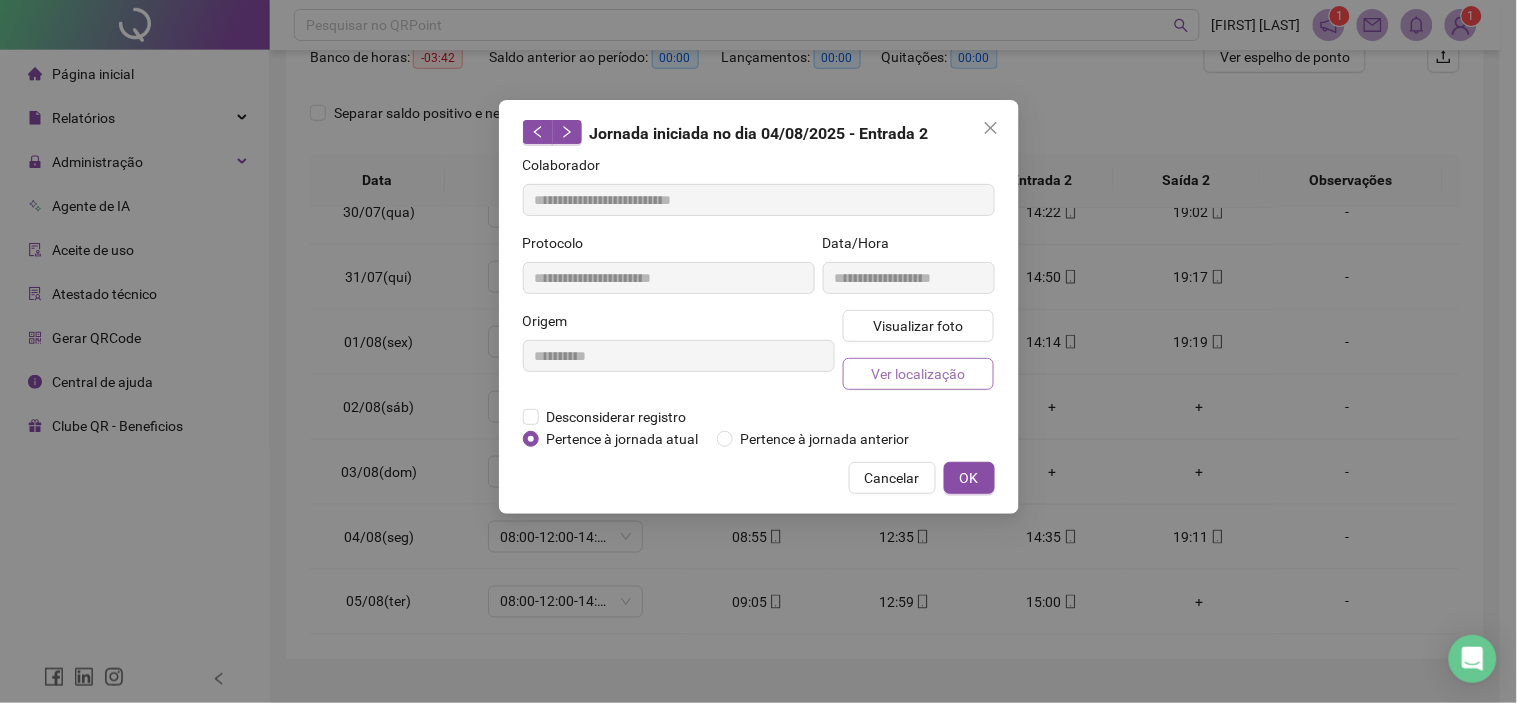 click on "Ver localização" at bounding box center (918, 374) 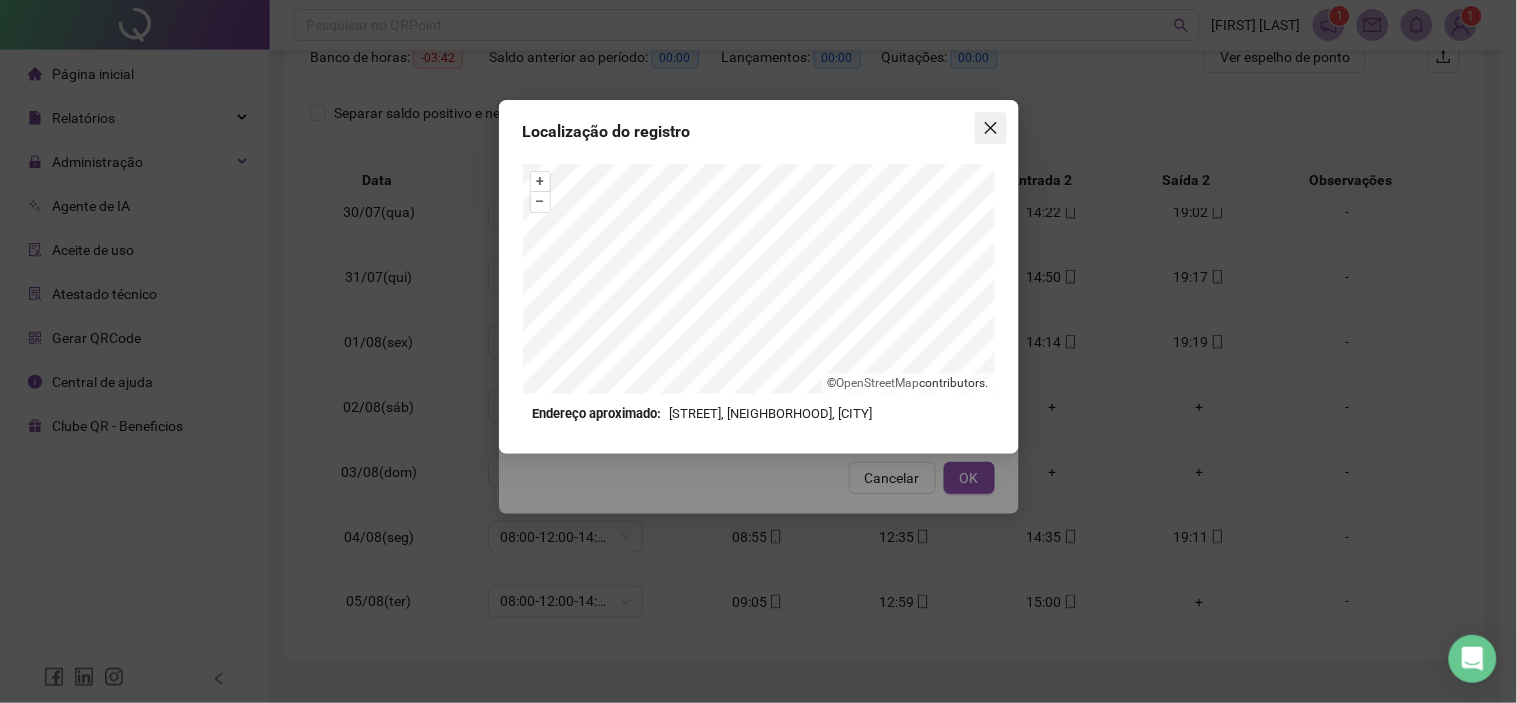 click 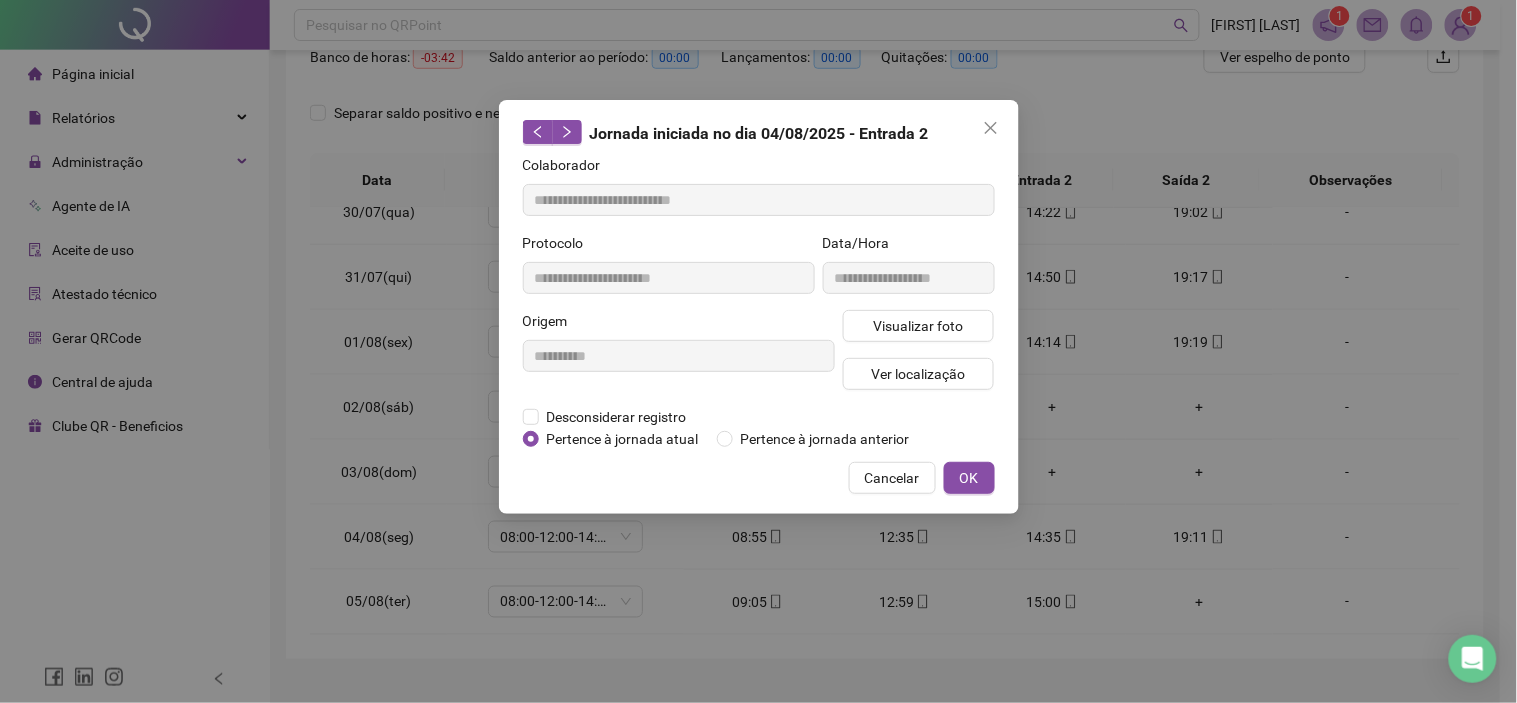click on "**********" at bounding box center [758, 351] 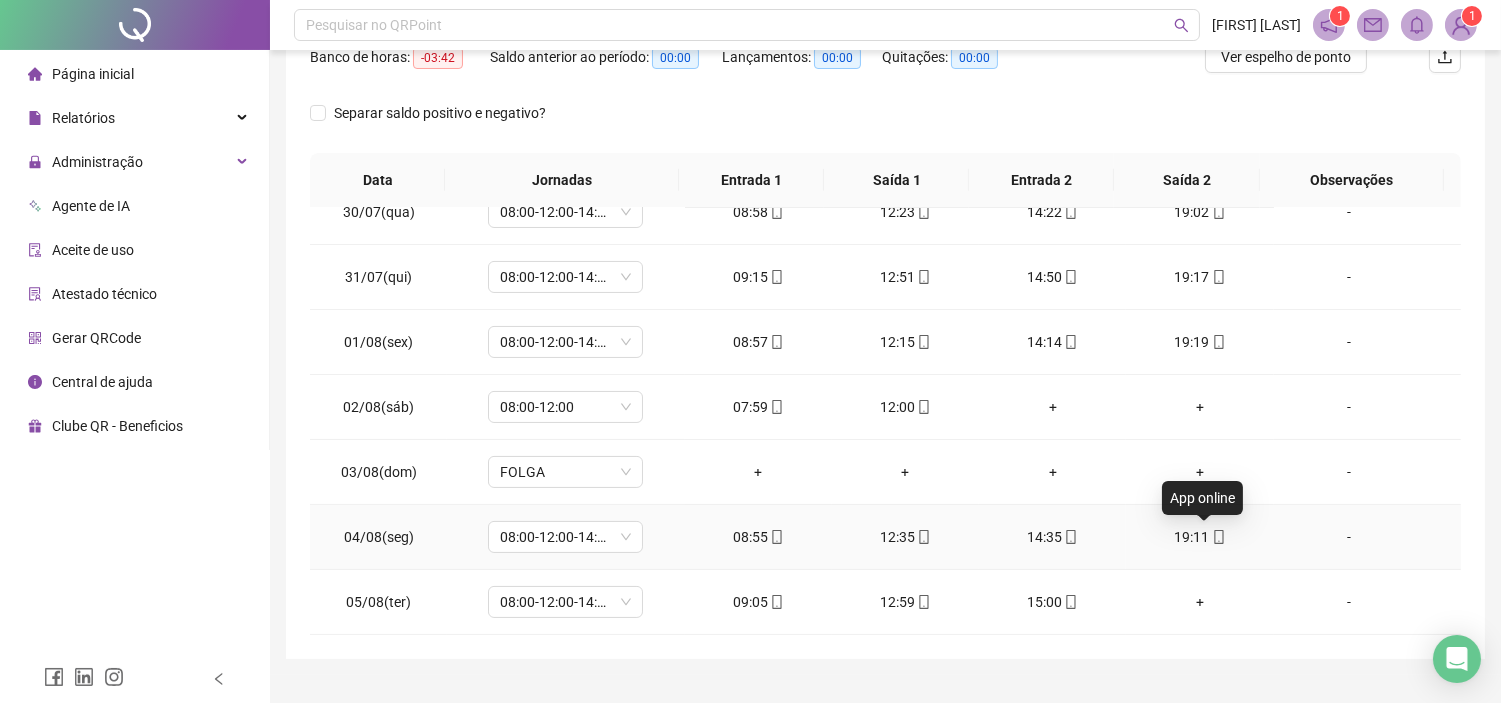 click 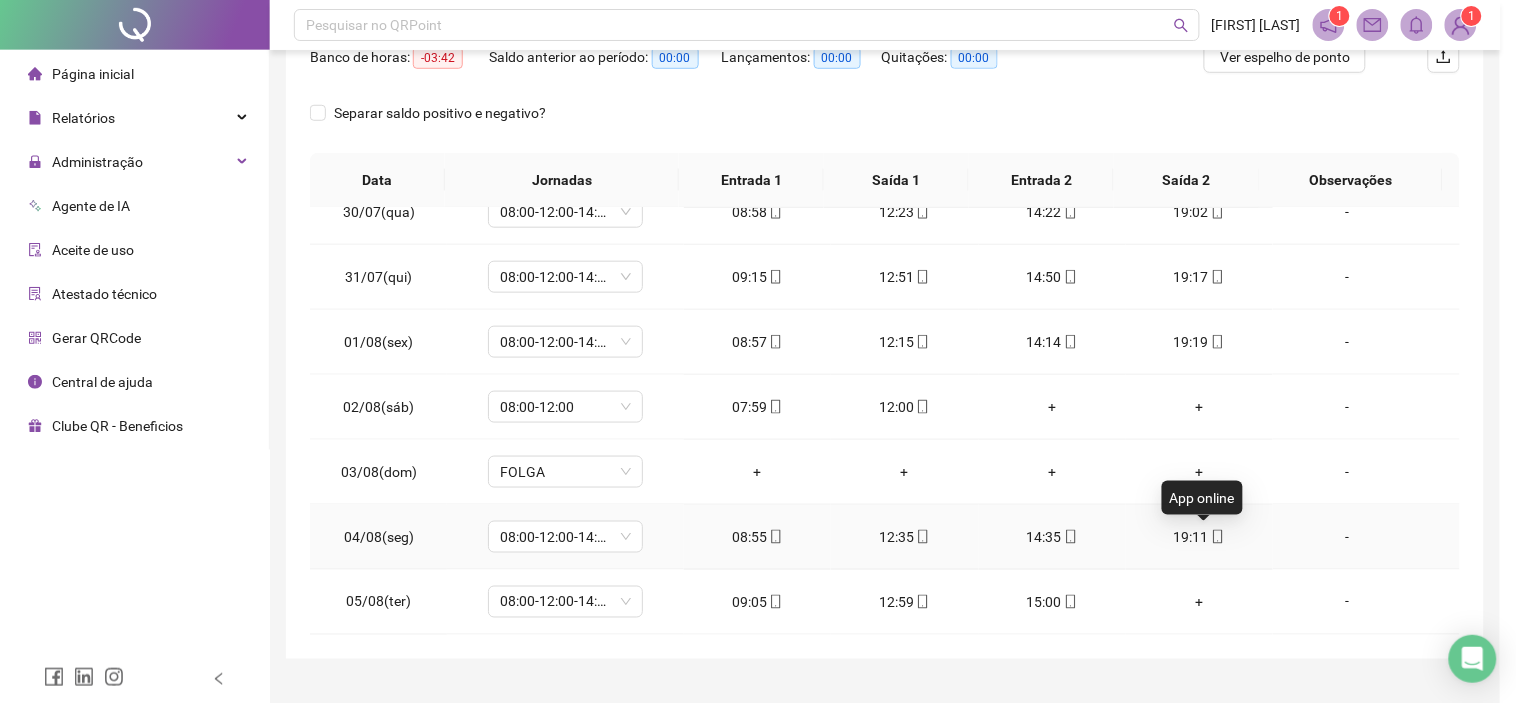 type on "**********" 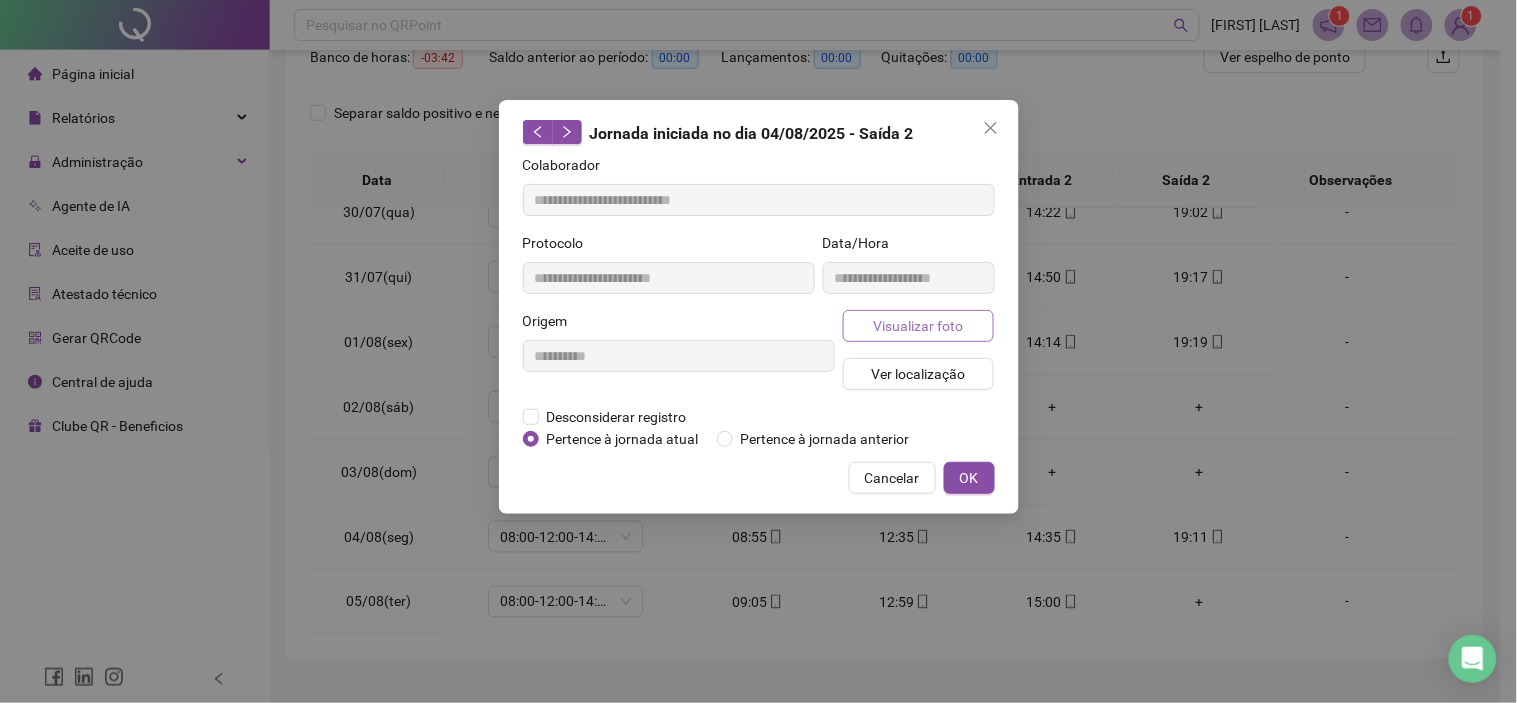 click on "Visualizar foto" at bounding box center [918, 326] 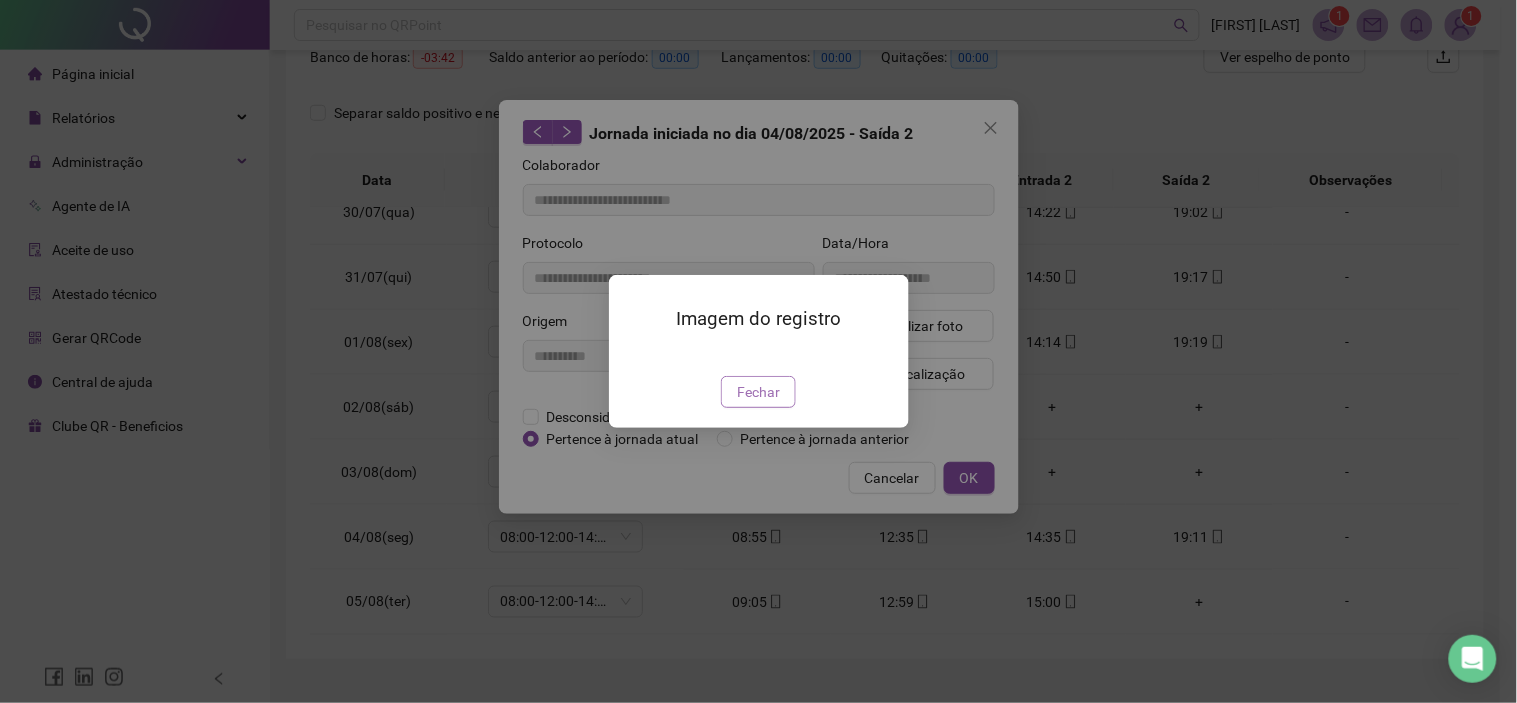 click on "Fechar" at bounding box center (758, 392) 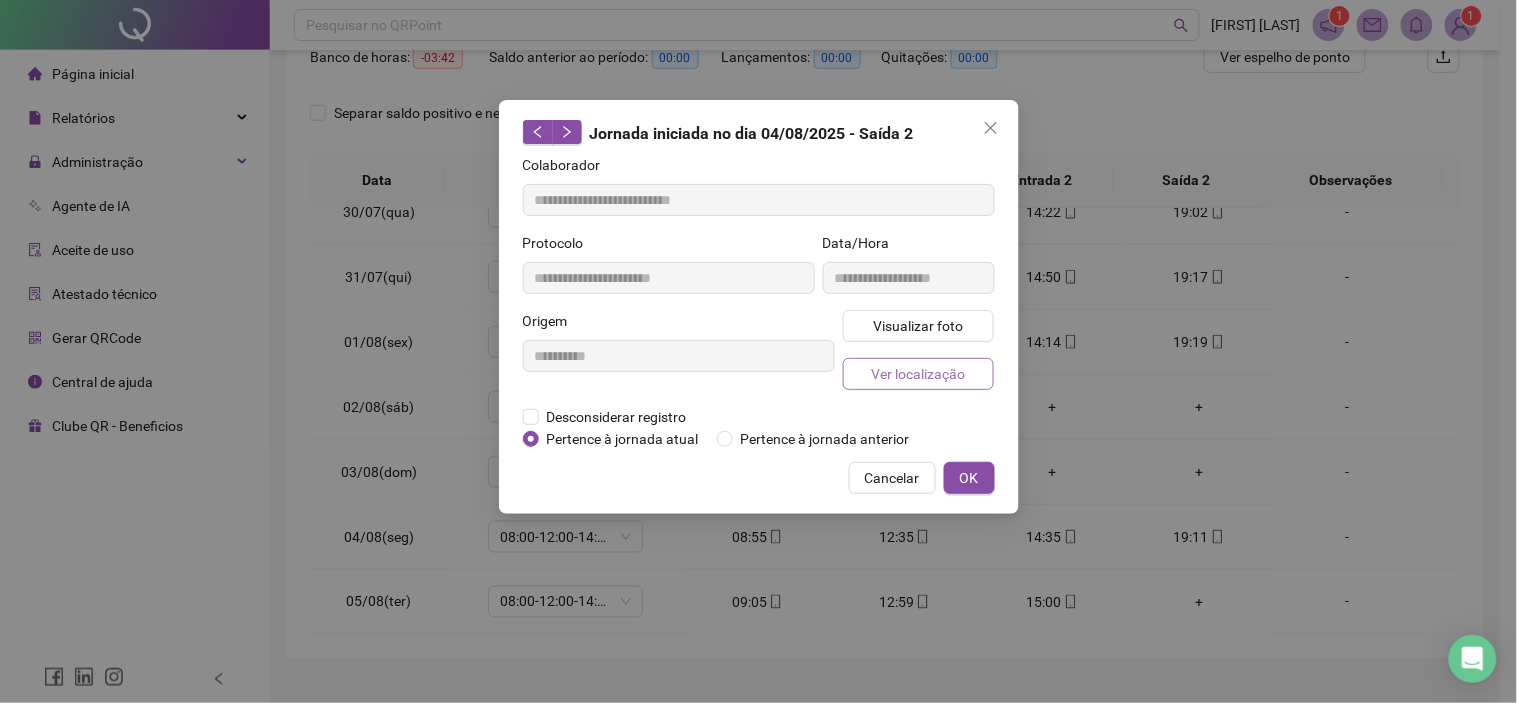 click on "Ver localização" at bounding box center (918, 374) 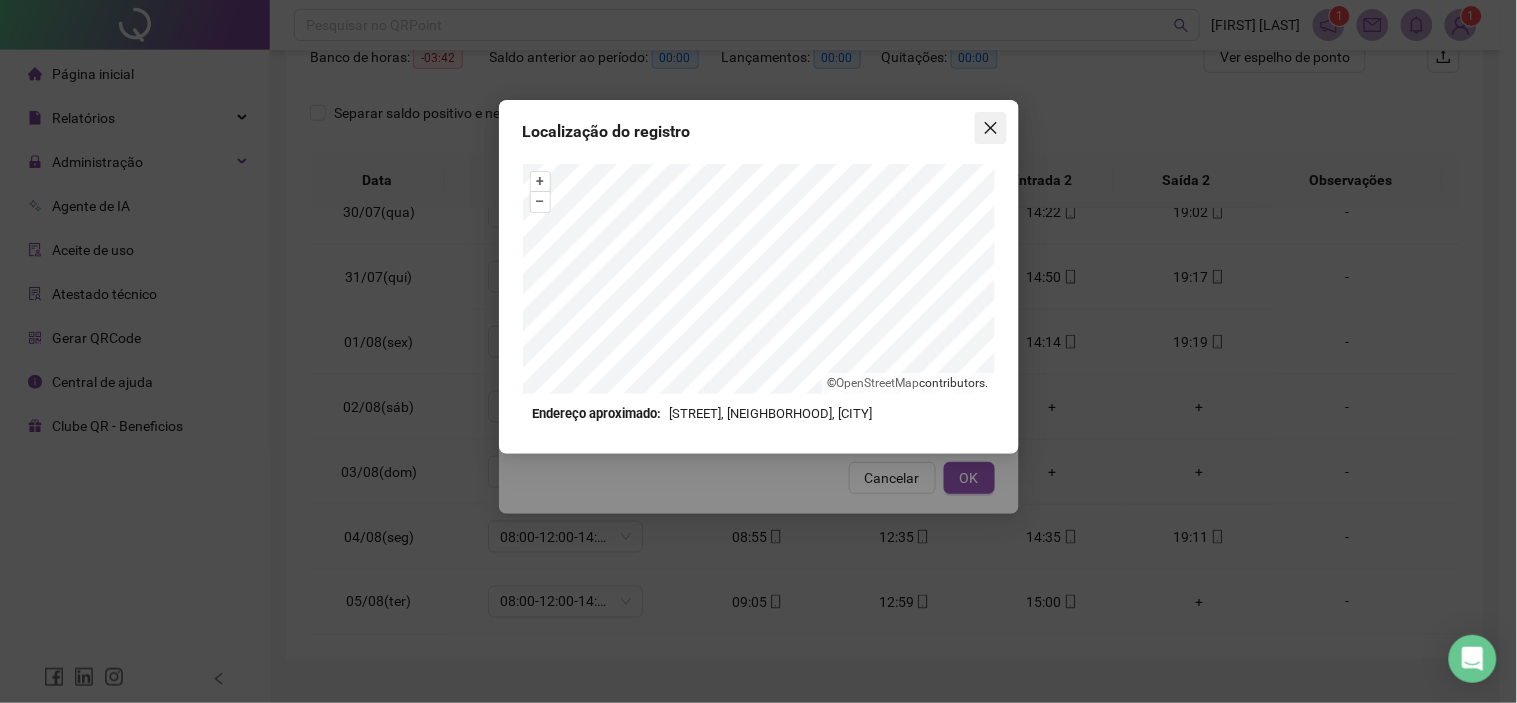 click 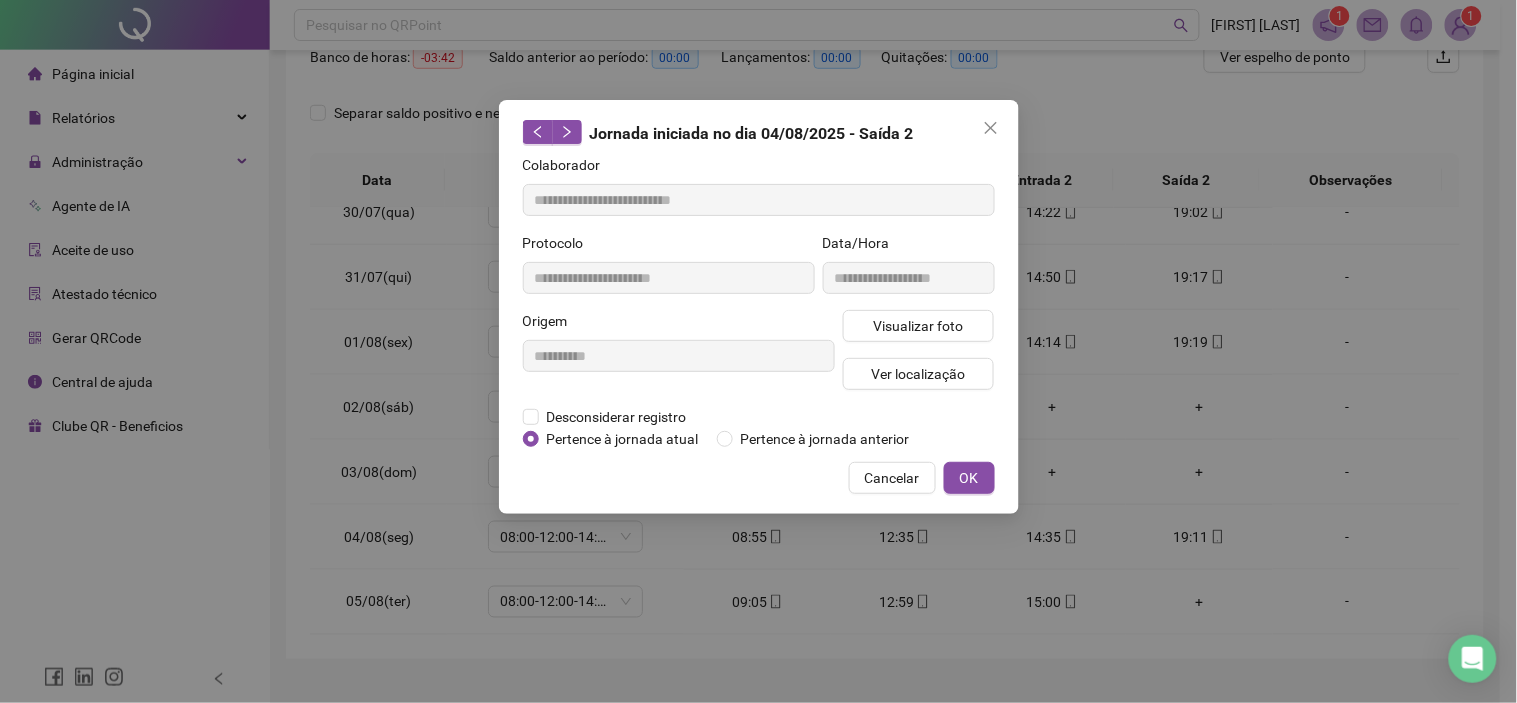 click 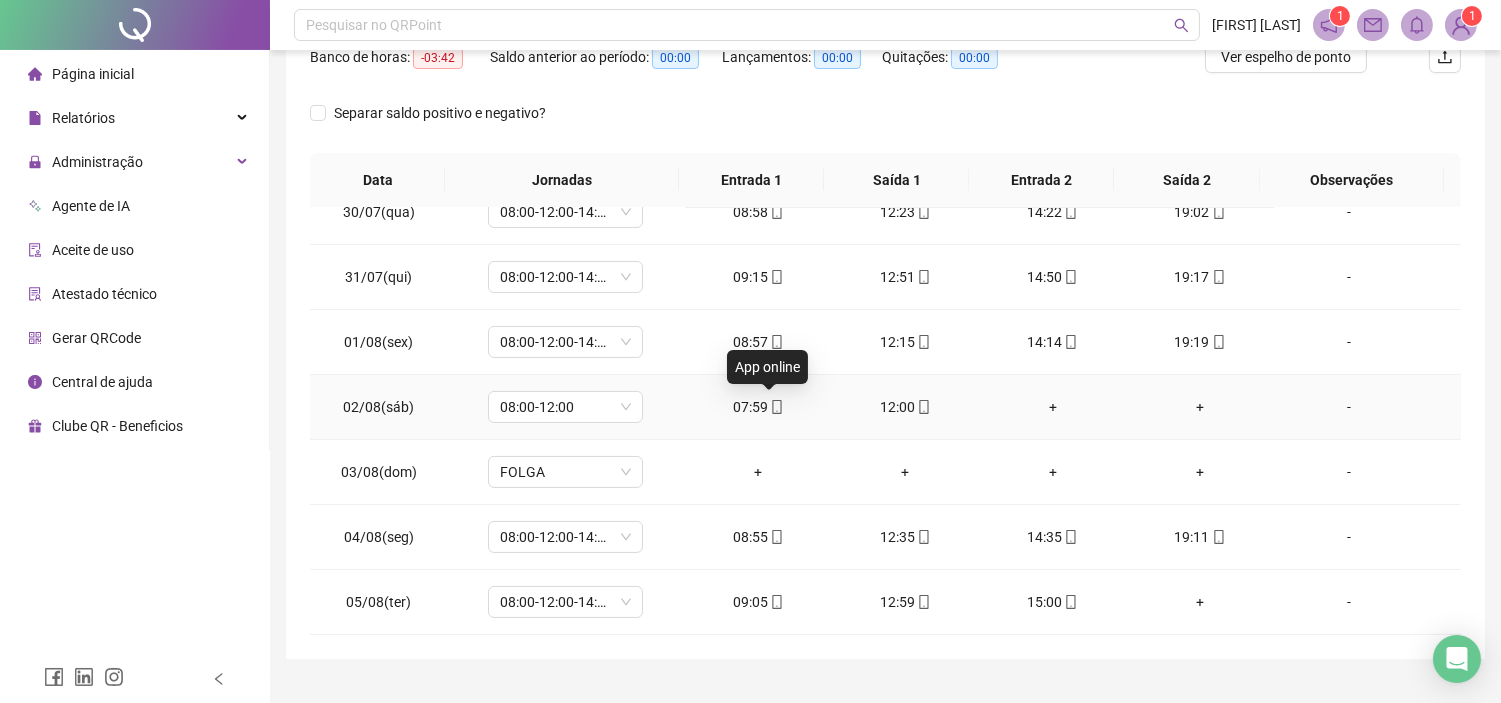 click 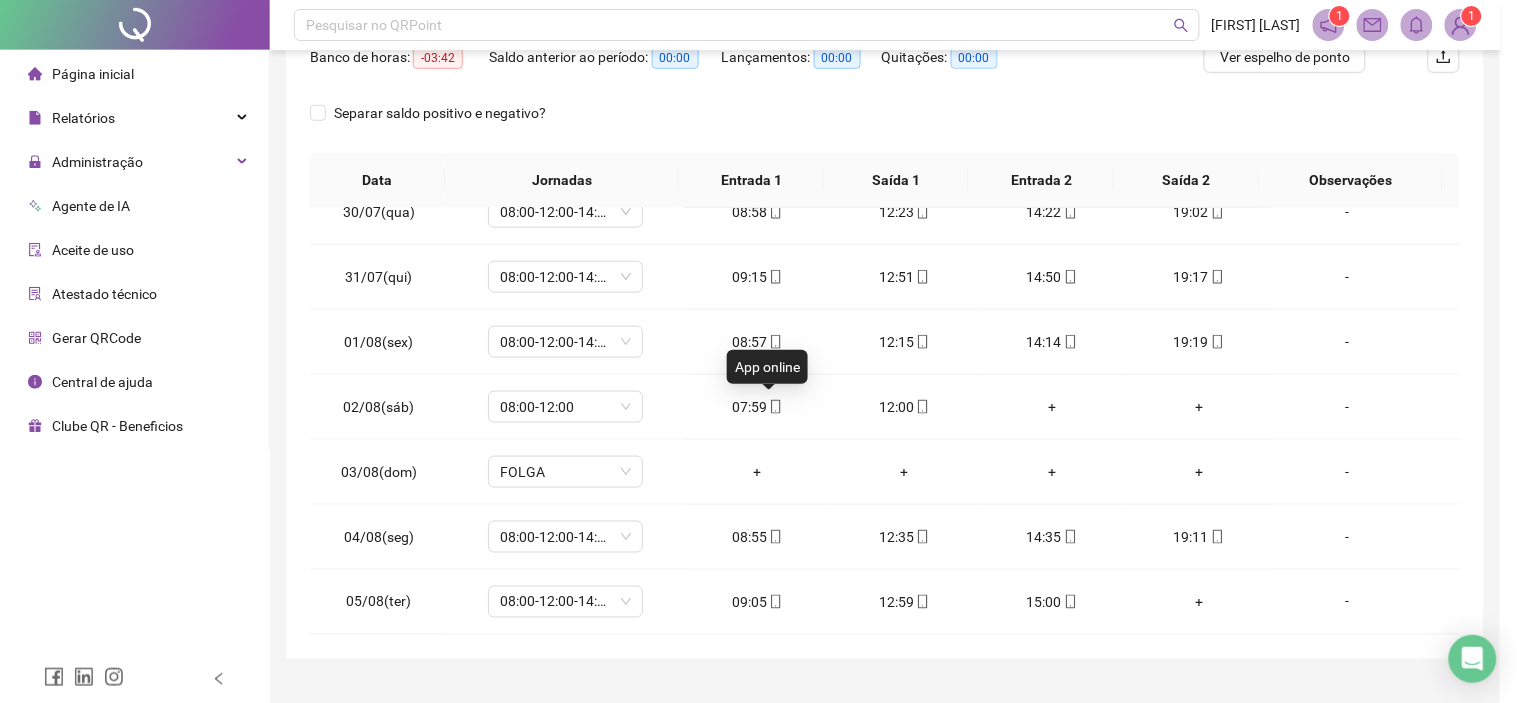 type on "**********" 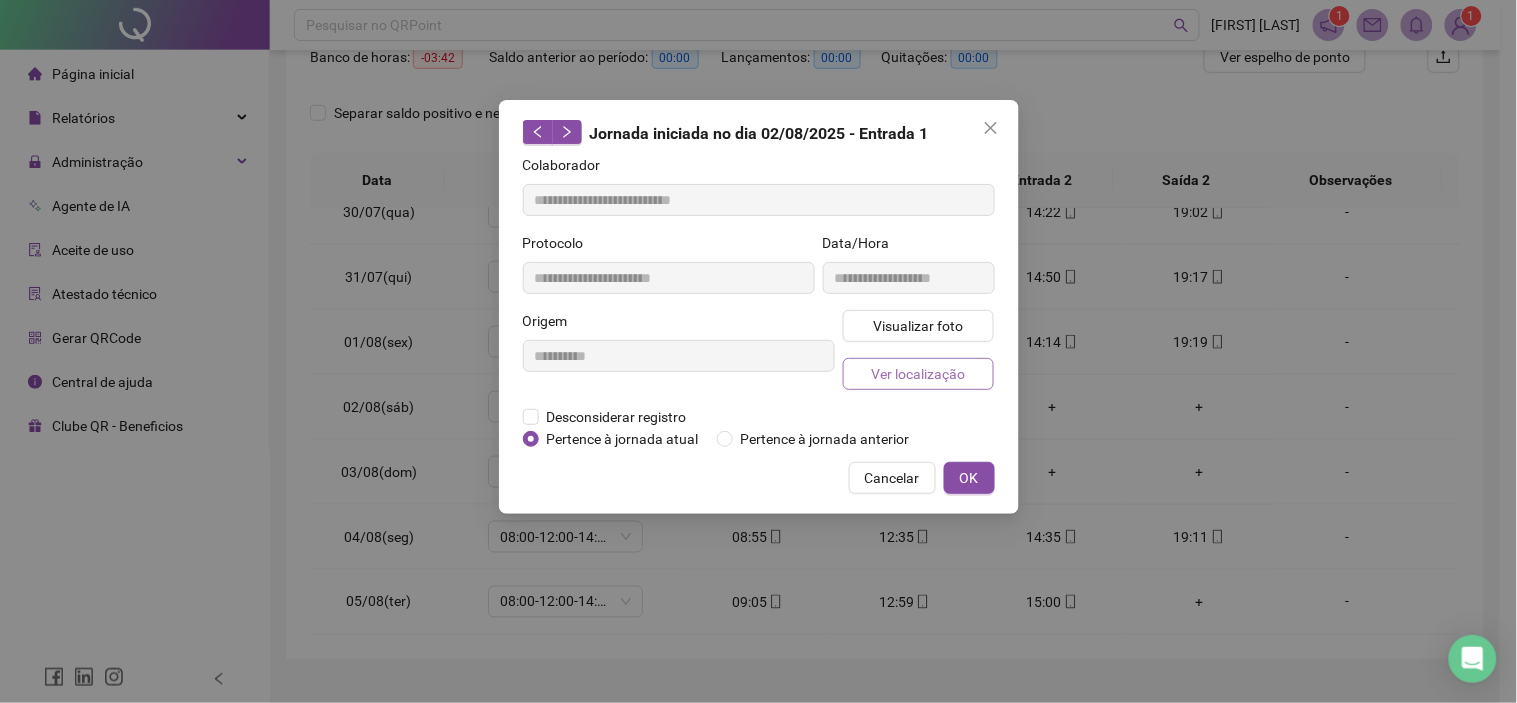 click on "Ver localização" at bounding box center (918, 374) 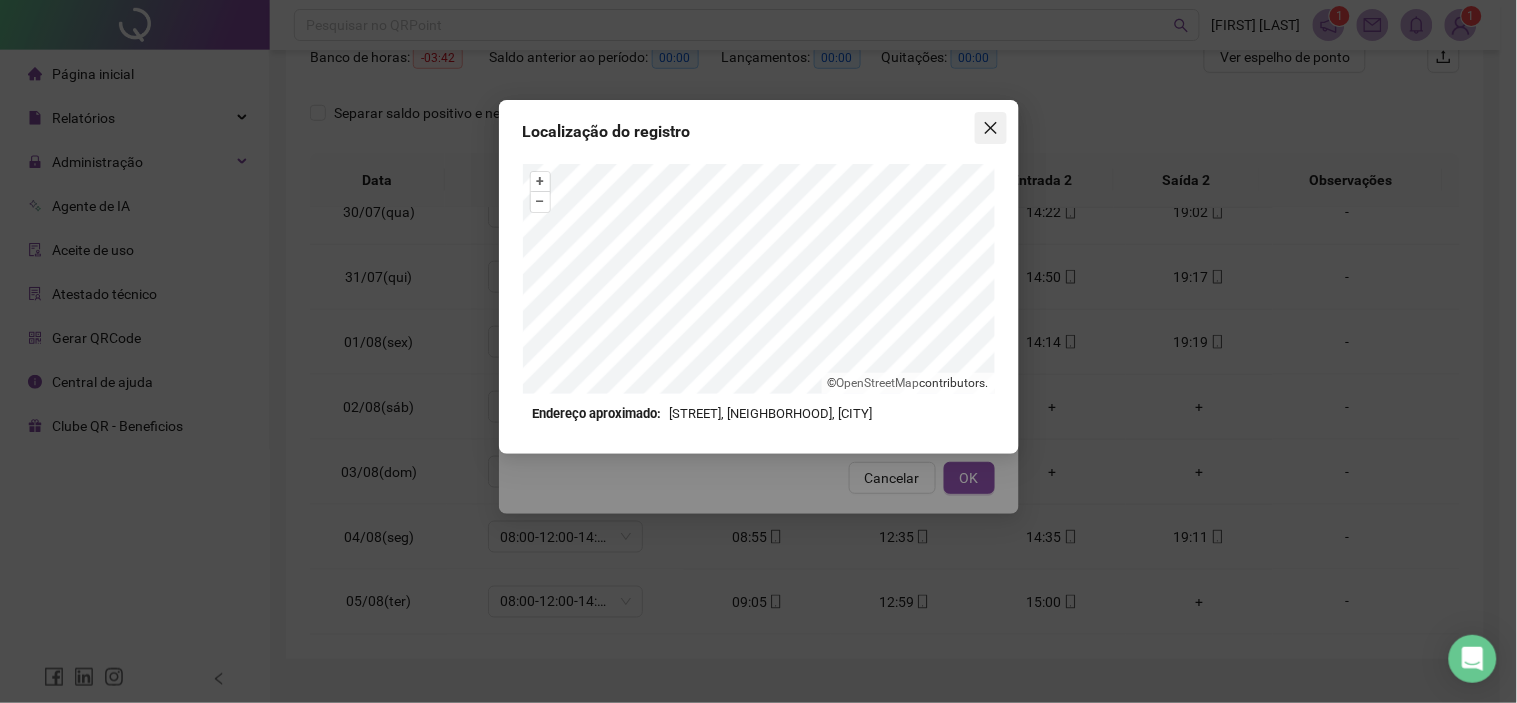 click 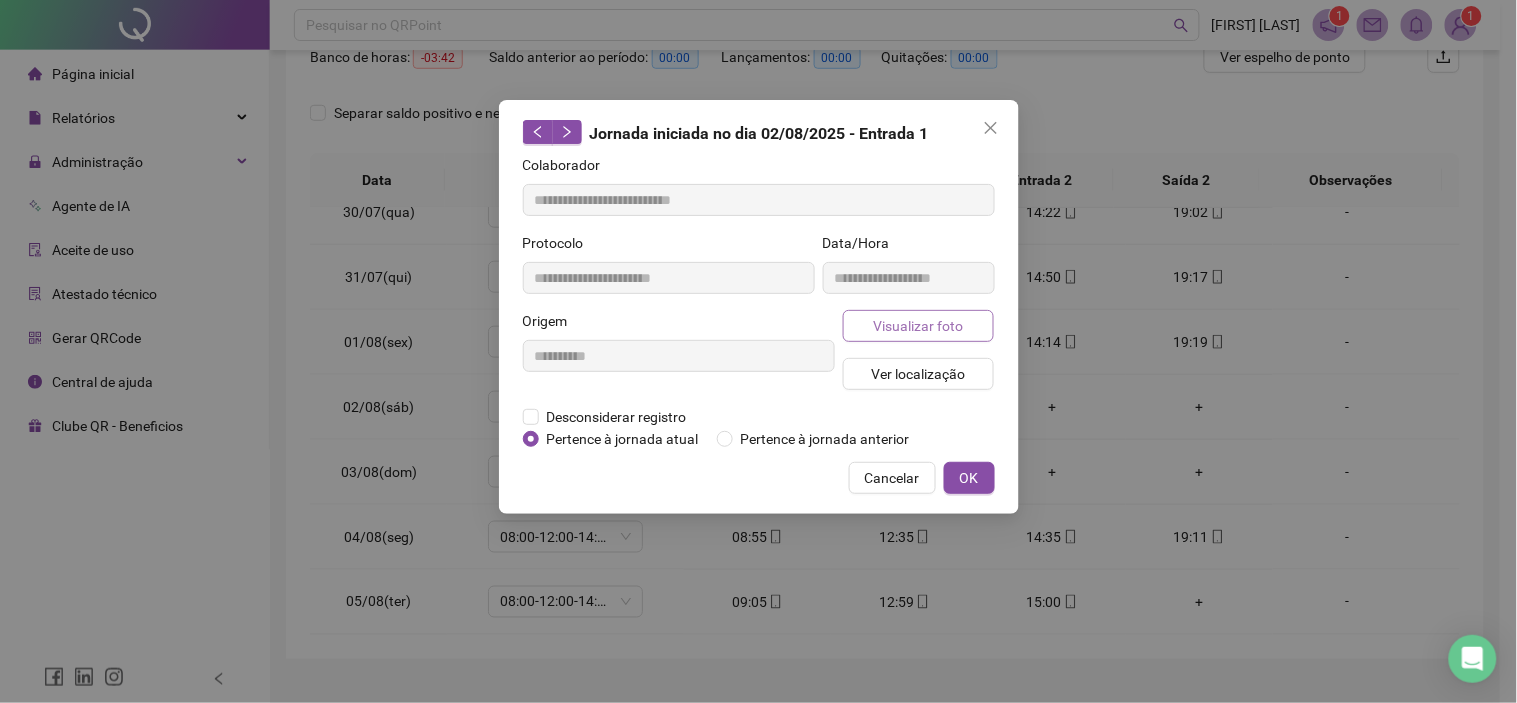 click on "Visualizar foto" at bounding box center [918, 326] 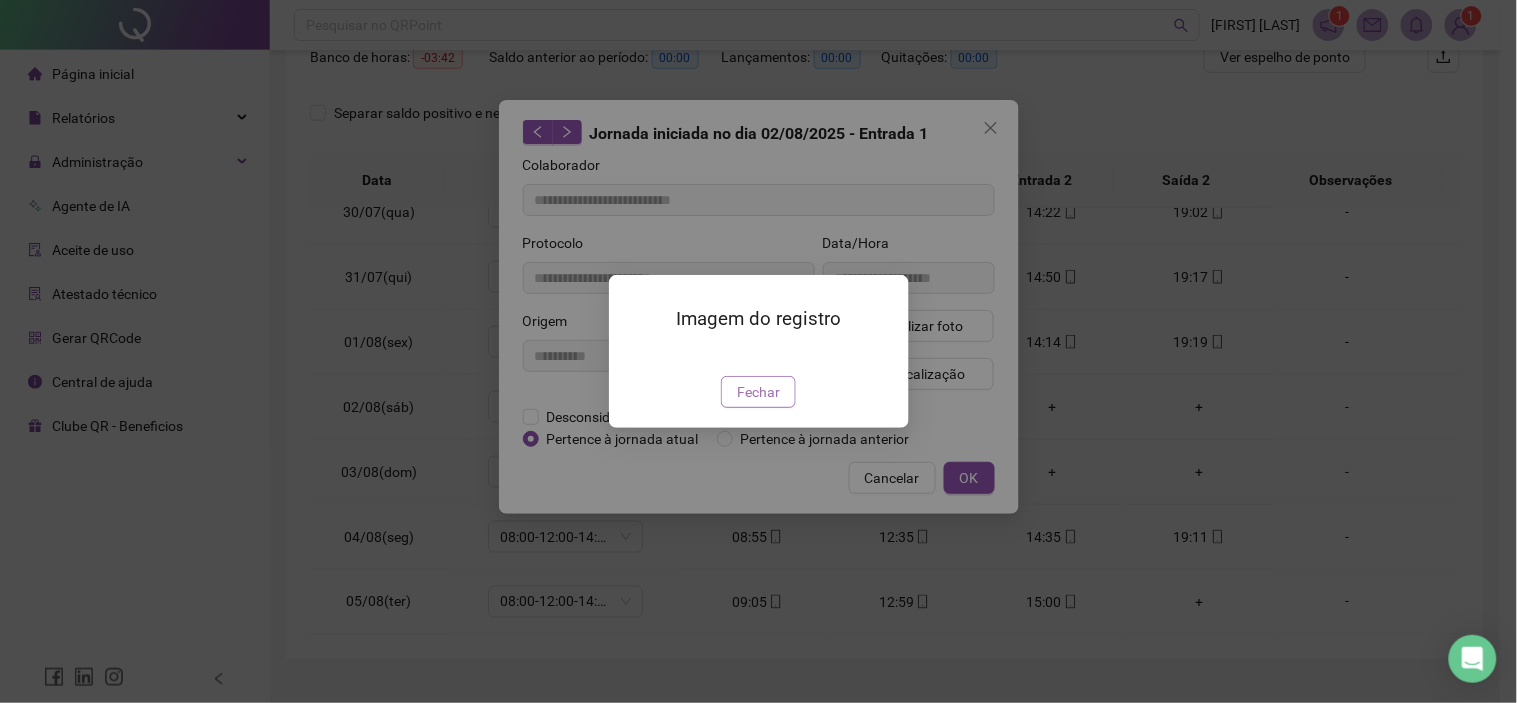 click on "Fechar" at bounding box center [758, 392] 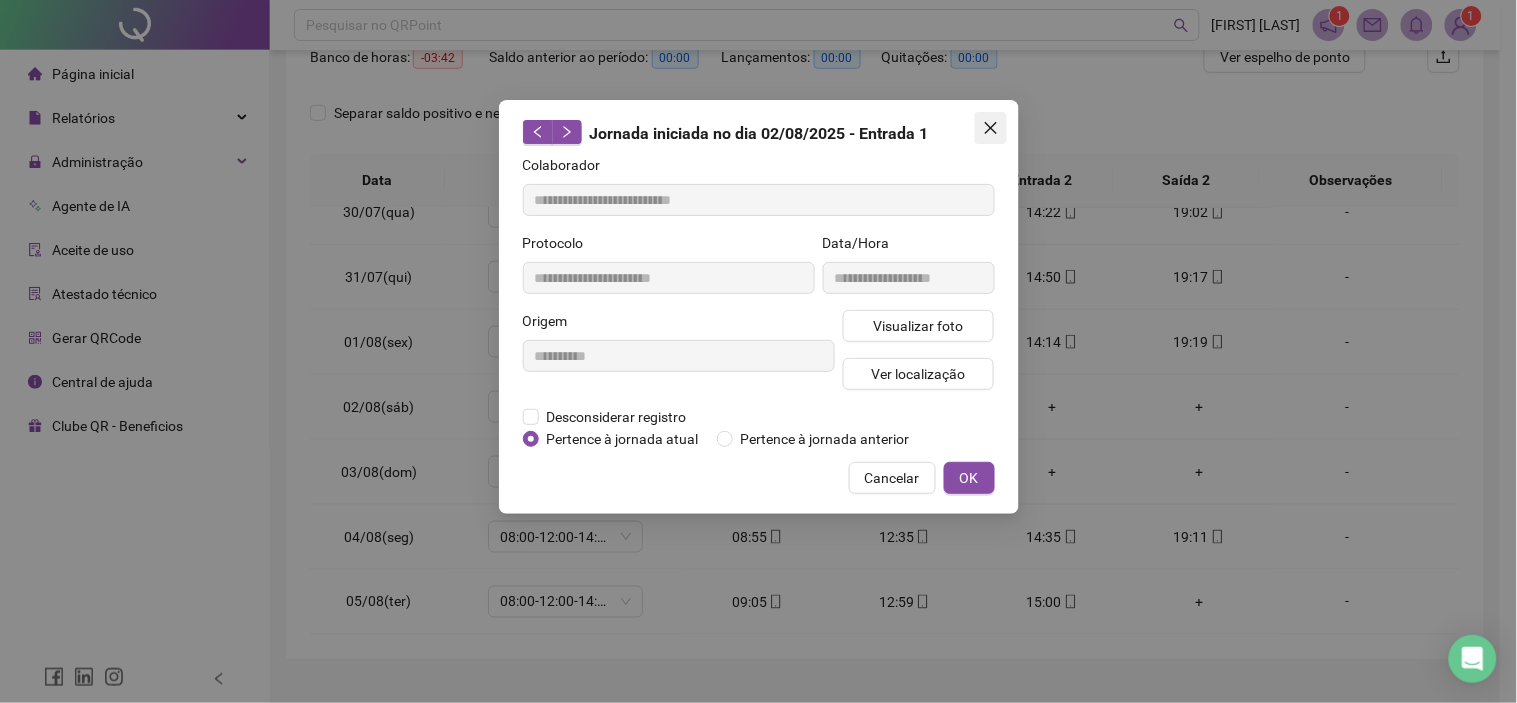 click 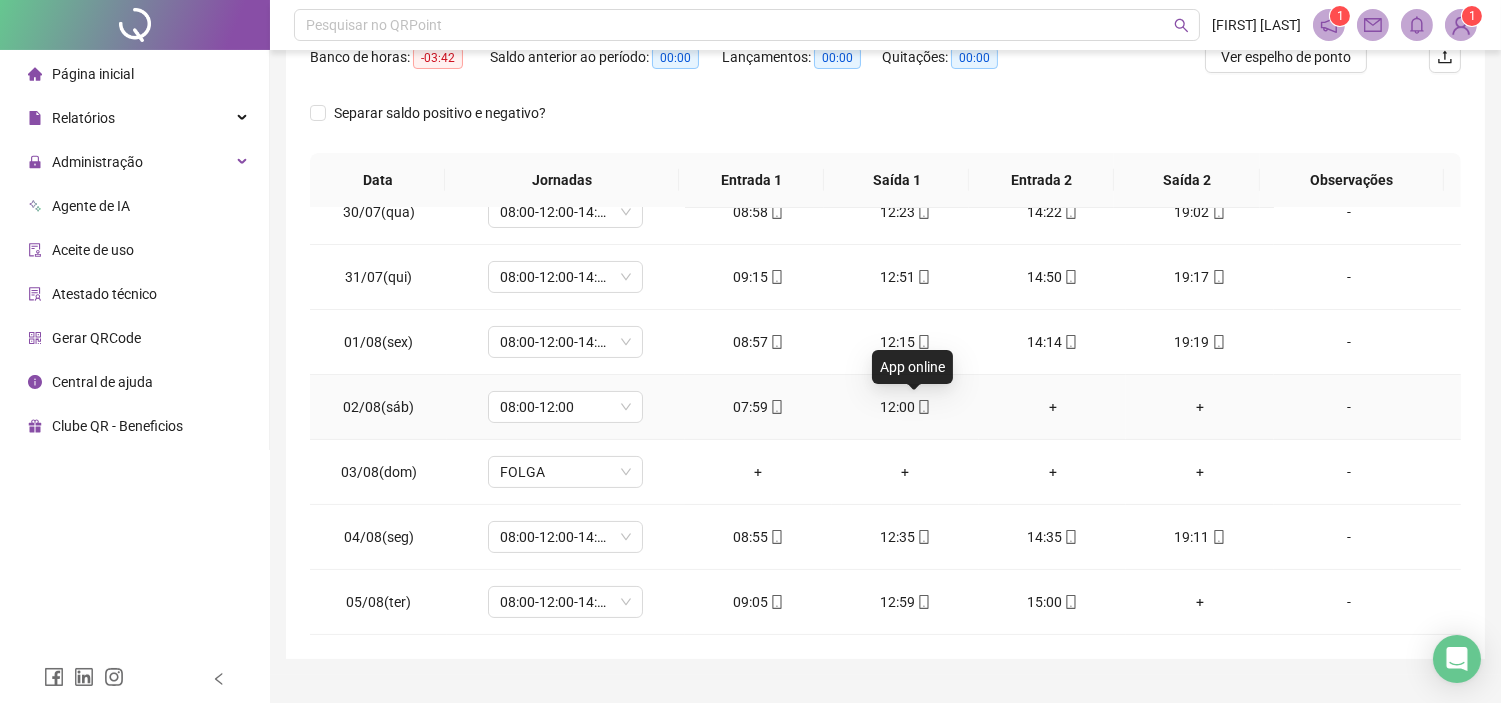click 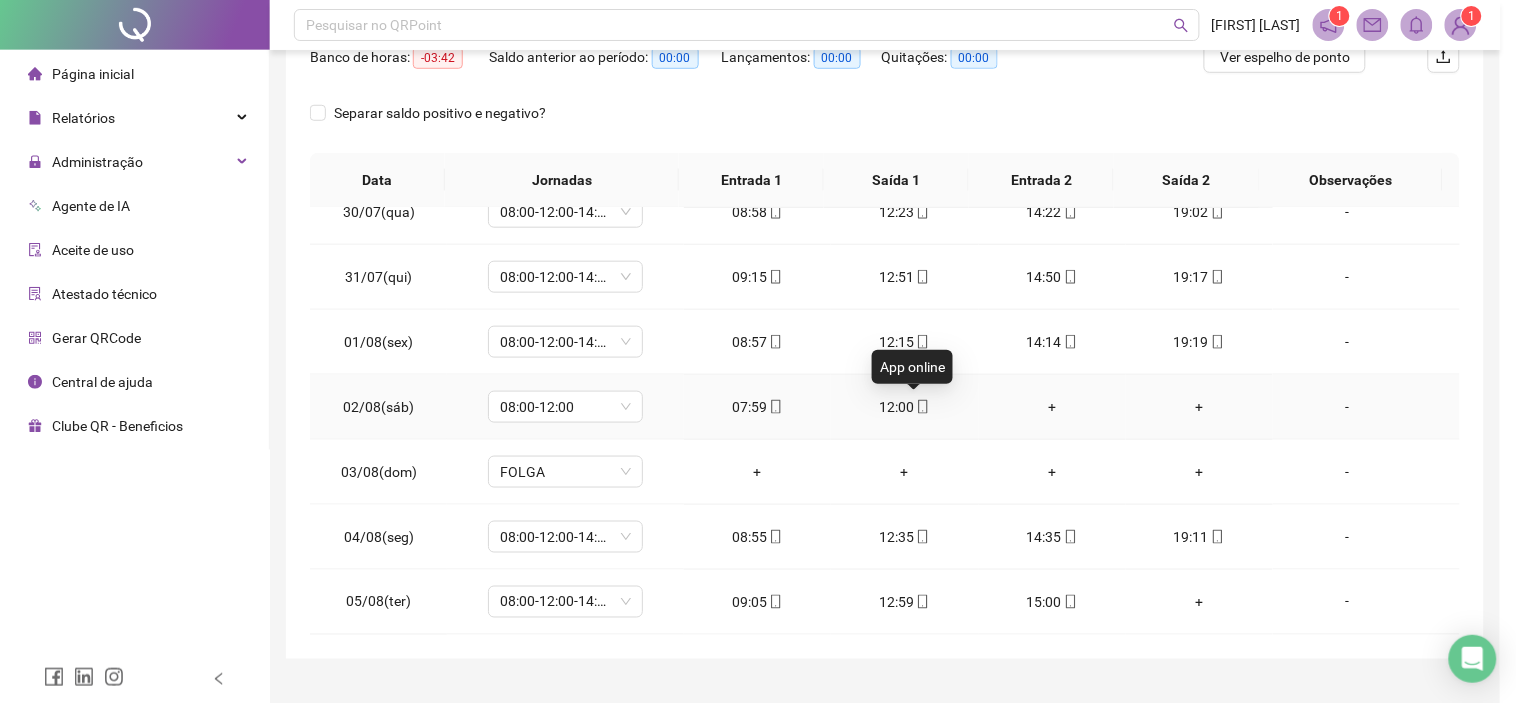 type on "**********" 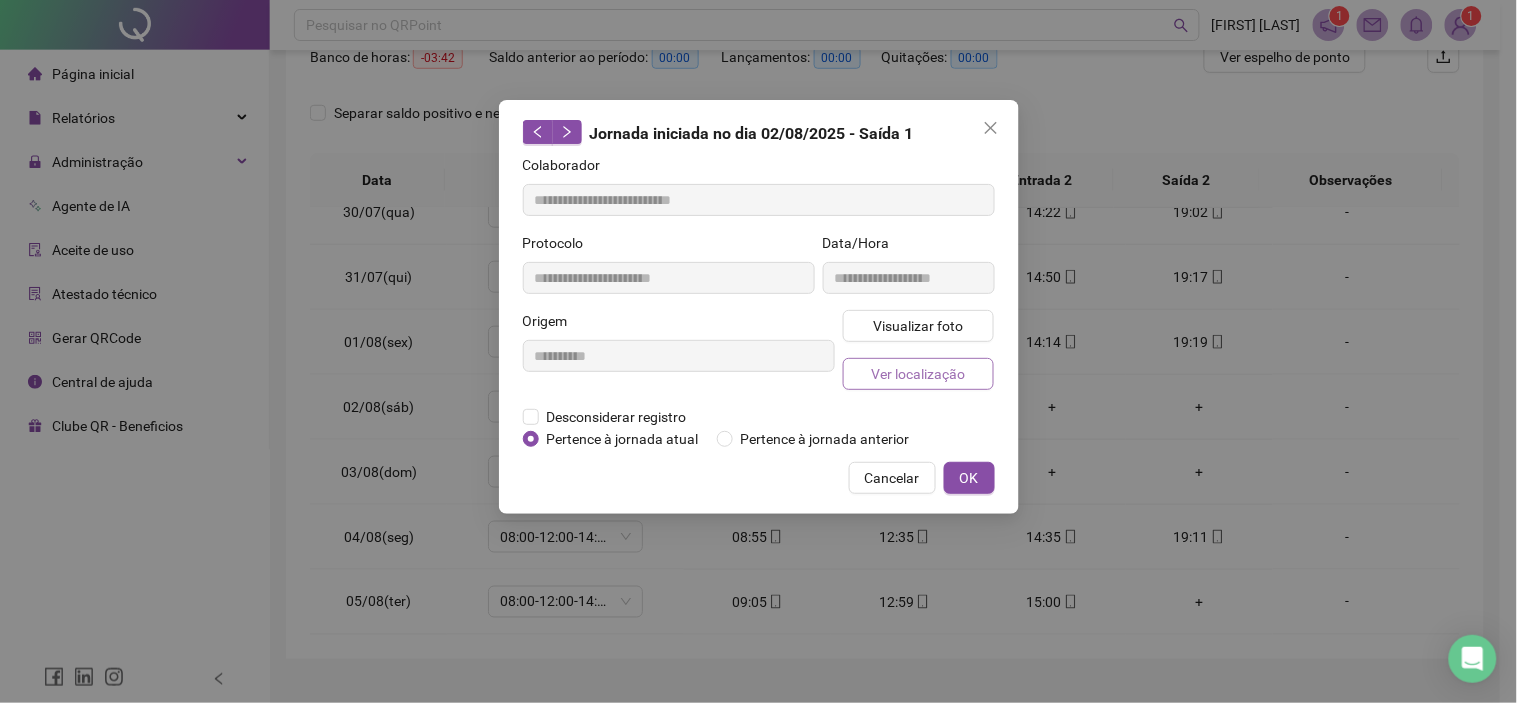 click on "Ver localização" at bounding box center [918, 374] 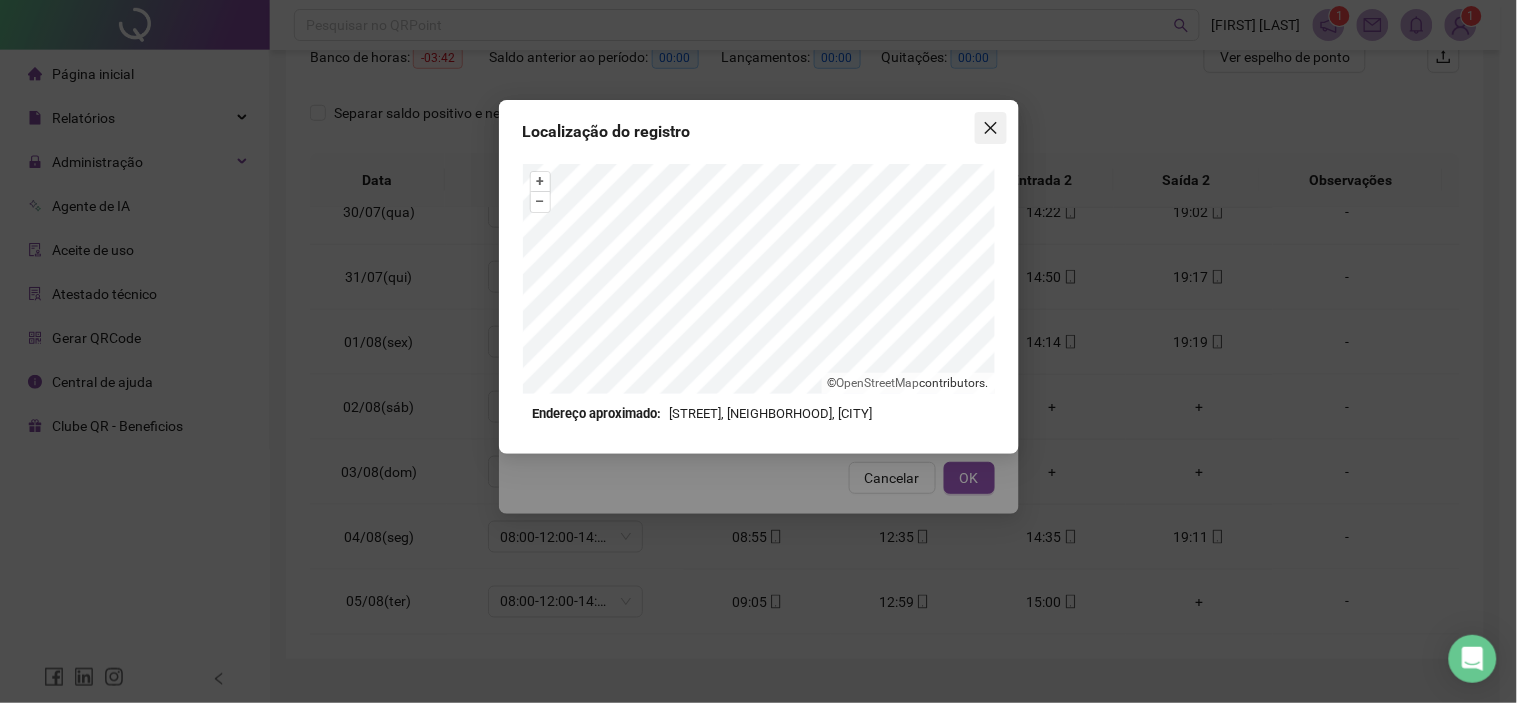 click 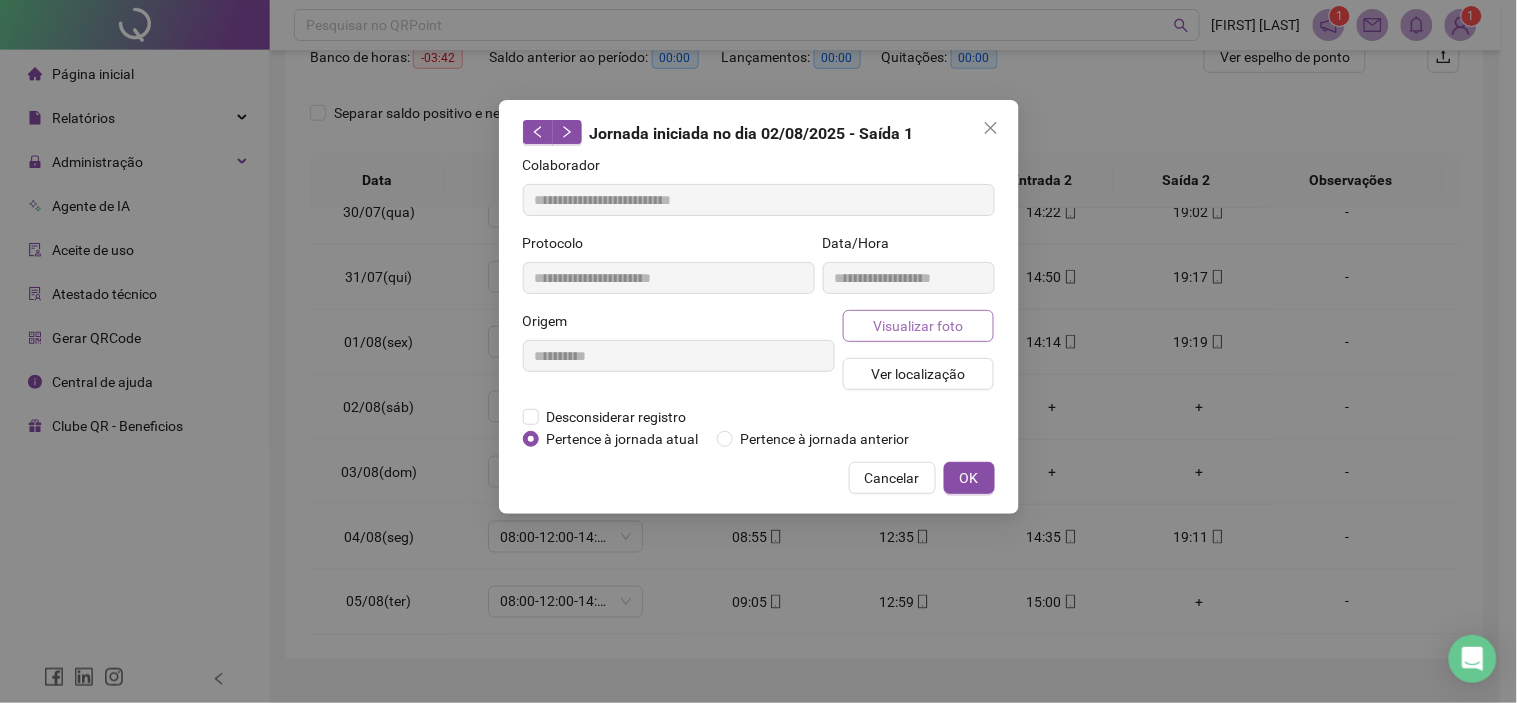 click on "Visualizar foto" at bounding box center [918, 326] 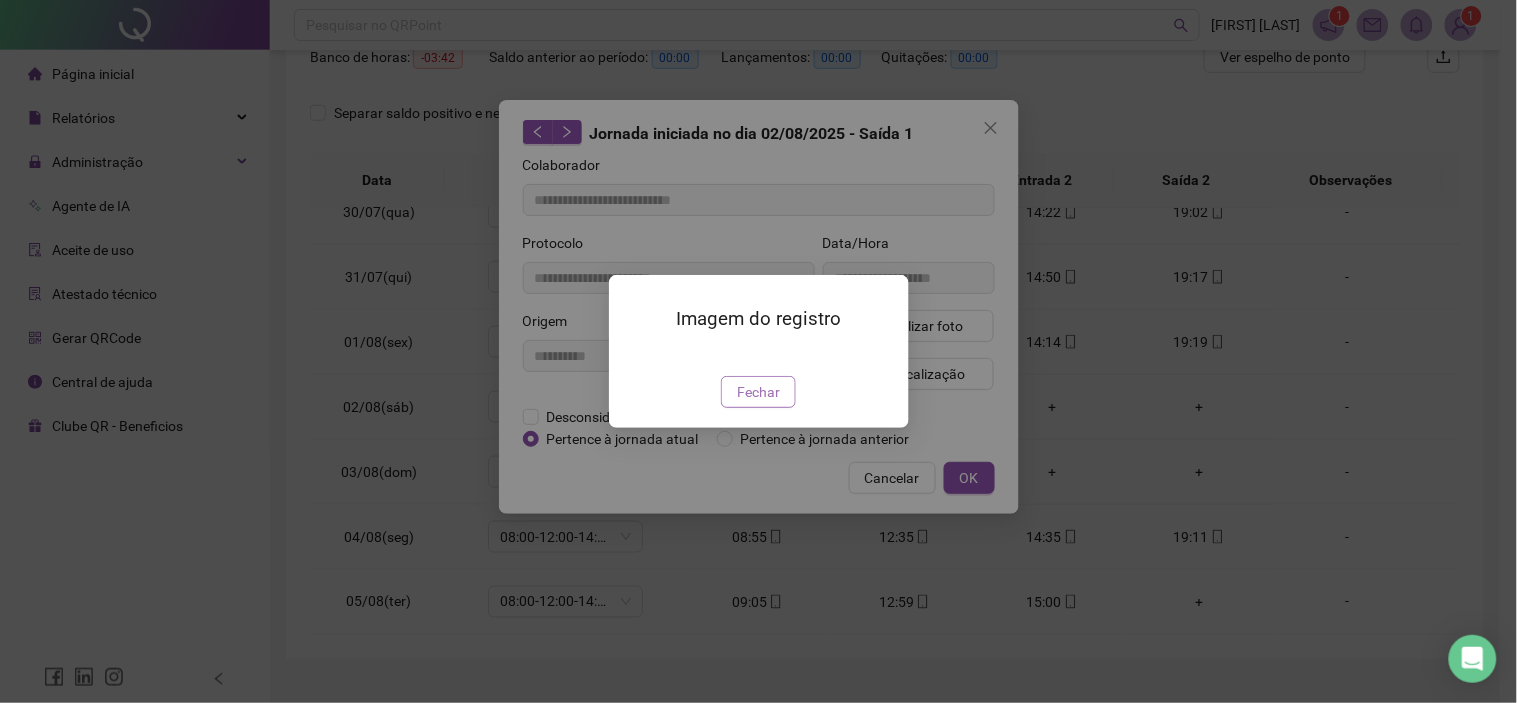 click on "Fechar" at bounding box center (758, 392) 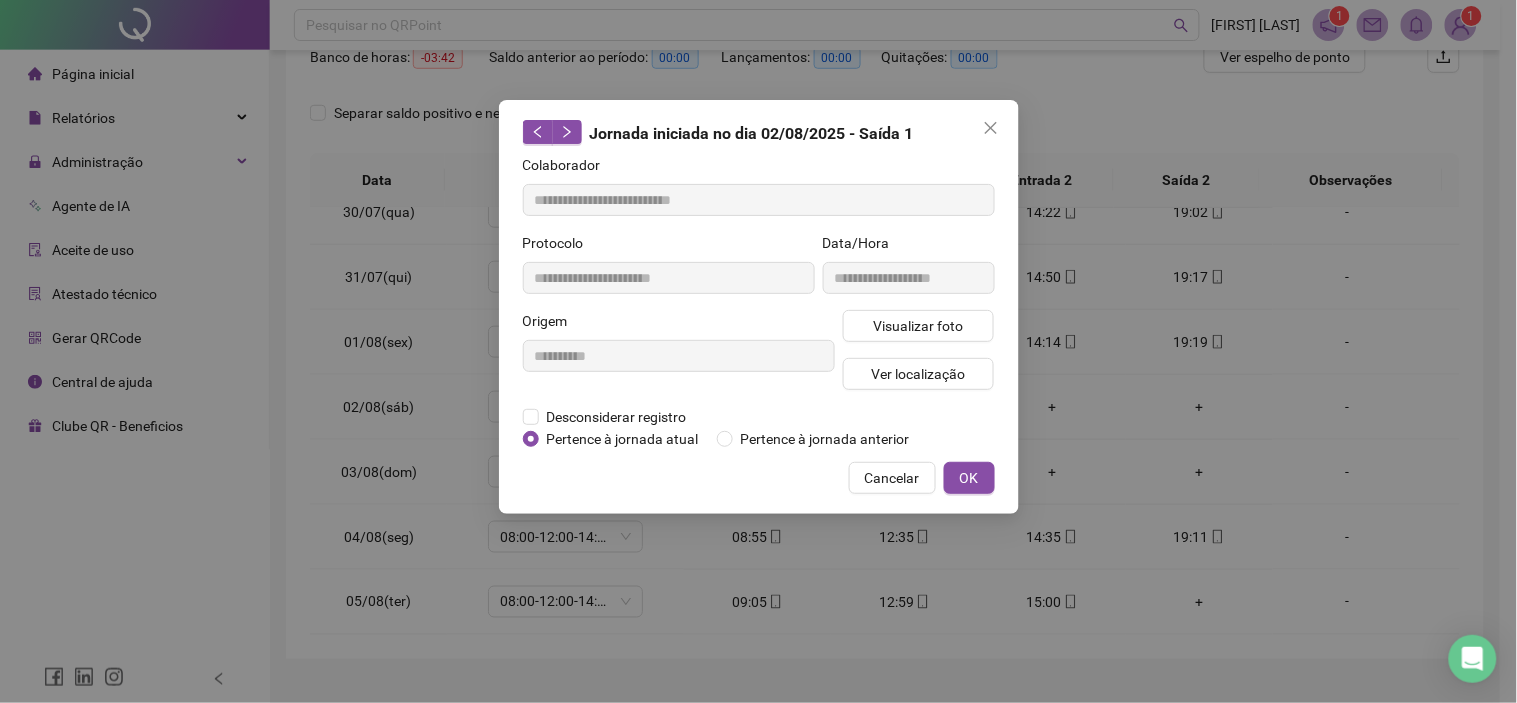 click 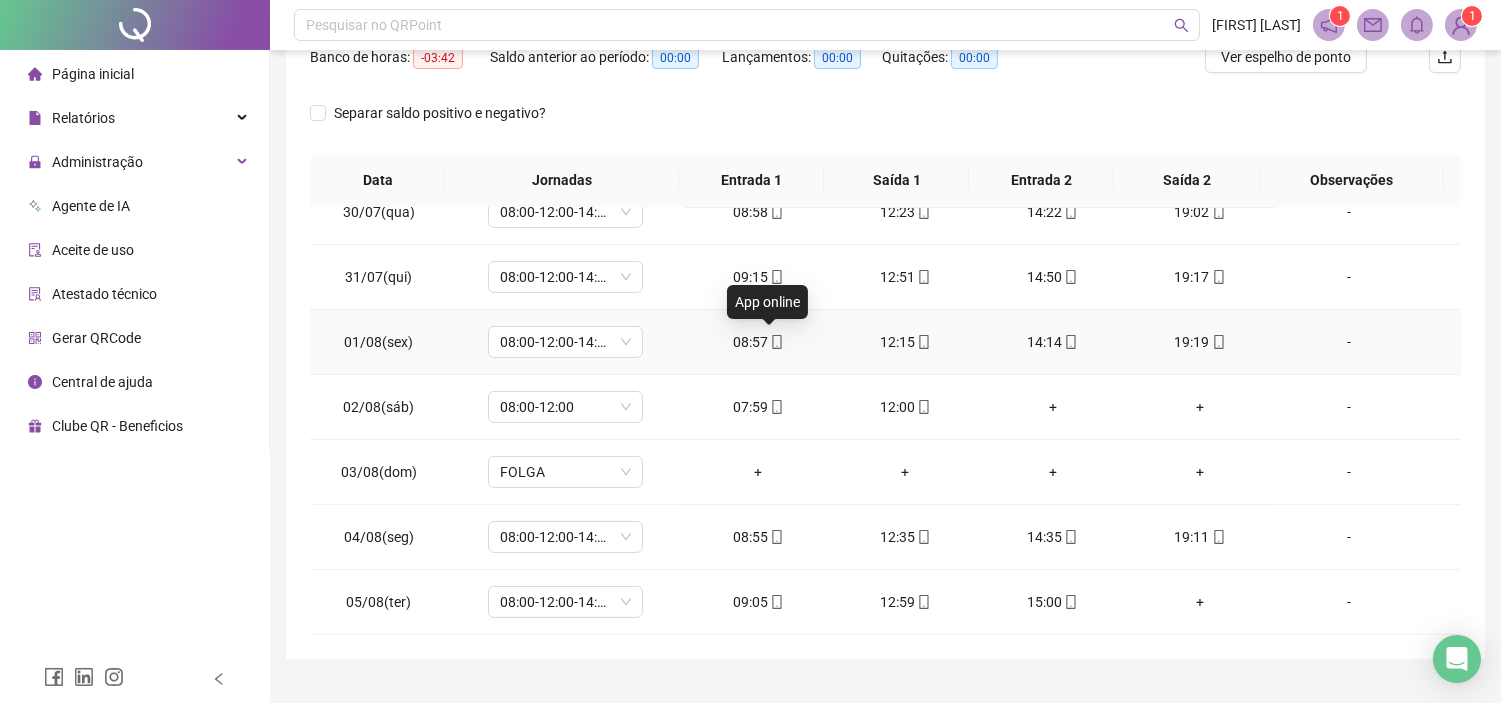 click 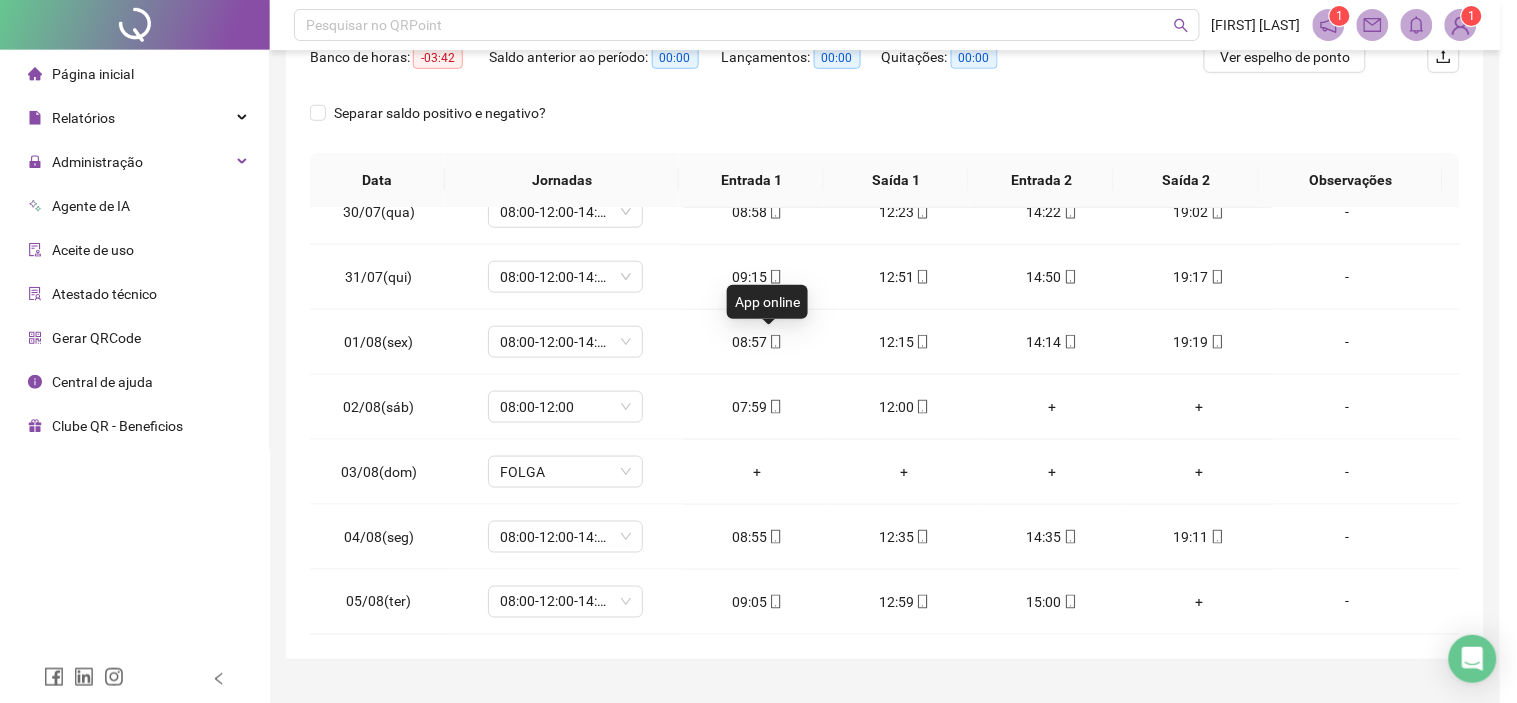type on "**********" 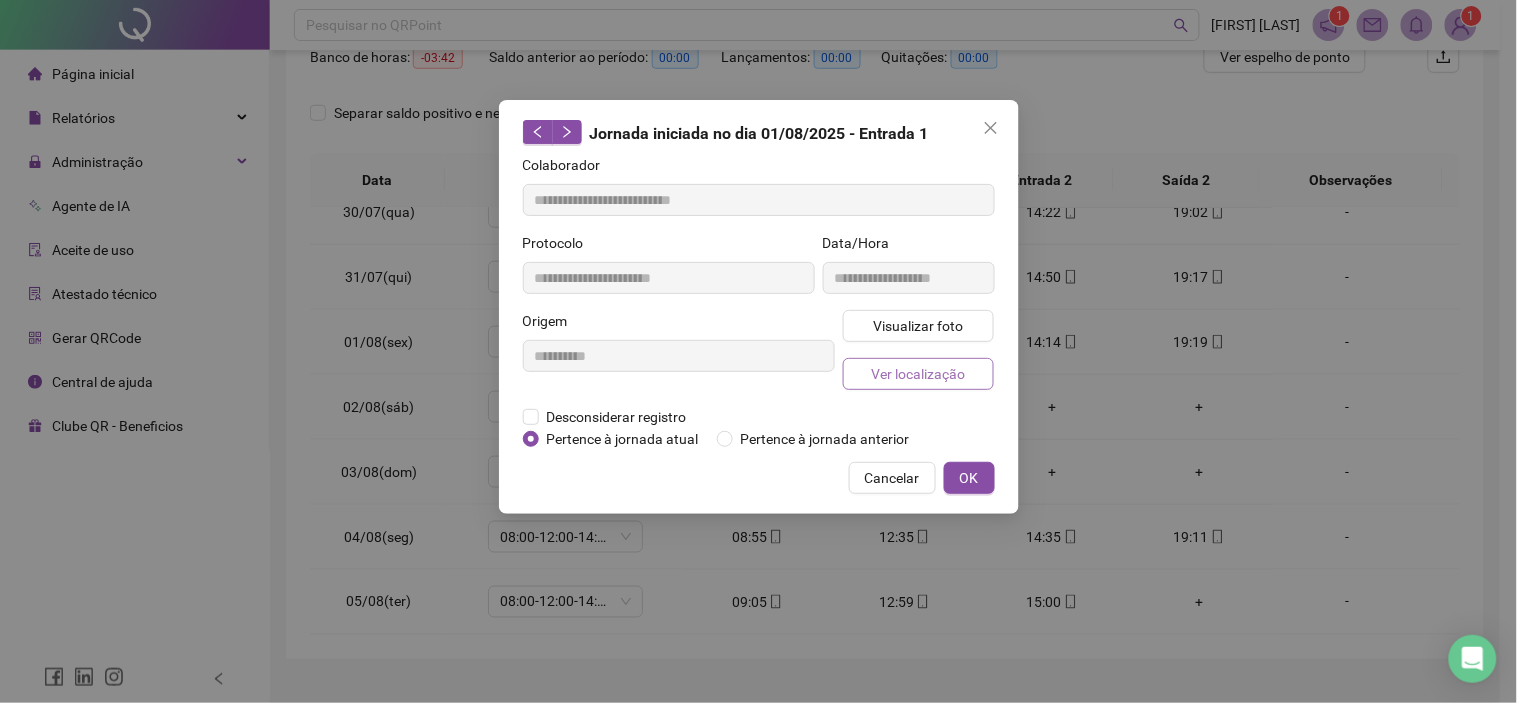 click on "Ver localização" at bounding box center (918, 374) 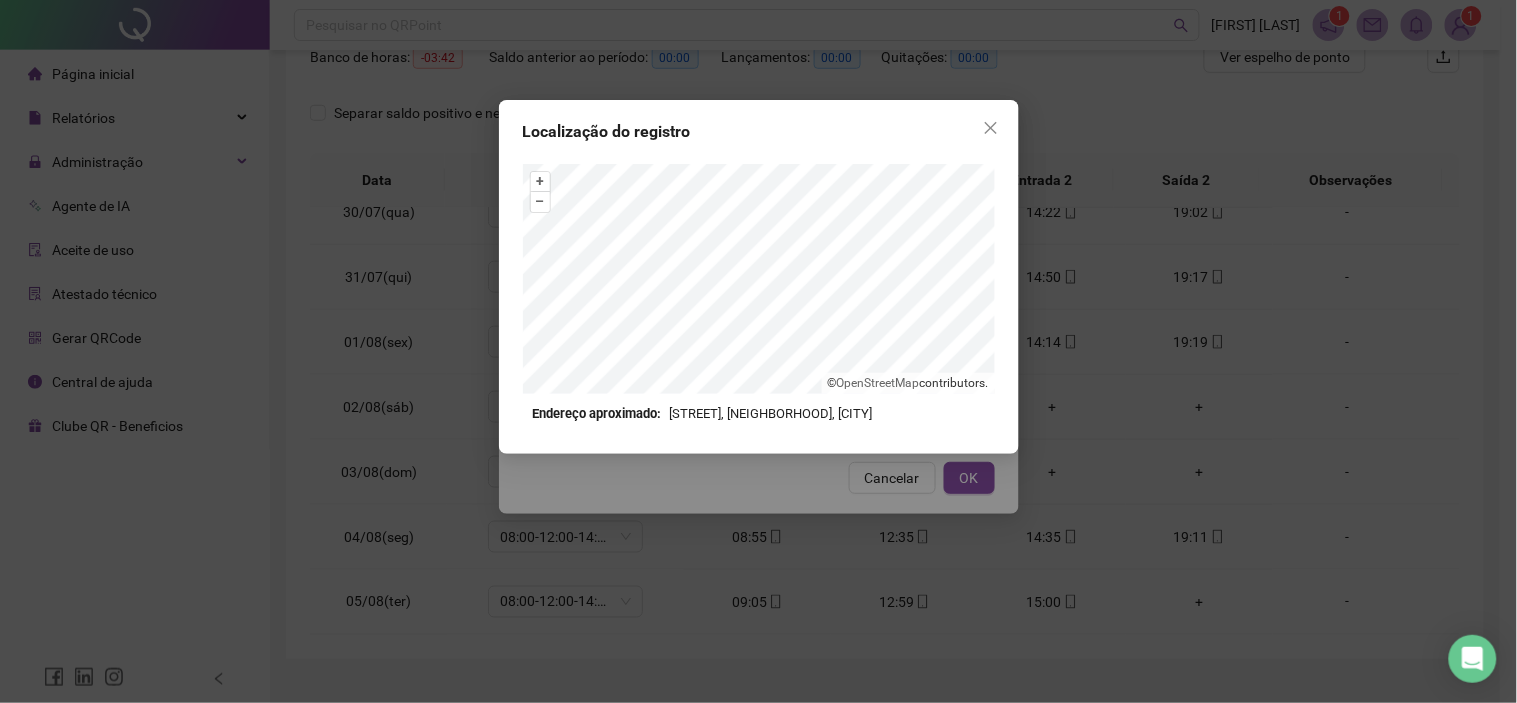 click 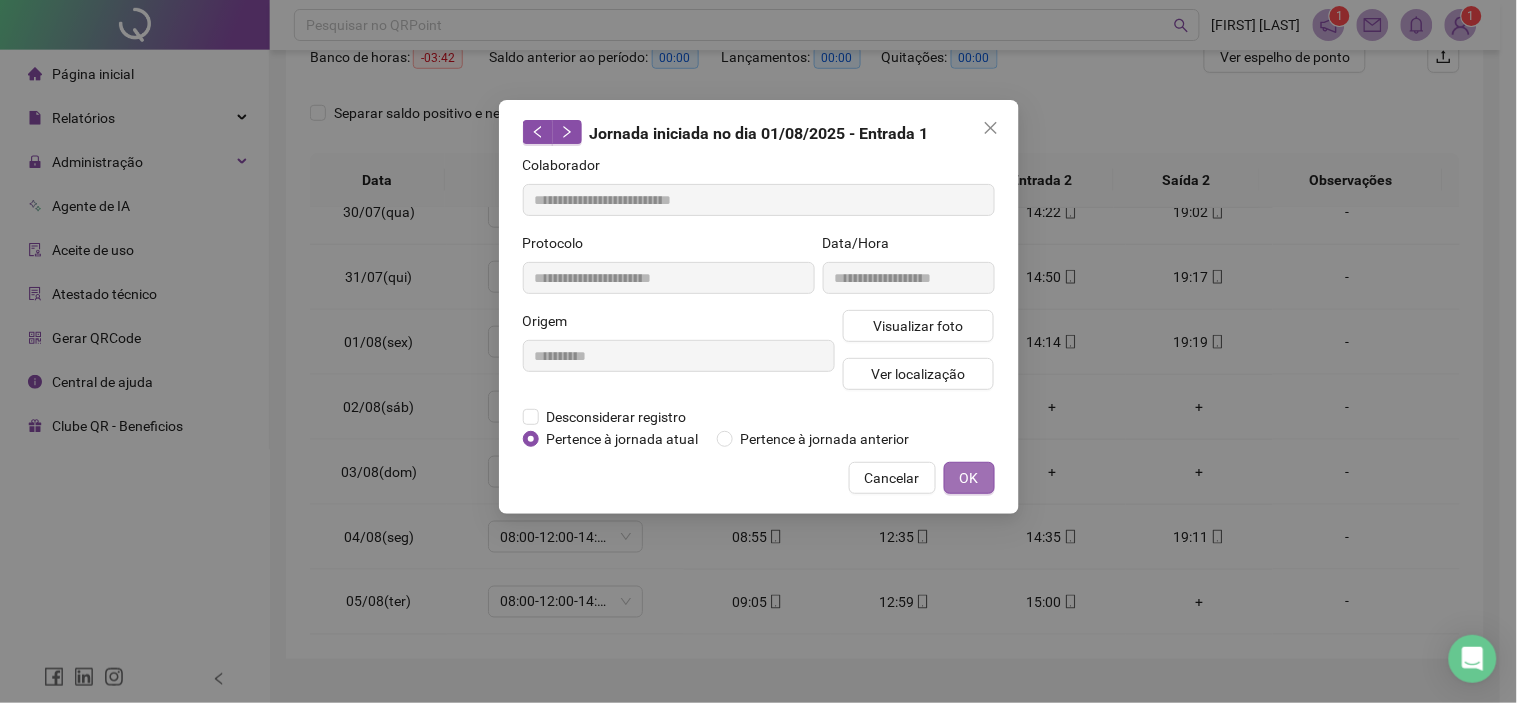 click on "OK" at bounding box center (969, 478) 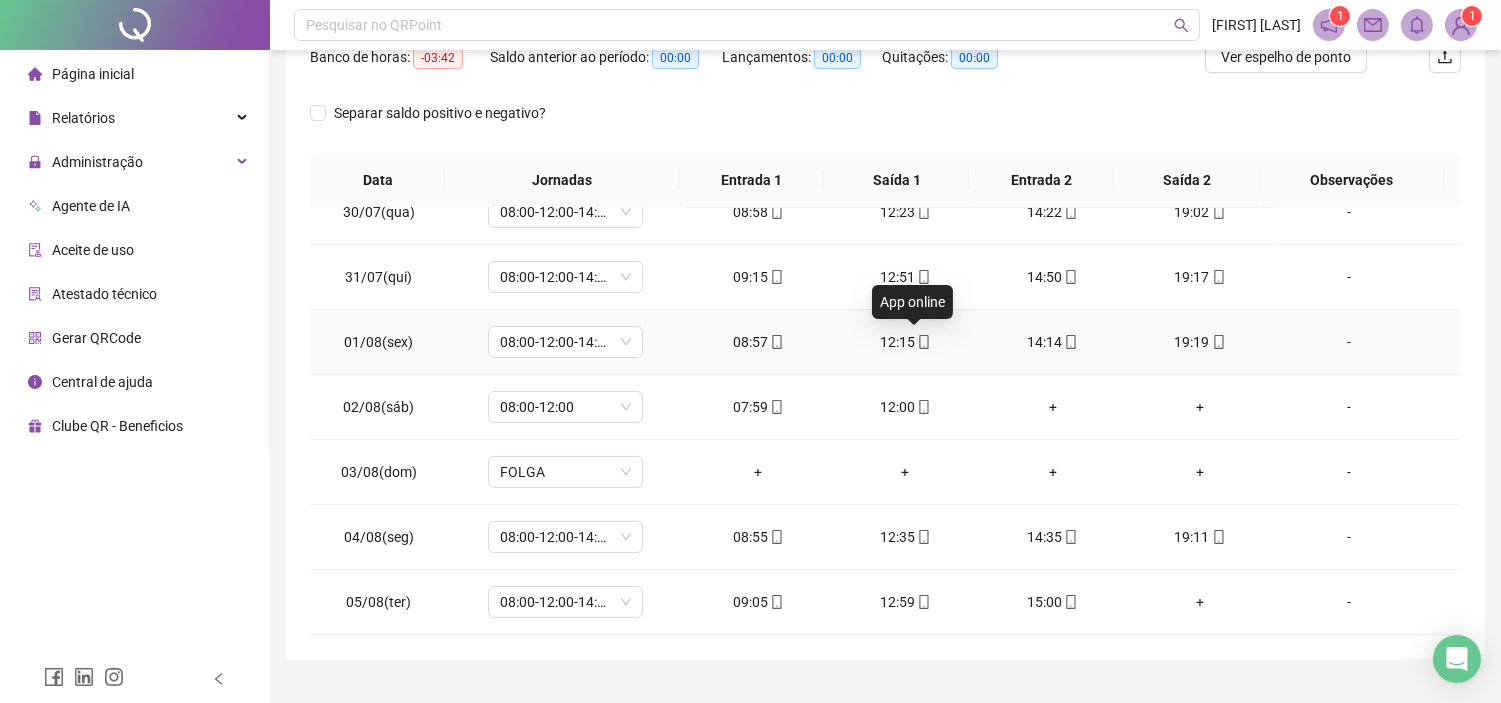 click 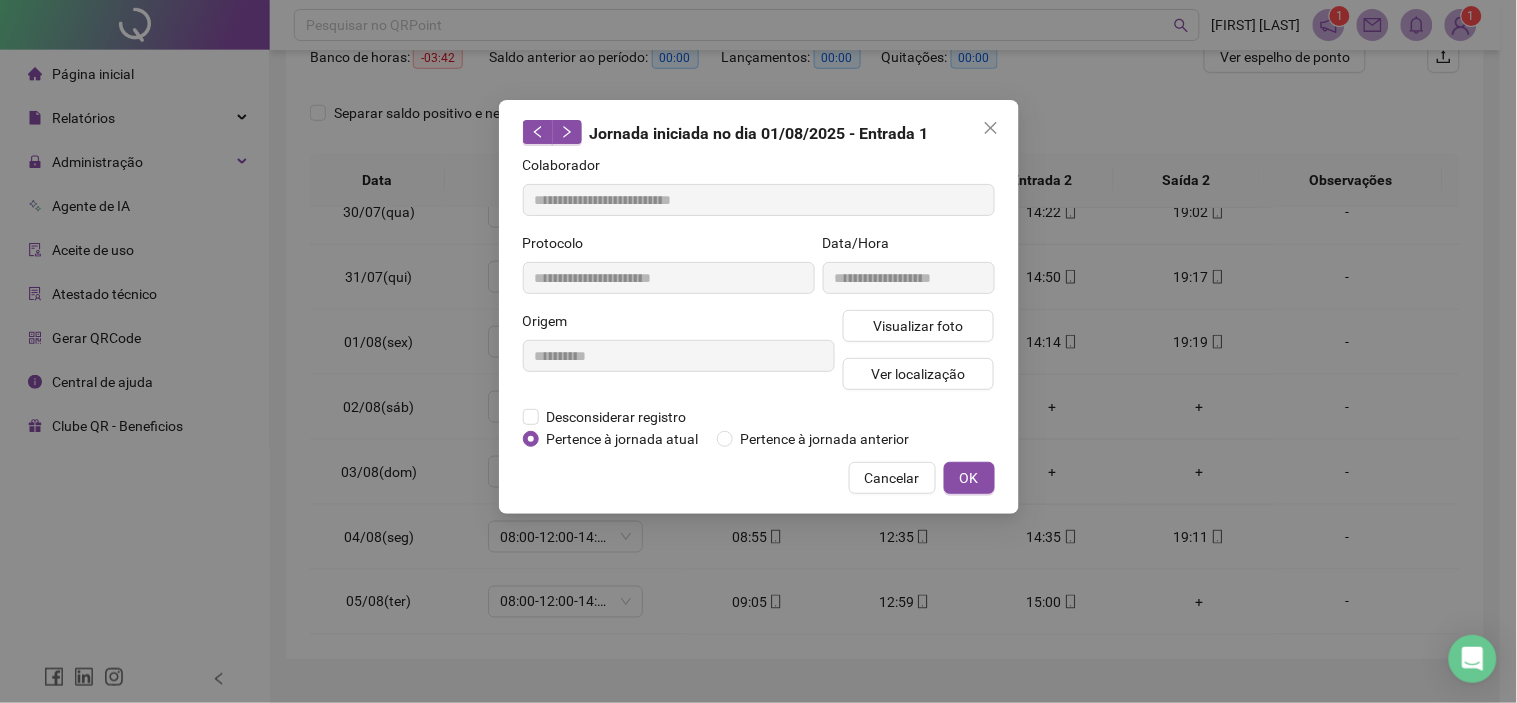 type on "**********" 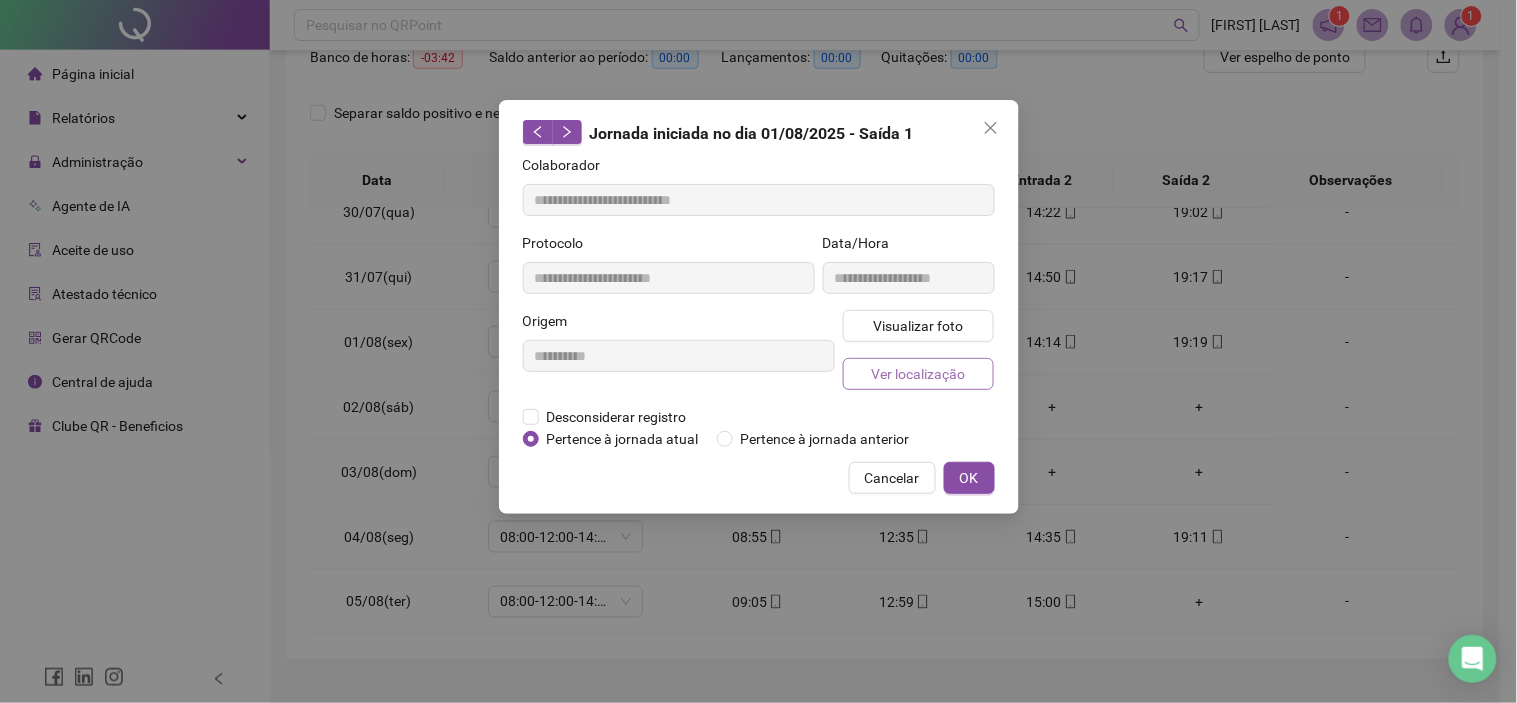 click on "Ver localização" at bounding box center [918, 374] 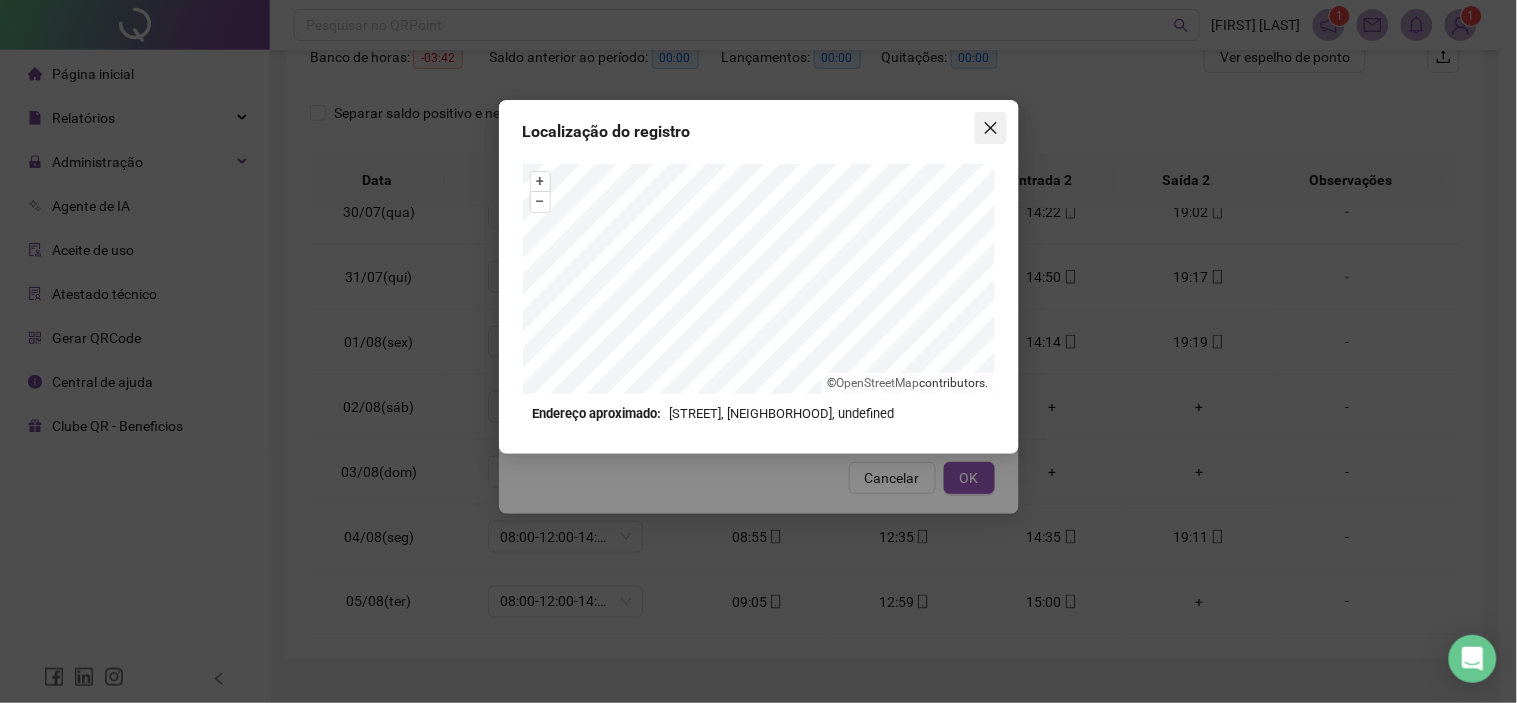 click 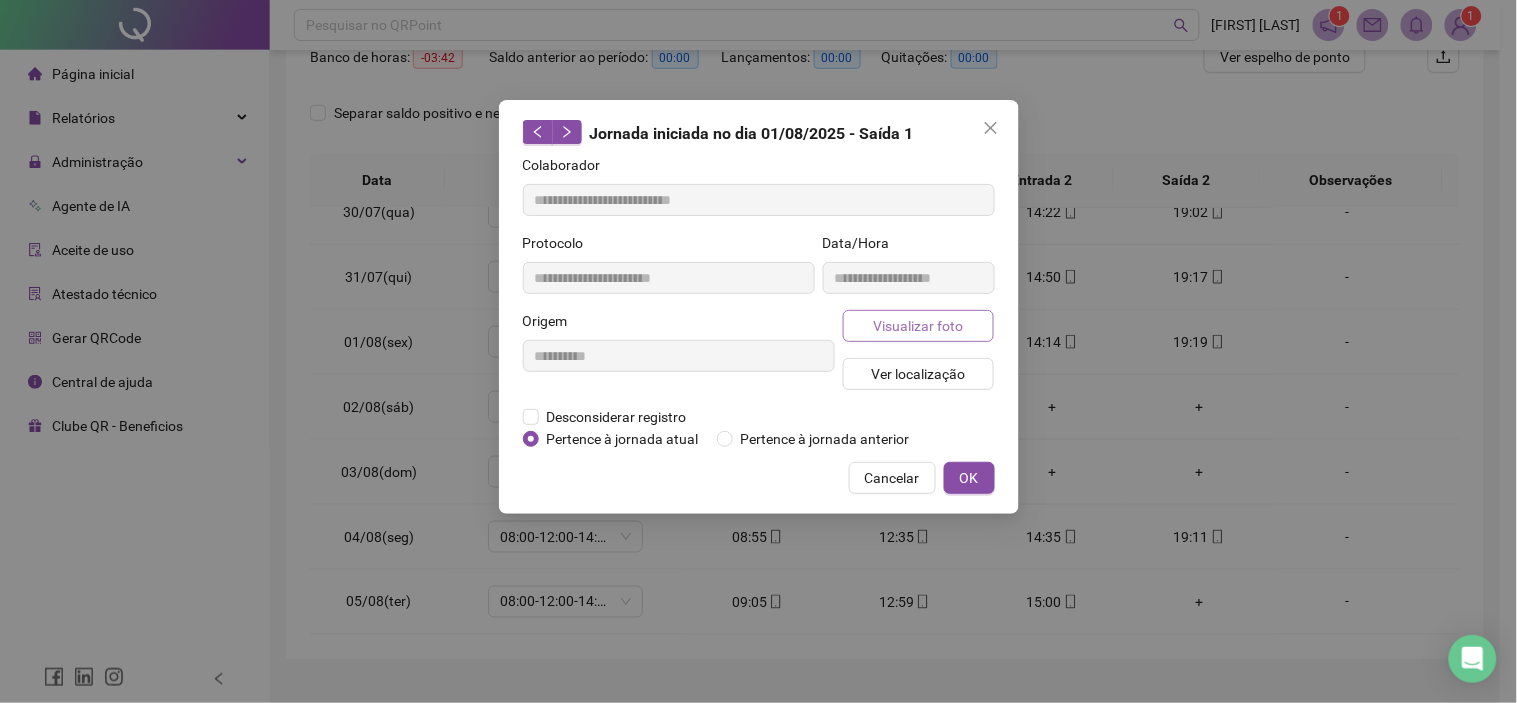 click on "Visualizar foto" at bounding box center [918, 326] 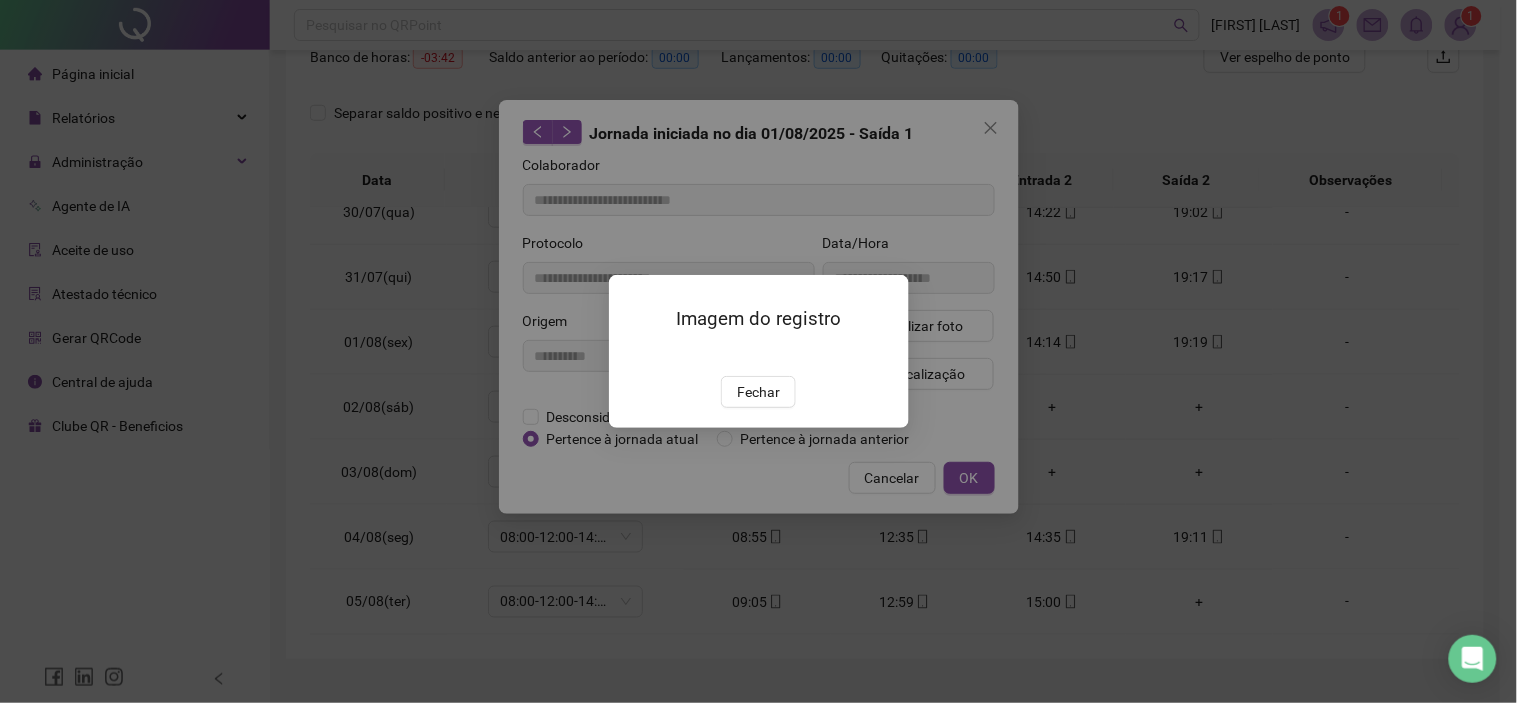 click on "Imagem do registro Fechar" at bounding box center (758, 351) 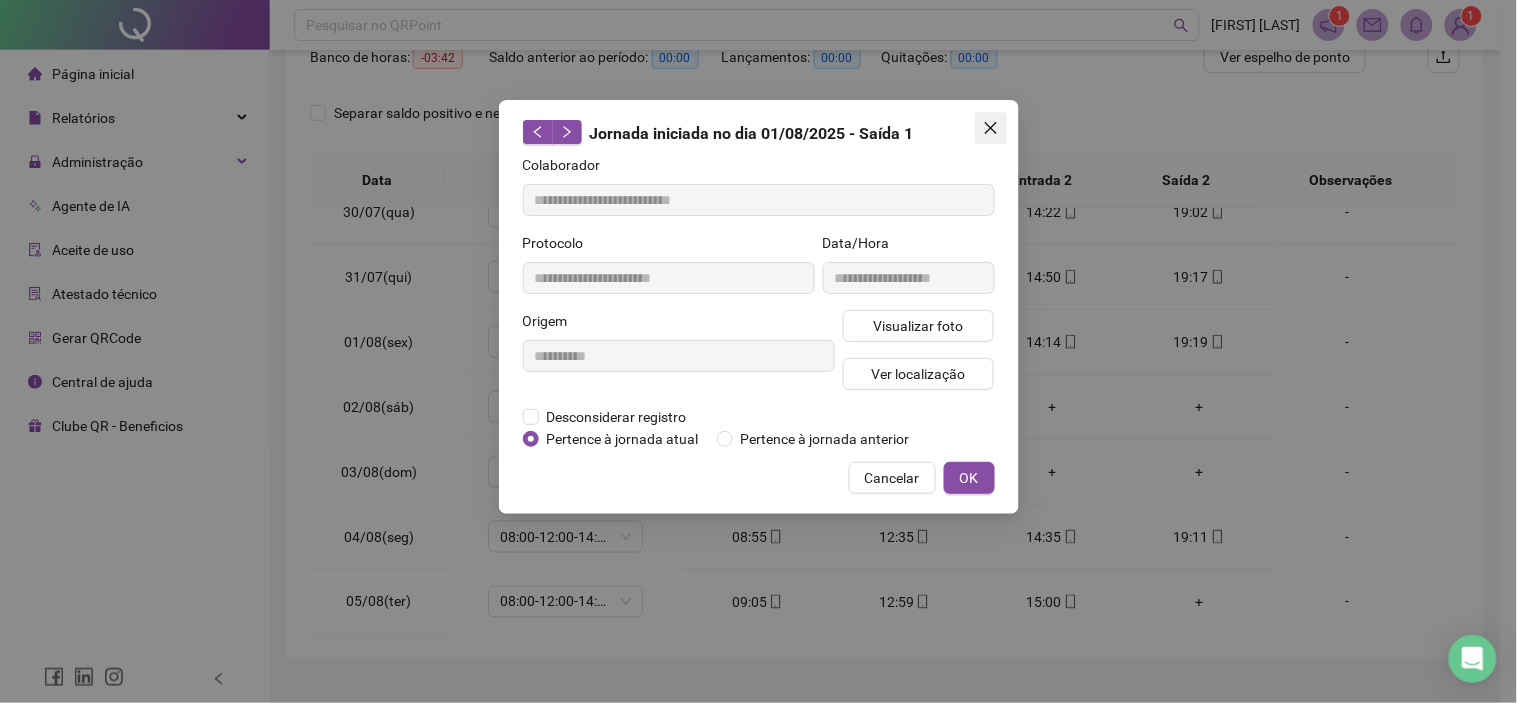 click at bounding box center [991, 128] 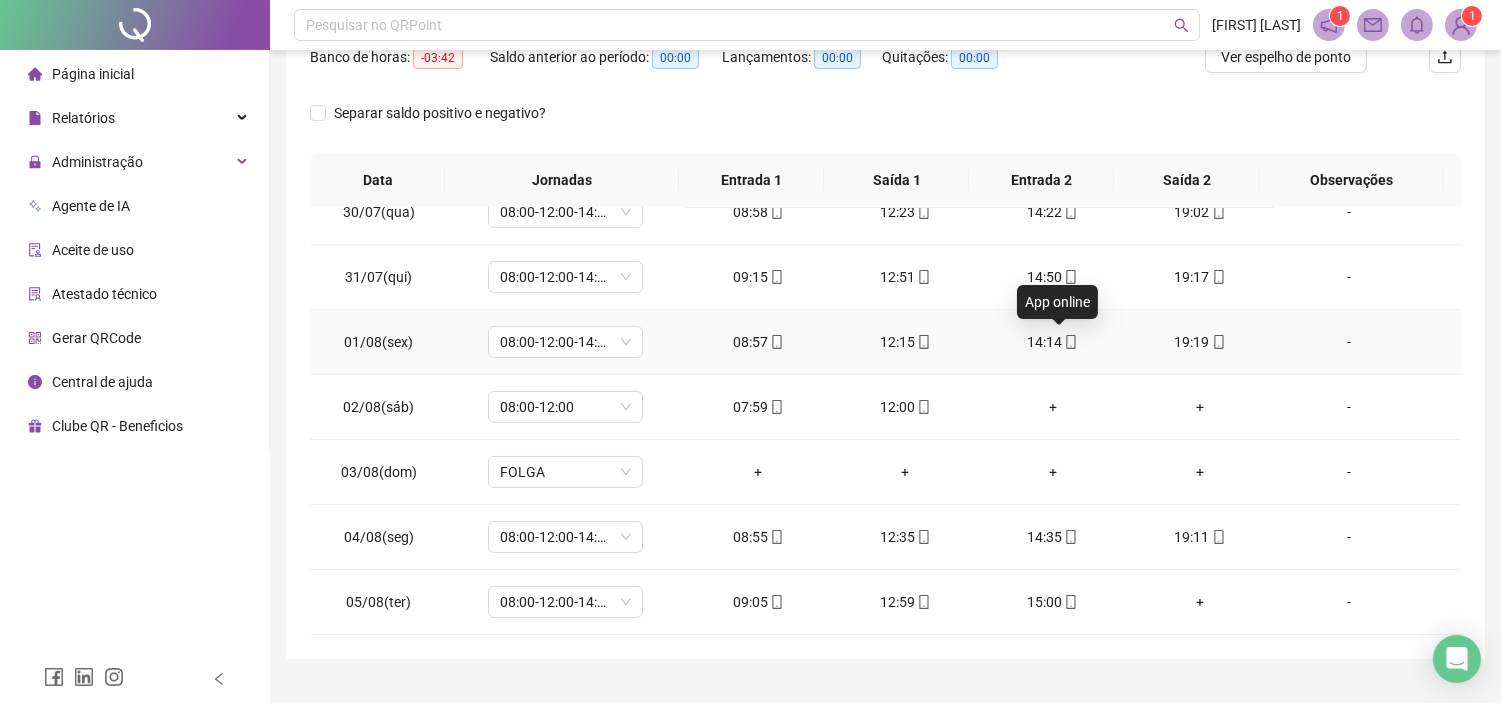 click 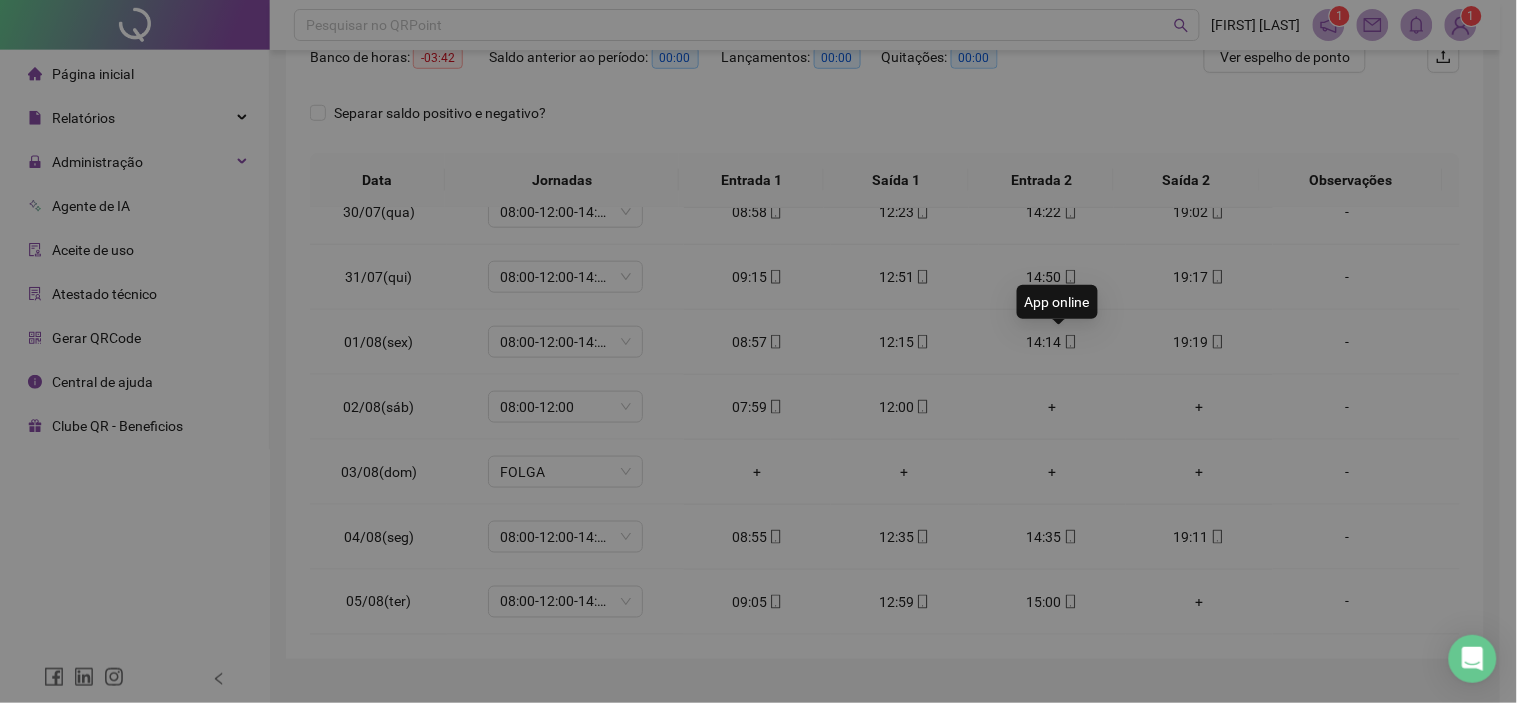 type on "**********" 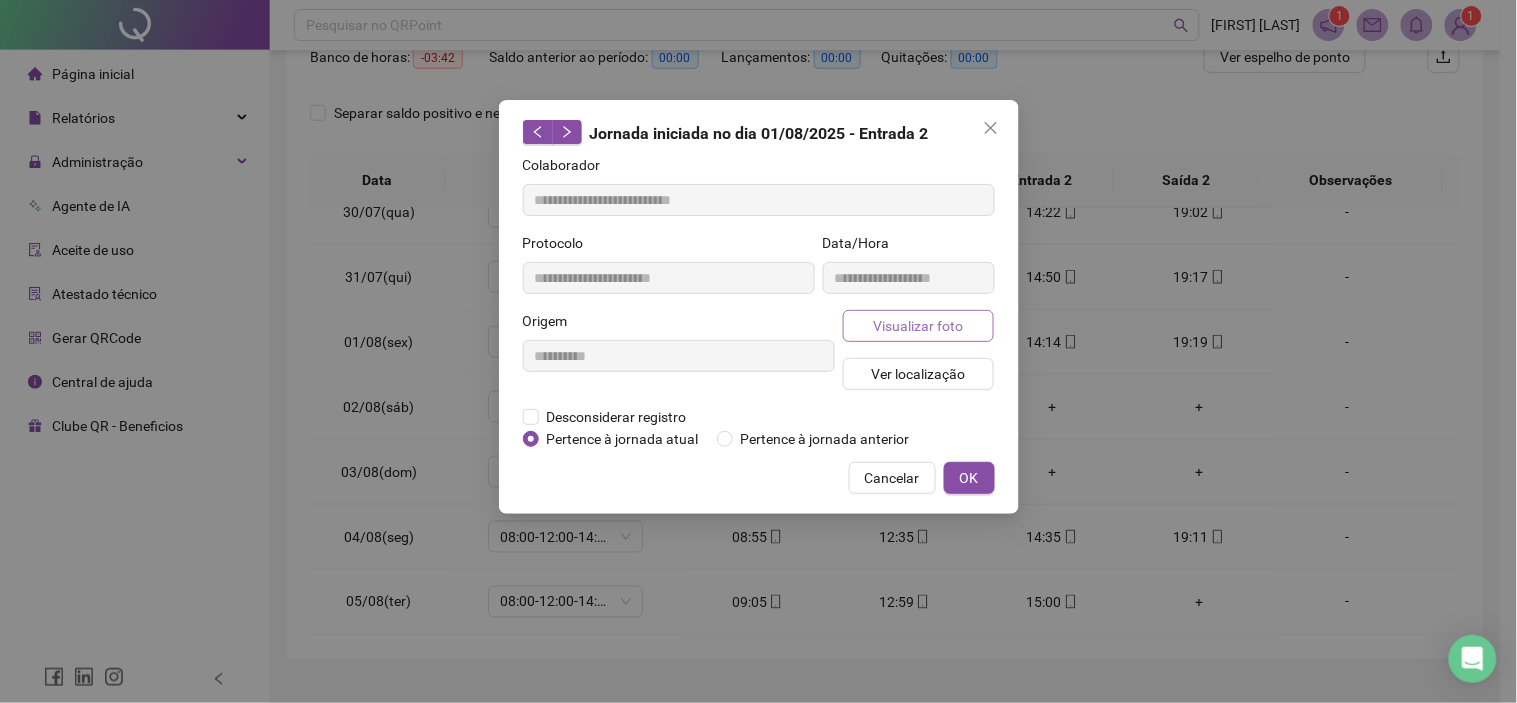 click on "Visualizar foto" at bounding box center [918, 326] 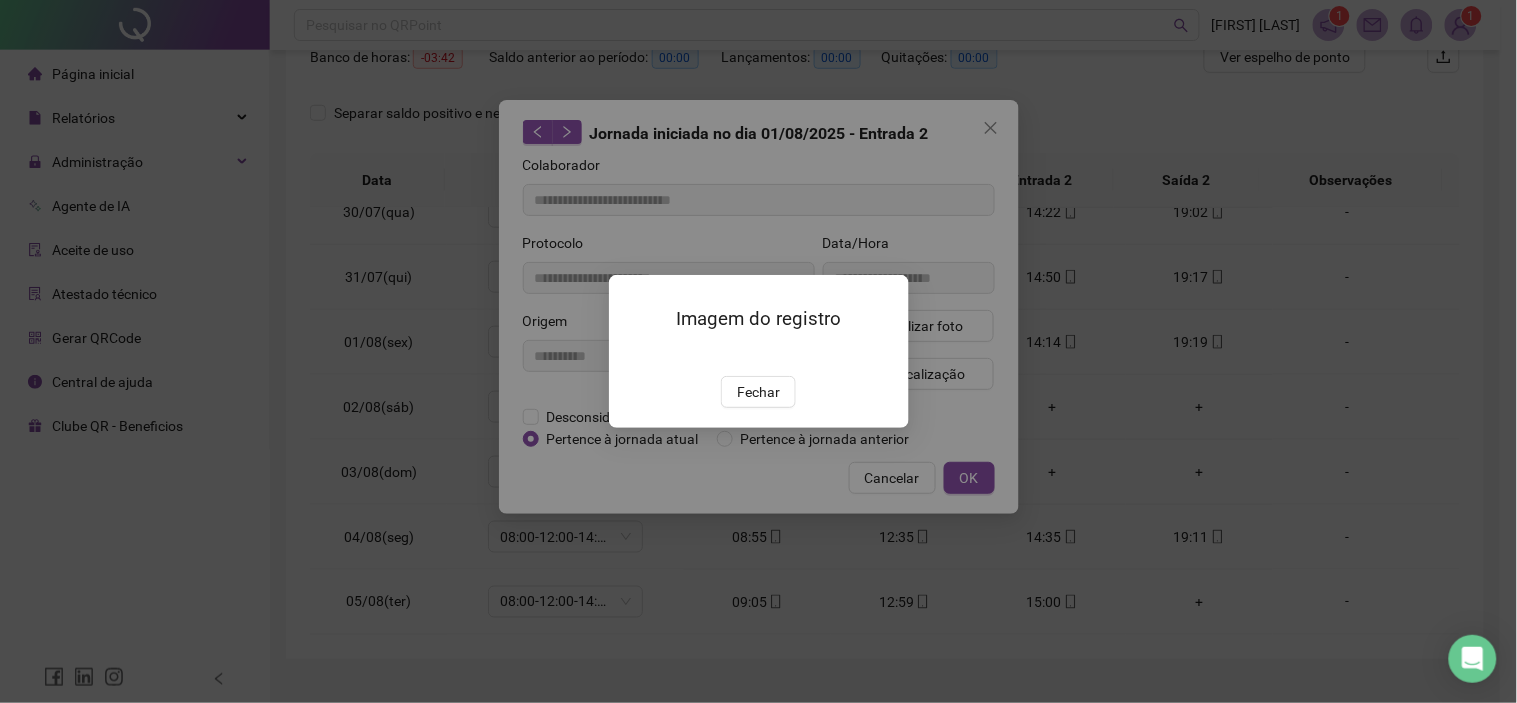 click on "Imagem do registro Fechar" at bounding box center [758, 351] 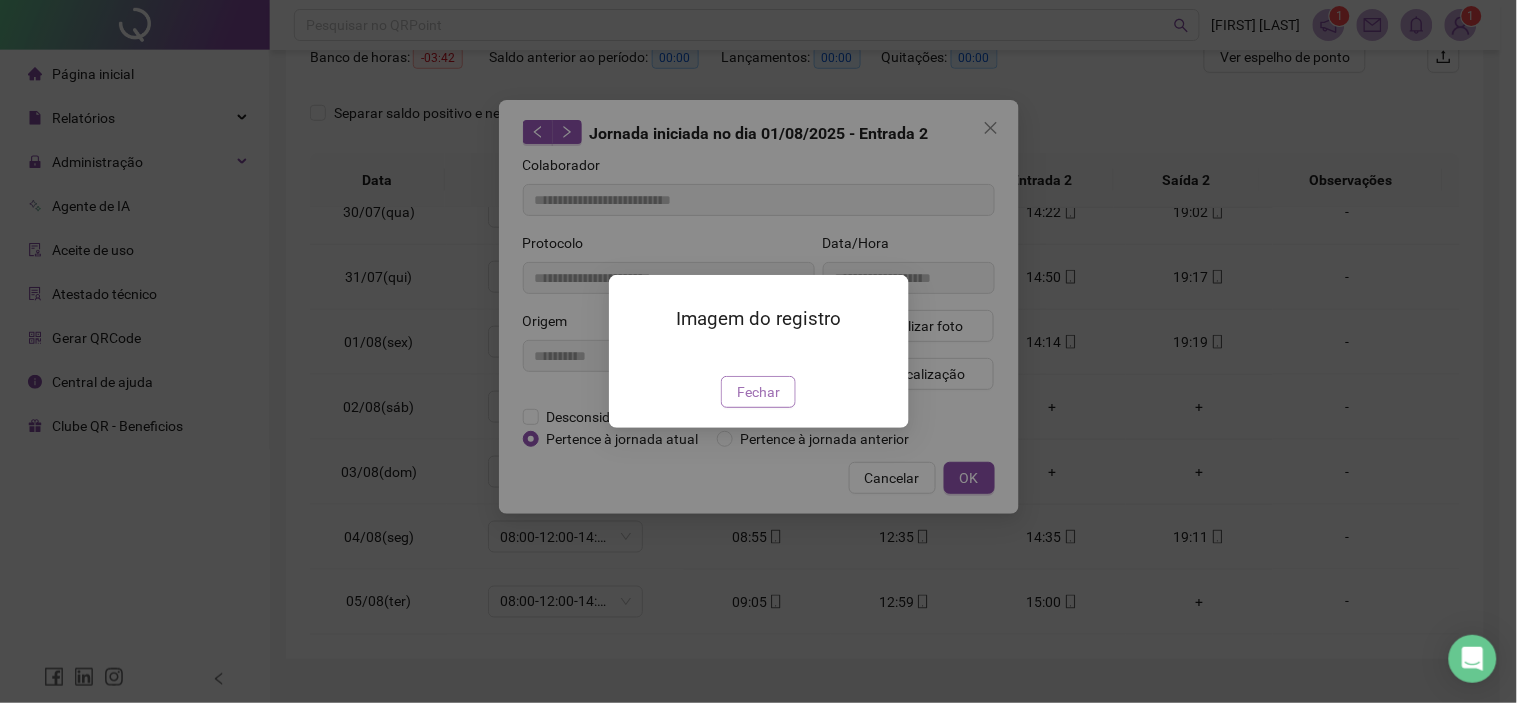 drag, startPoint x: 775, startPoint y: 512, endPoint x: 885, endPoint y: 390, distance: 164.26807 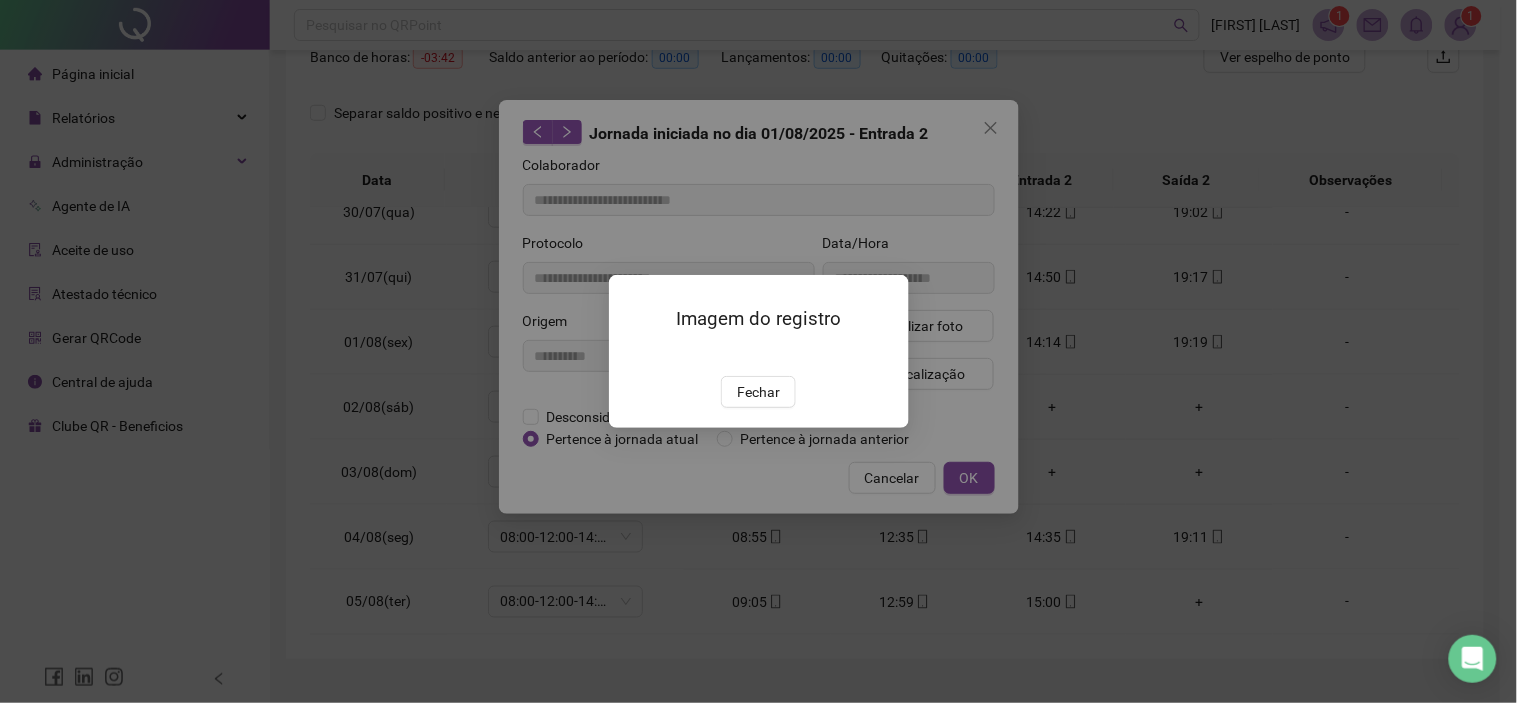 click on "Fechar" at bounding box center (758, 392) 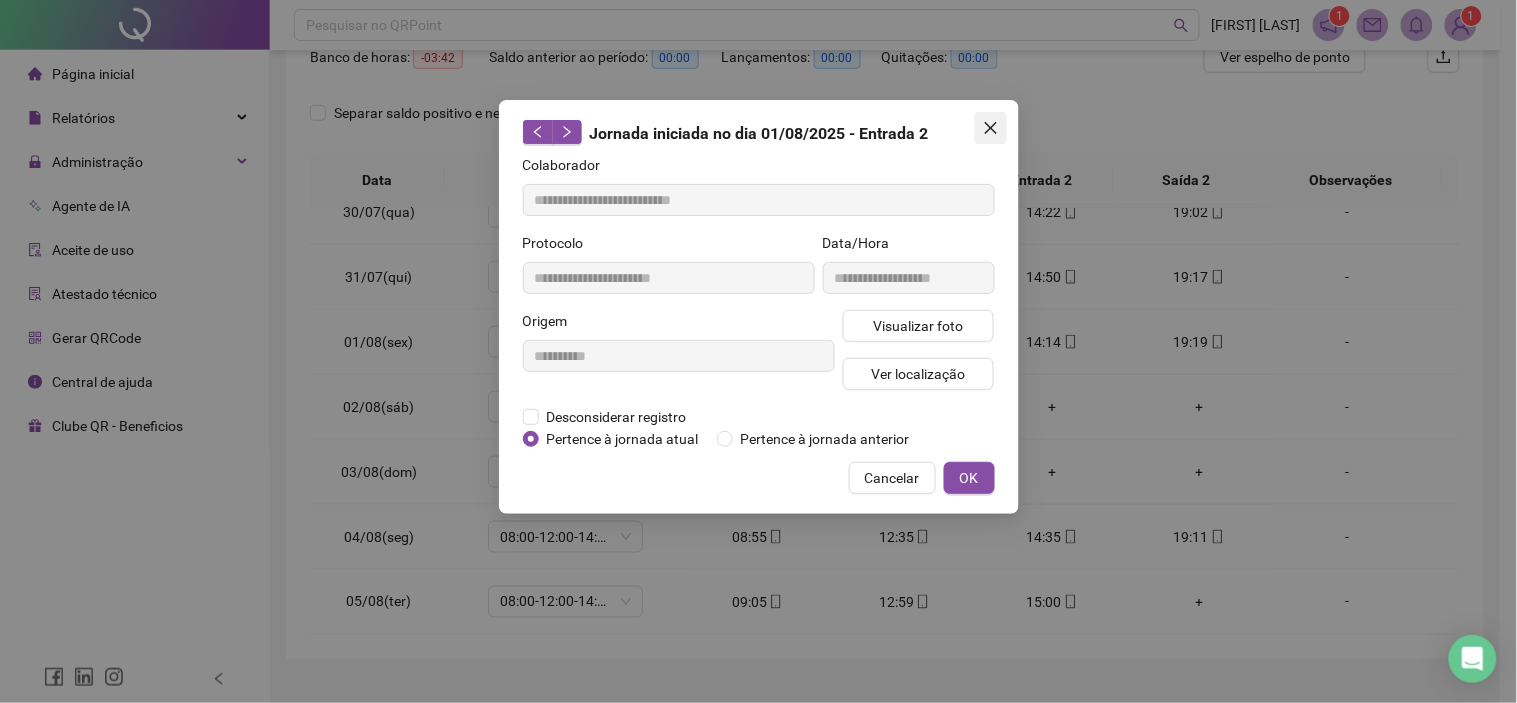 drag, startPoint x: 983, startPoint y: 130, endPoint x: 1008, endPoint y: 183, distance: 58.60034 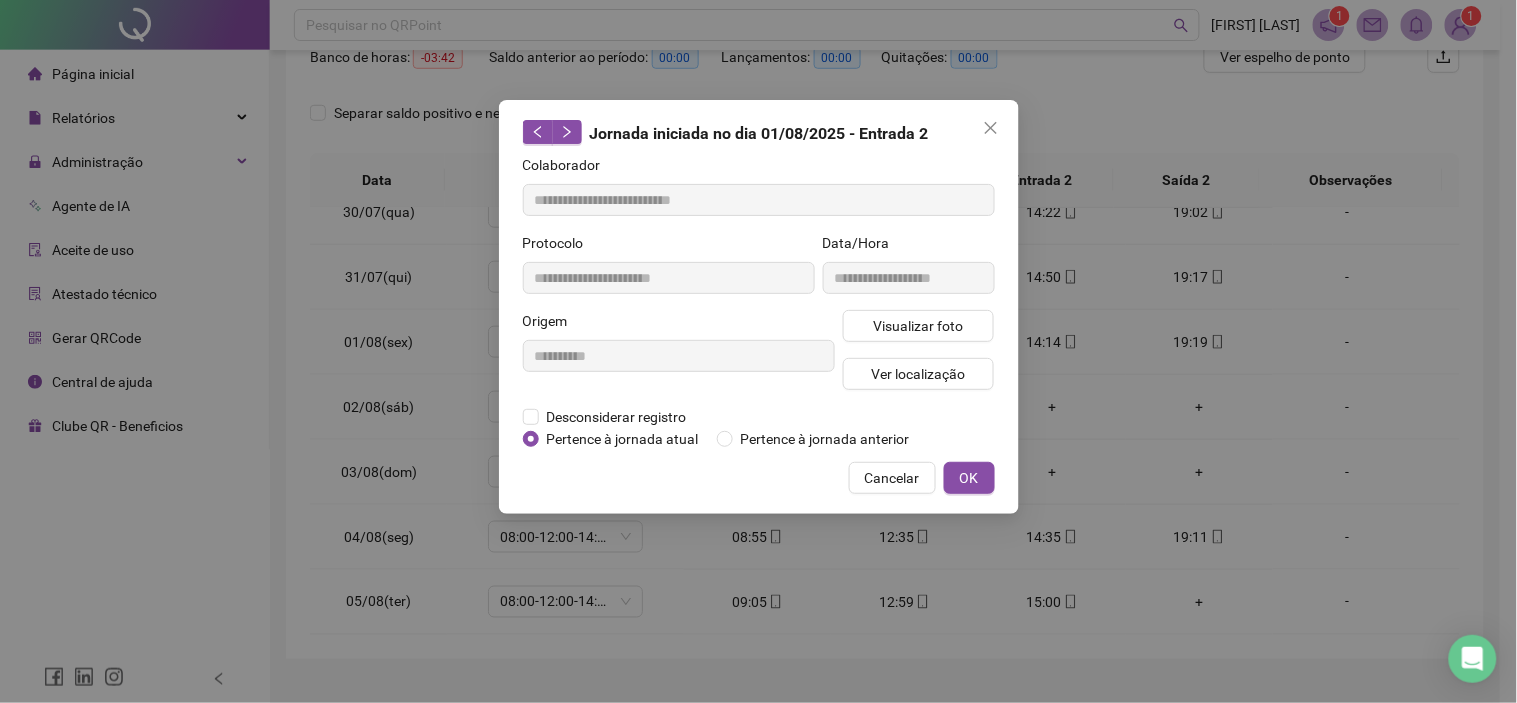 click 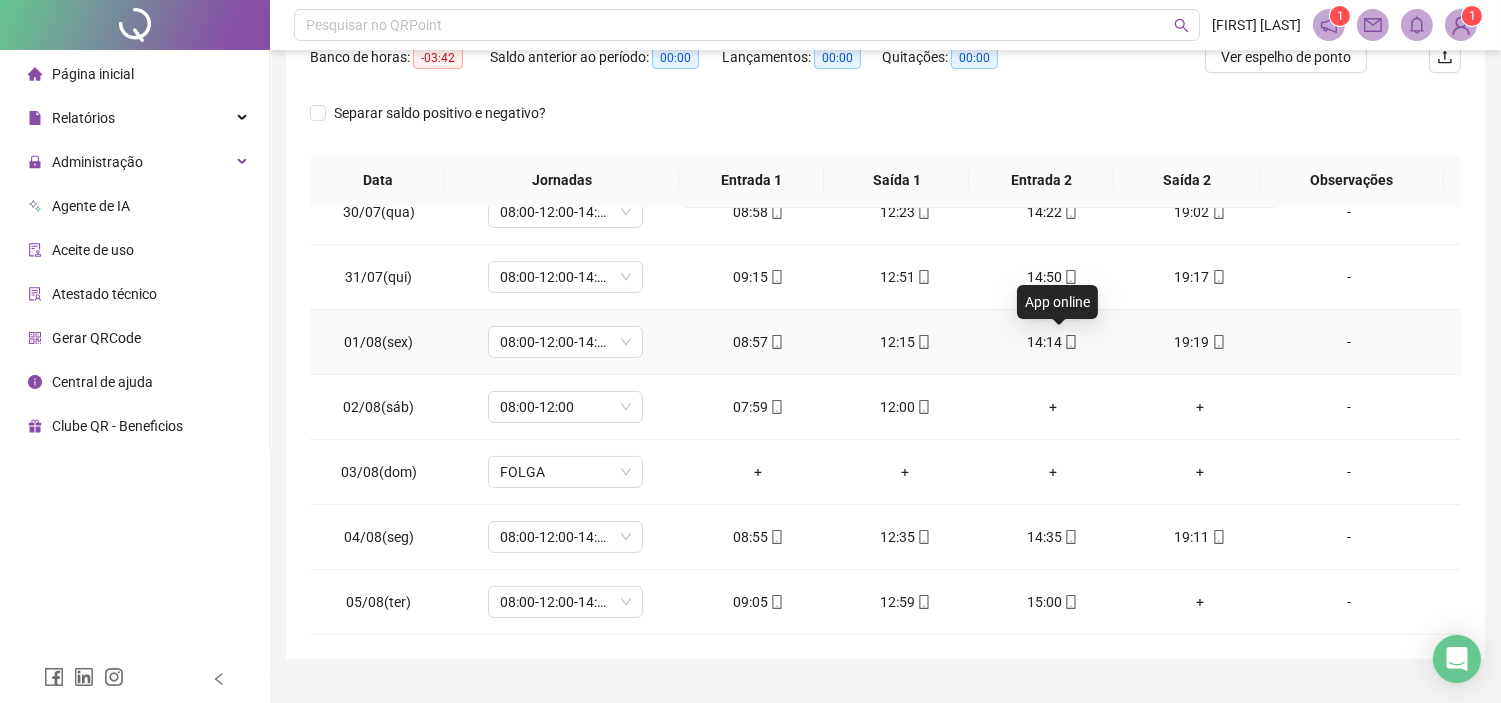 click 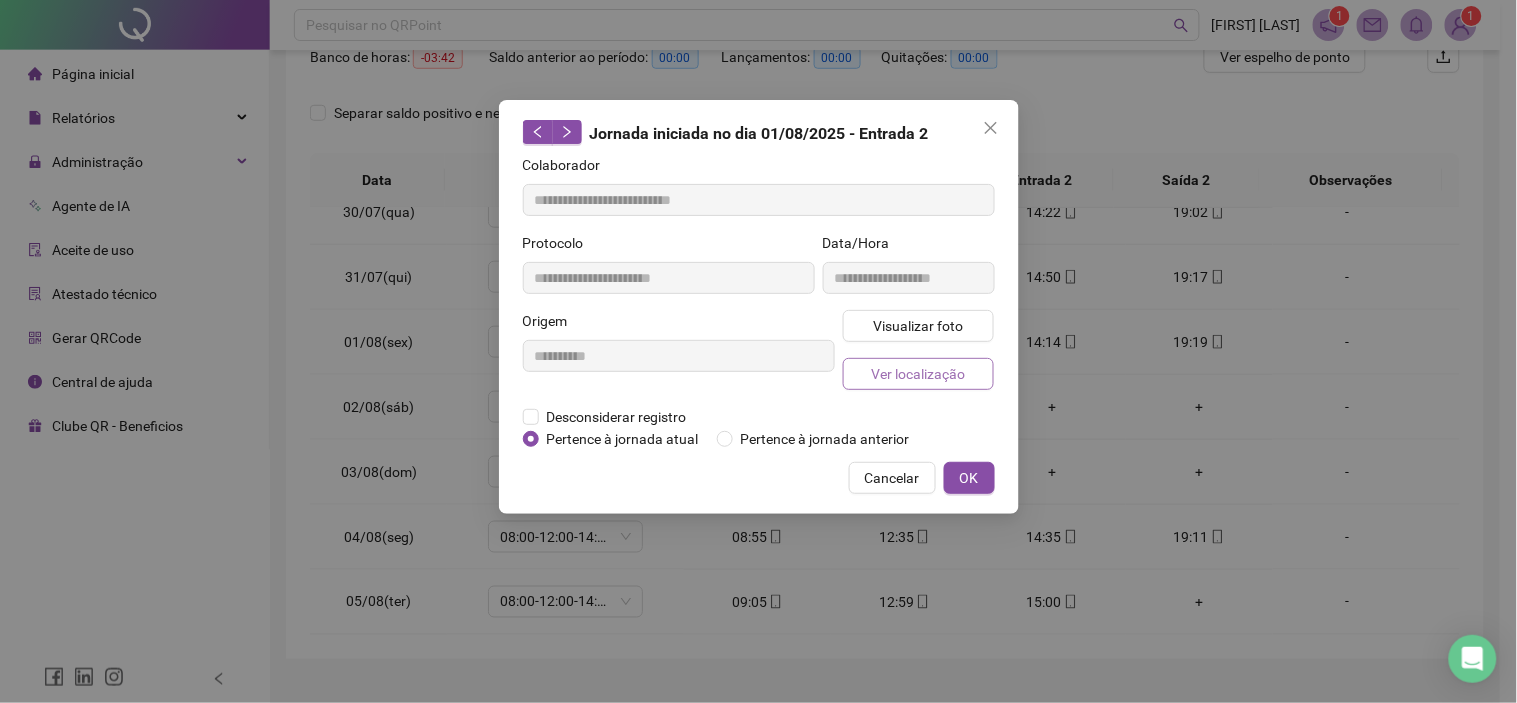click on "Ver localização" at bounding box center [919, 374] 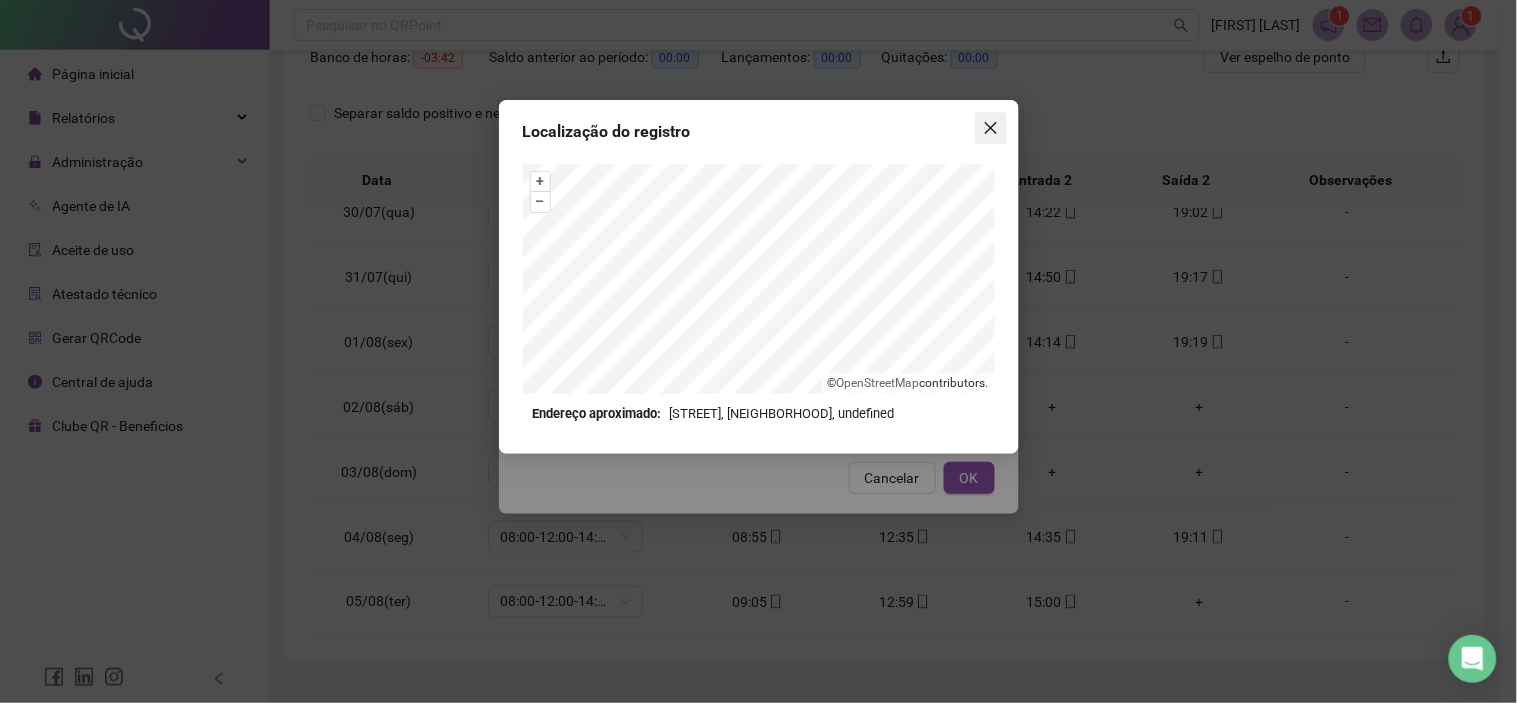 click 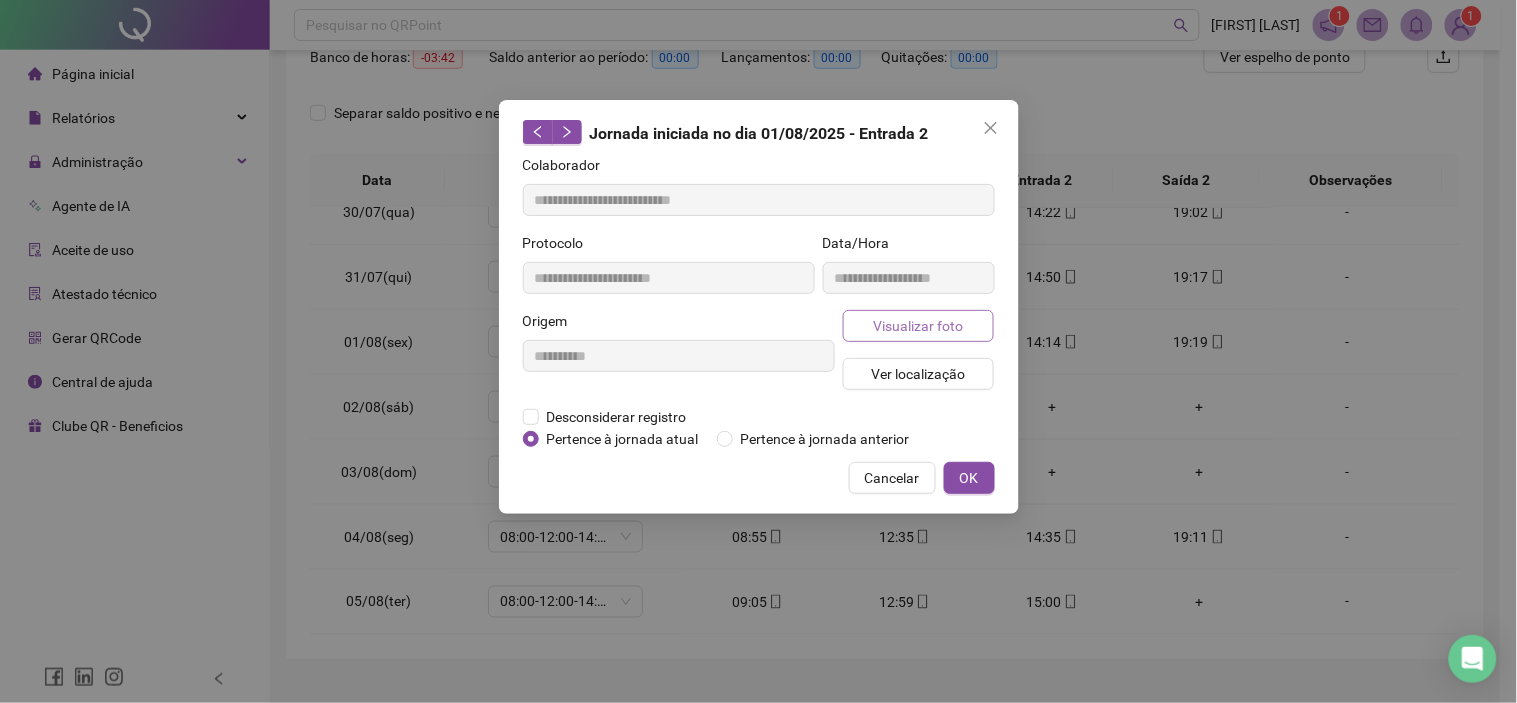 click on "Visualizar foto" at bounding box center [918, 326] 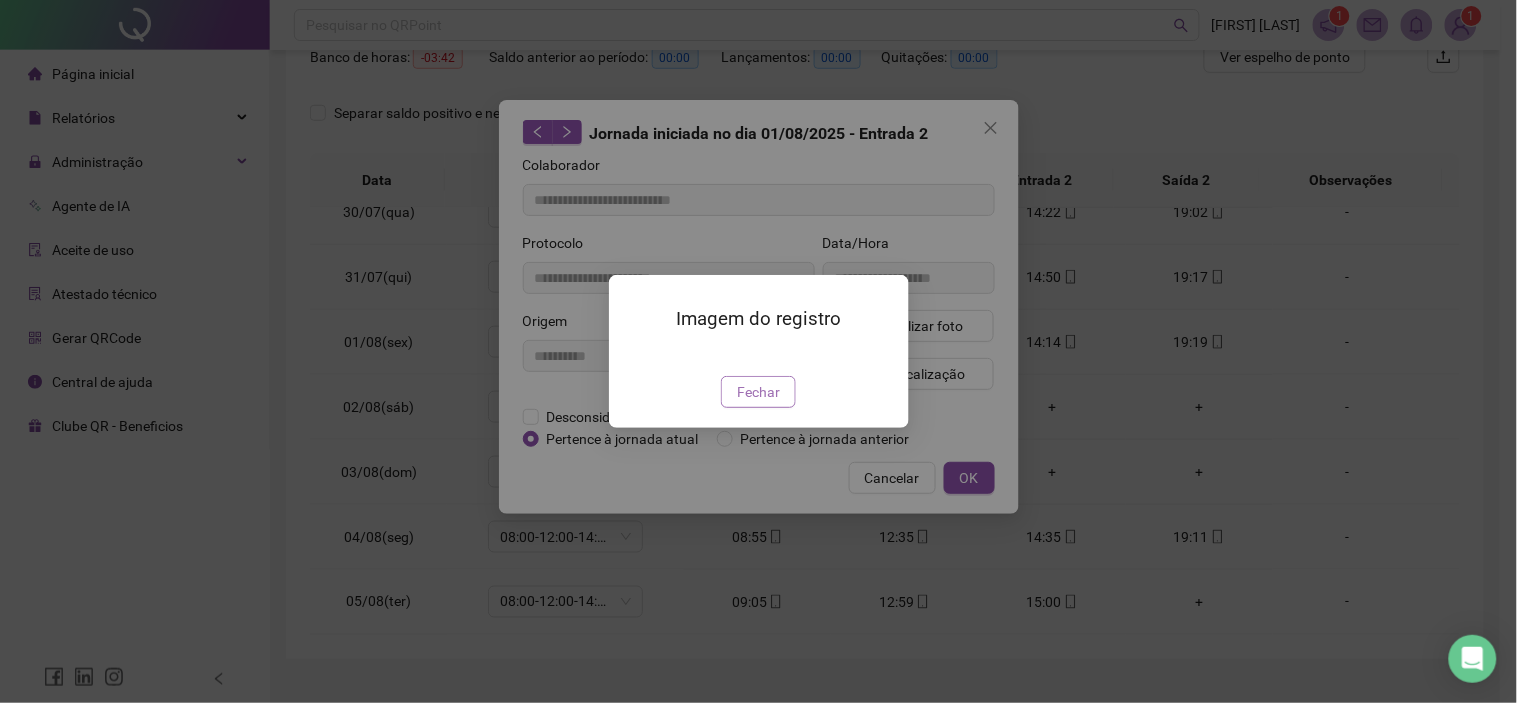 click on "Fechar" at bounding box center [758, 392] 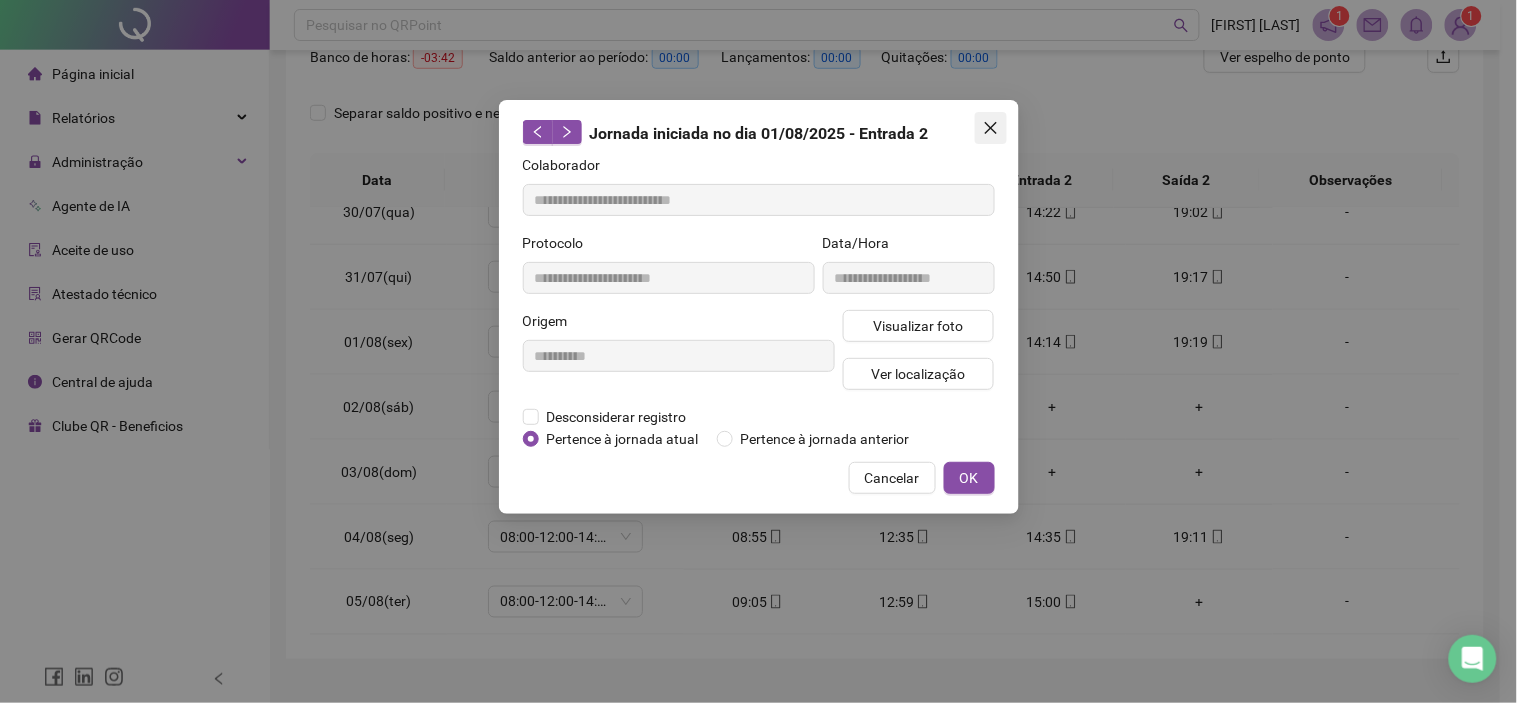 click 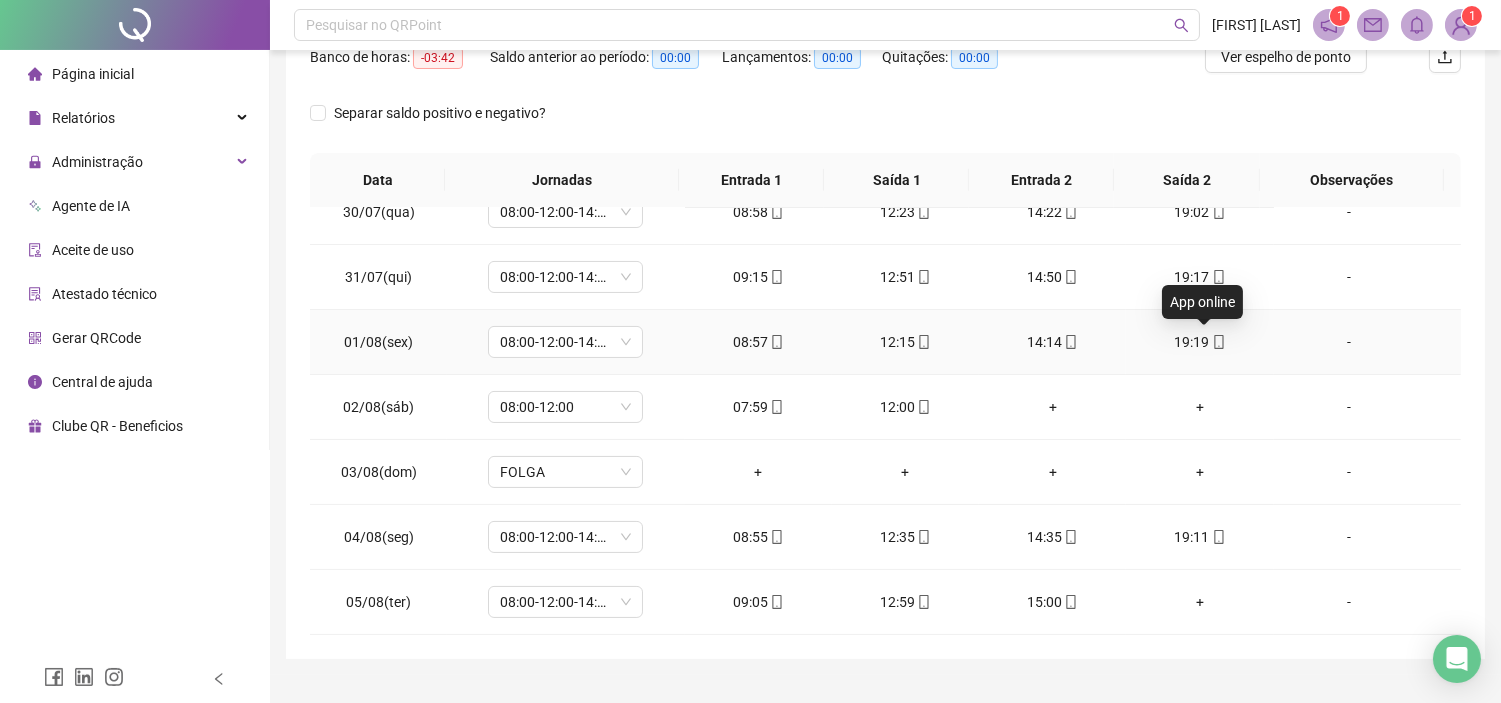 click 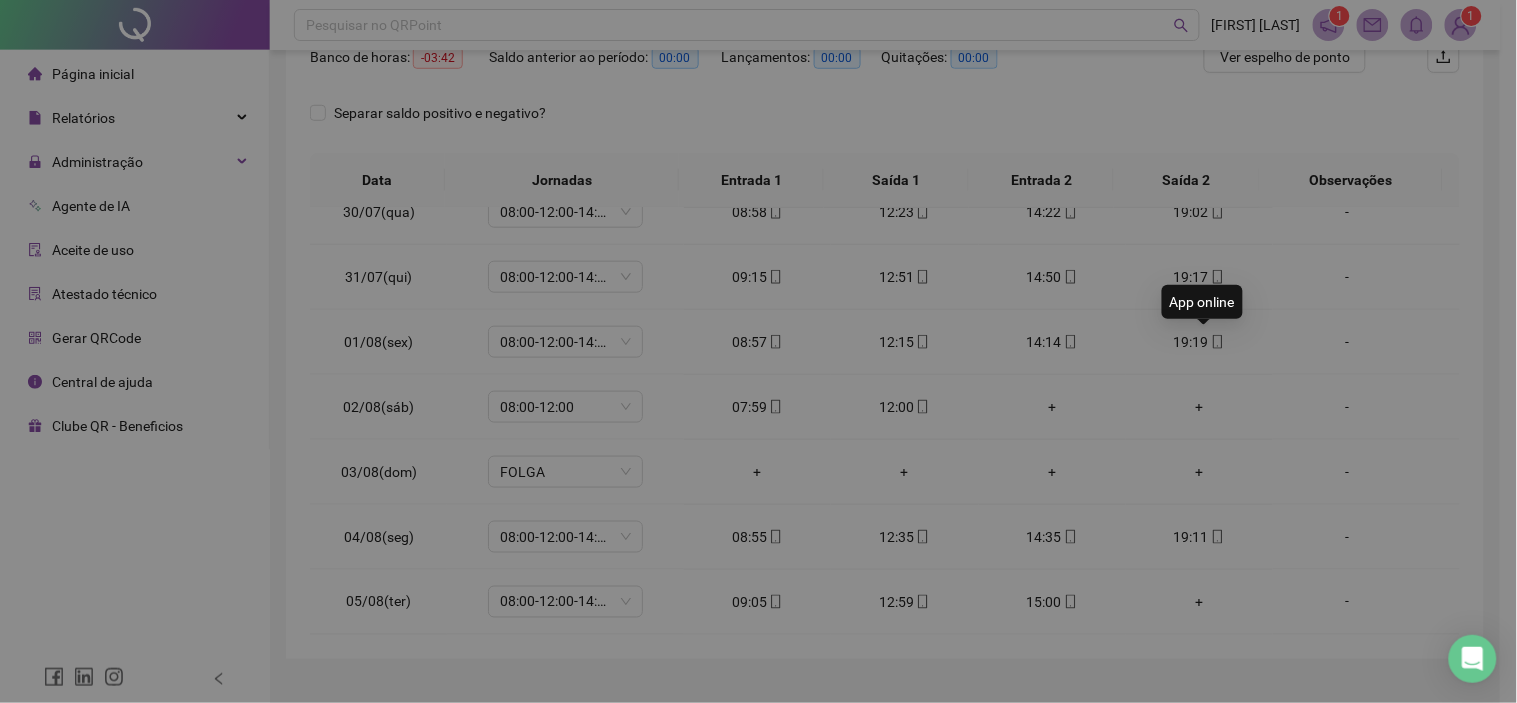 type on "**********" 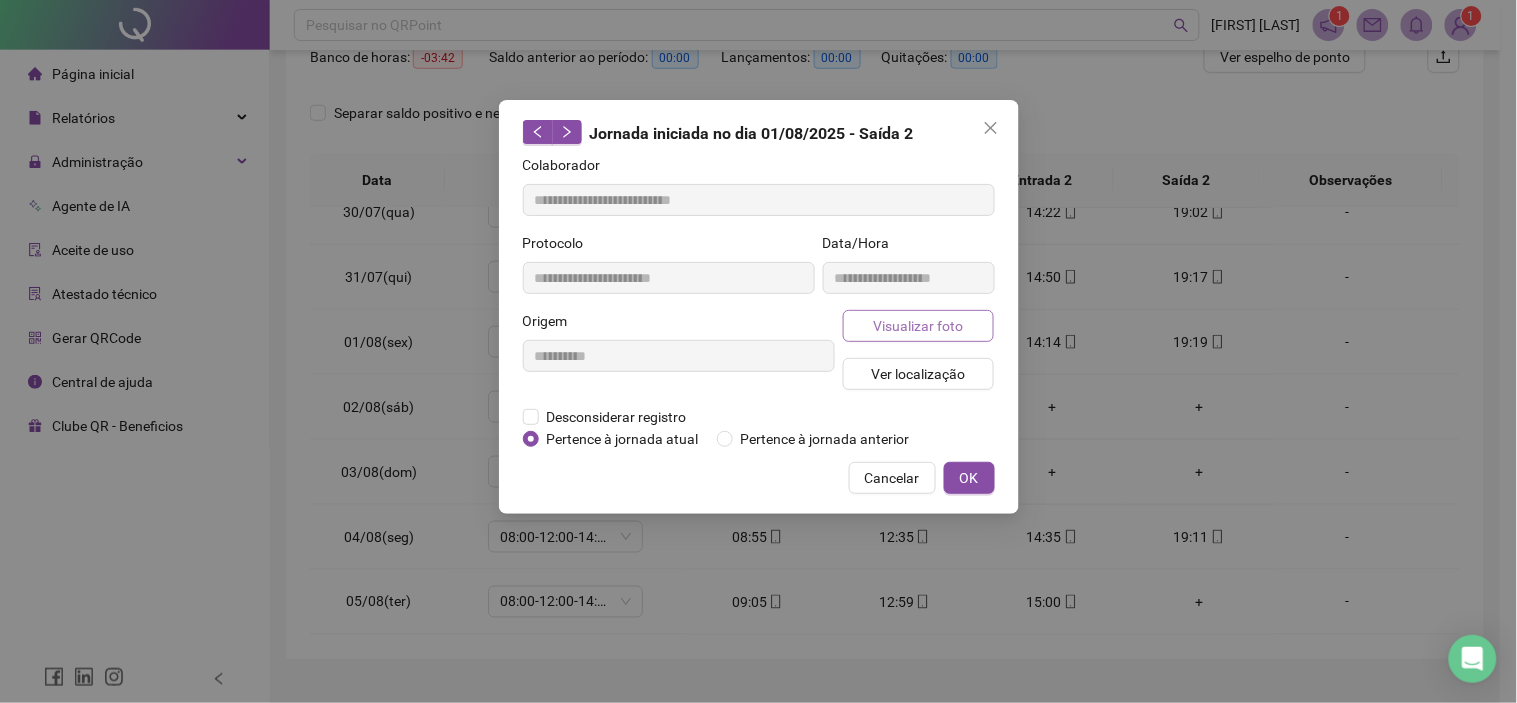 click on "Visualizar foto" at bounding box center (918, 326) 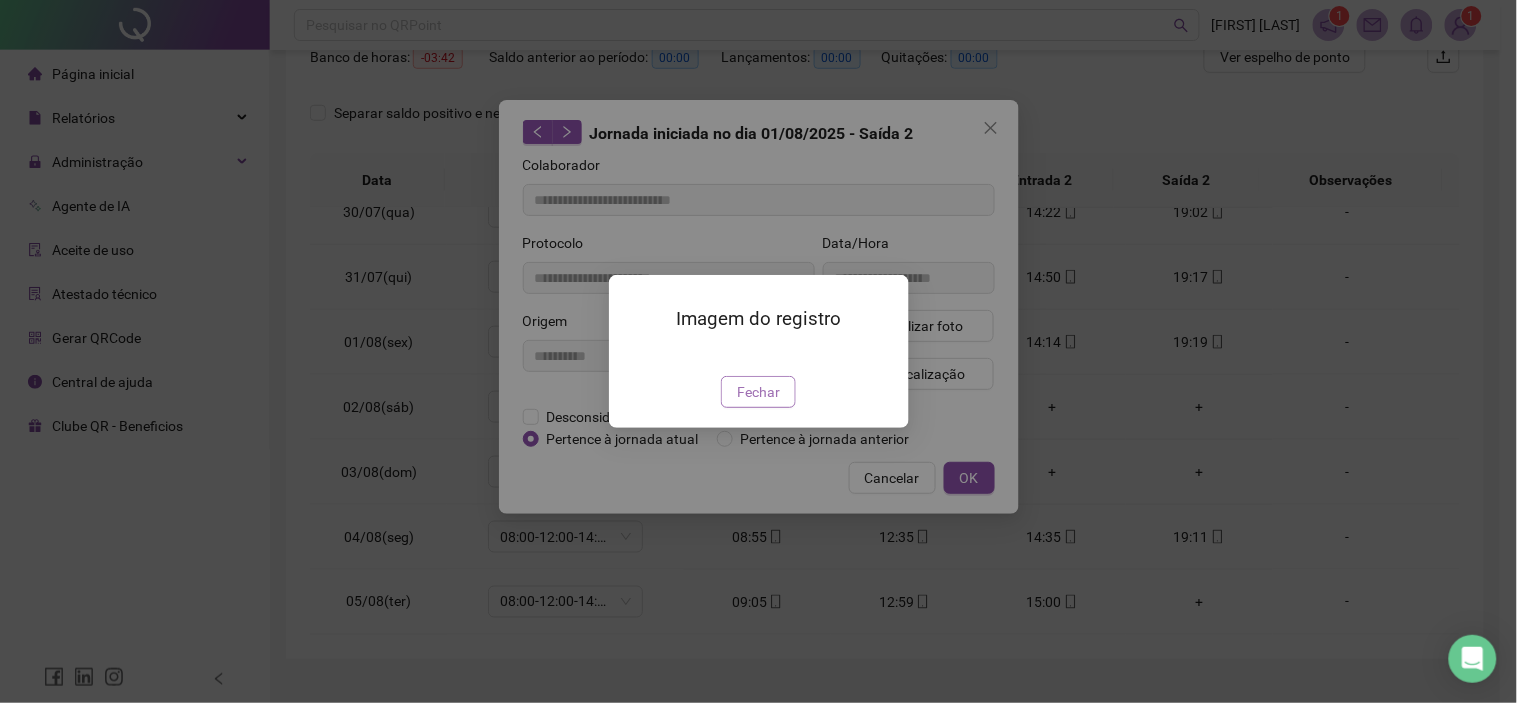click on "Fechar" at bounding box center [758, 392] 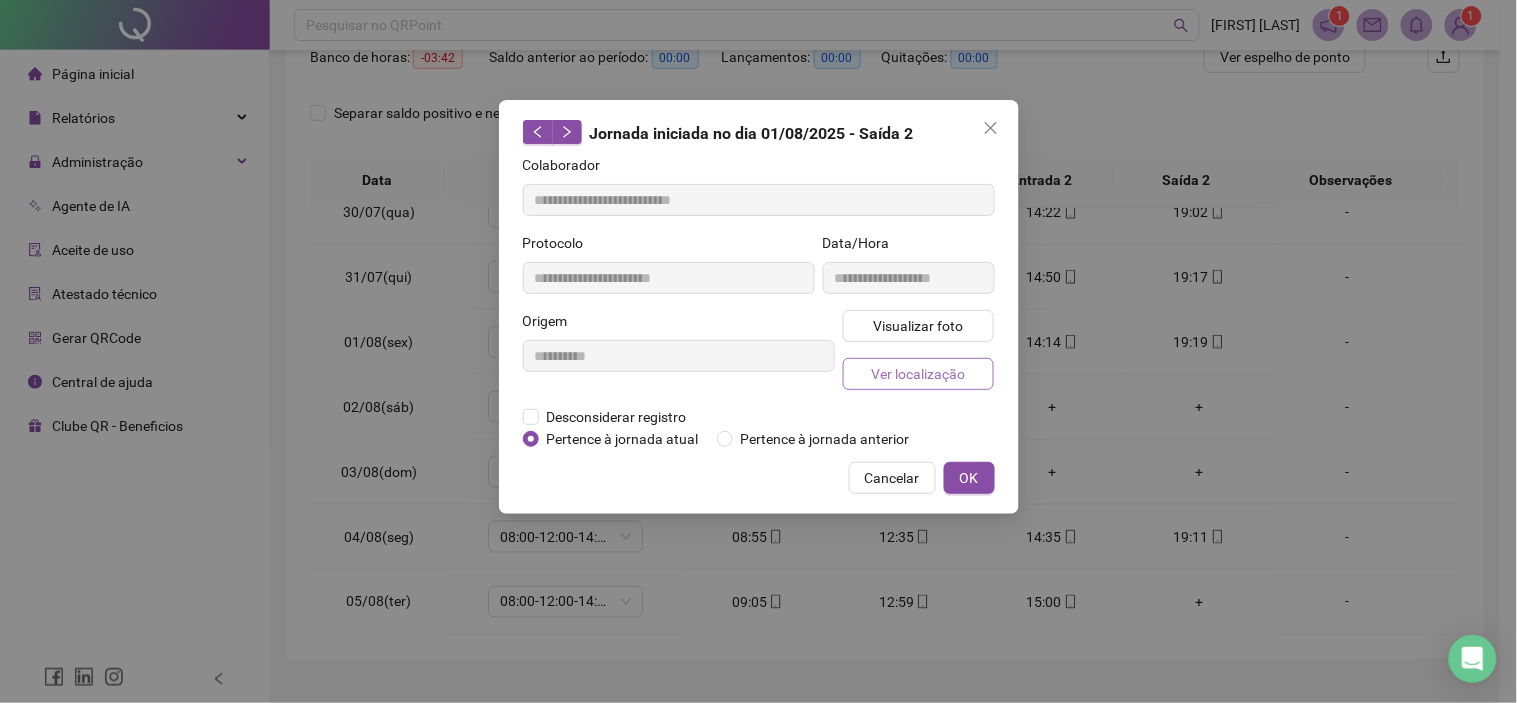 click on "Ver localização" at bounding box center (918, 374) 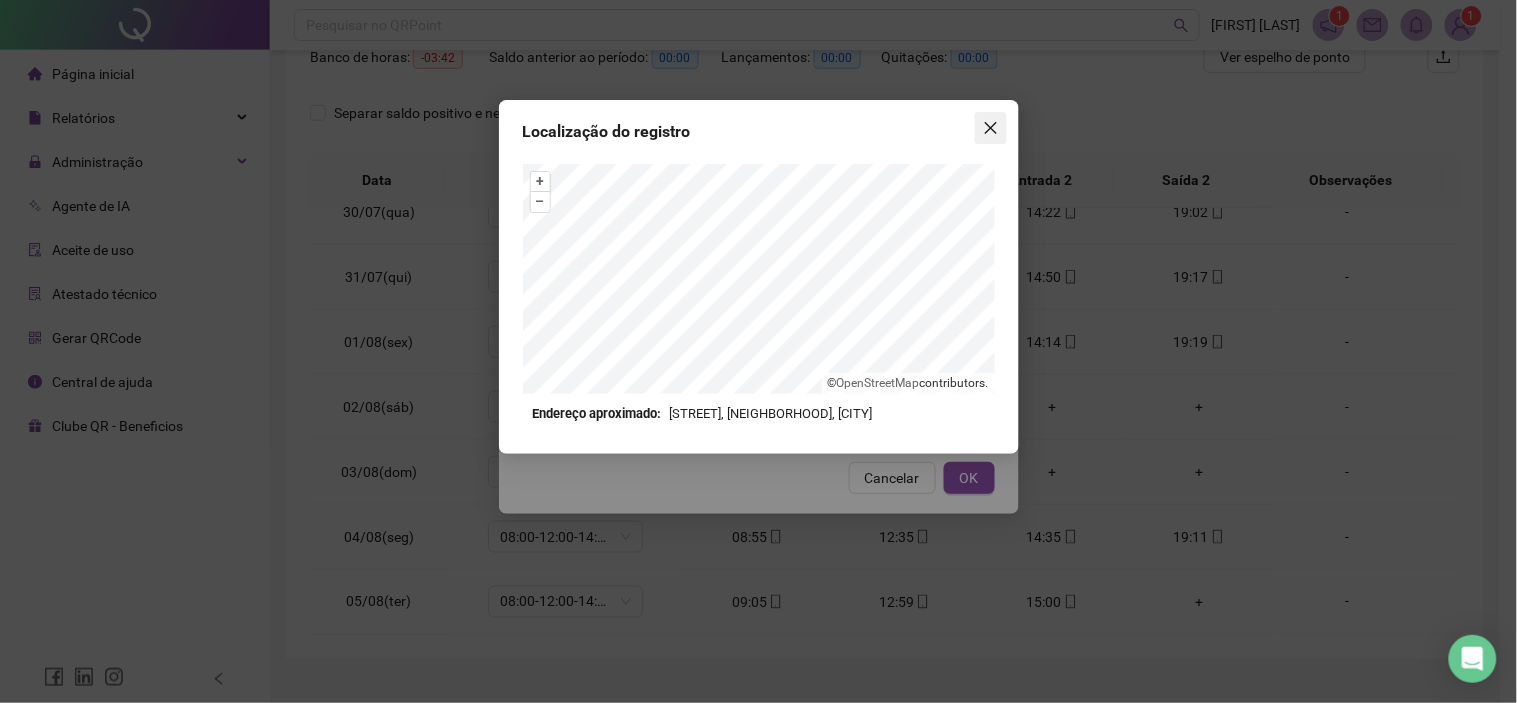 click 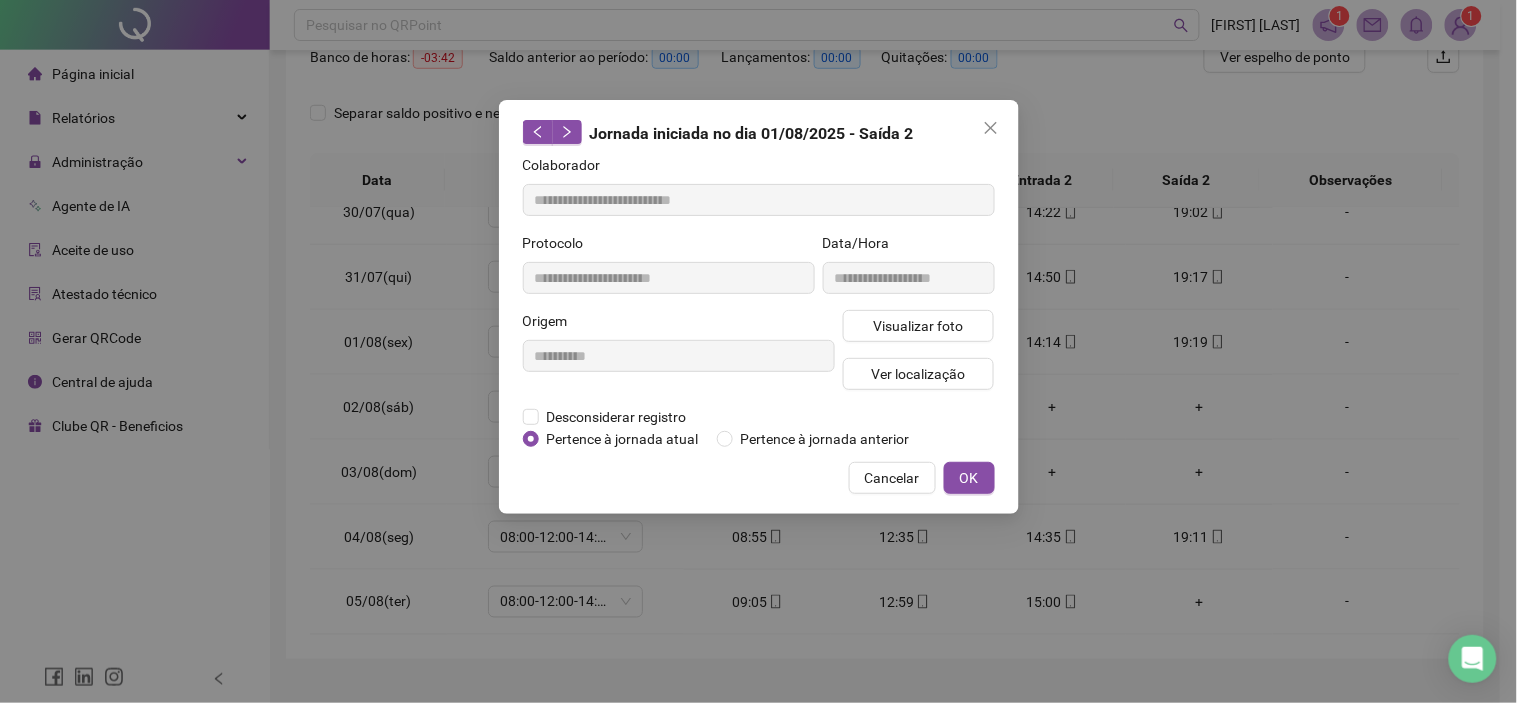 click 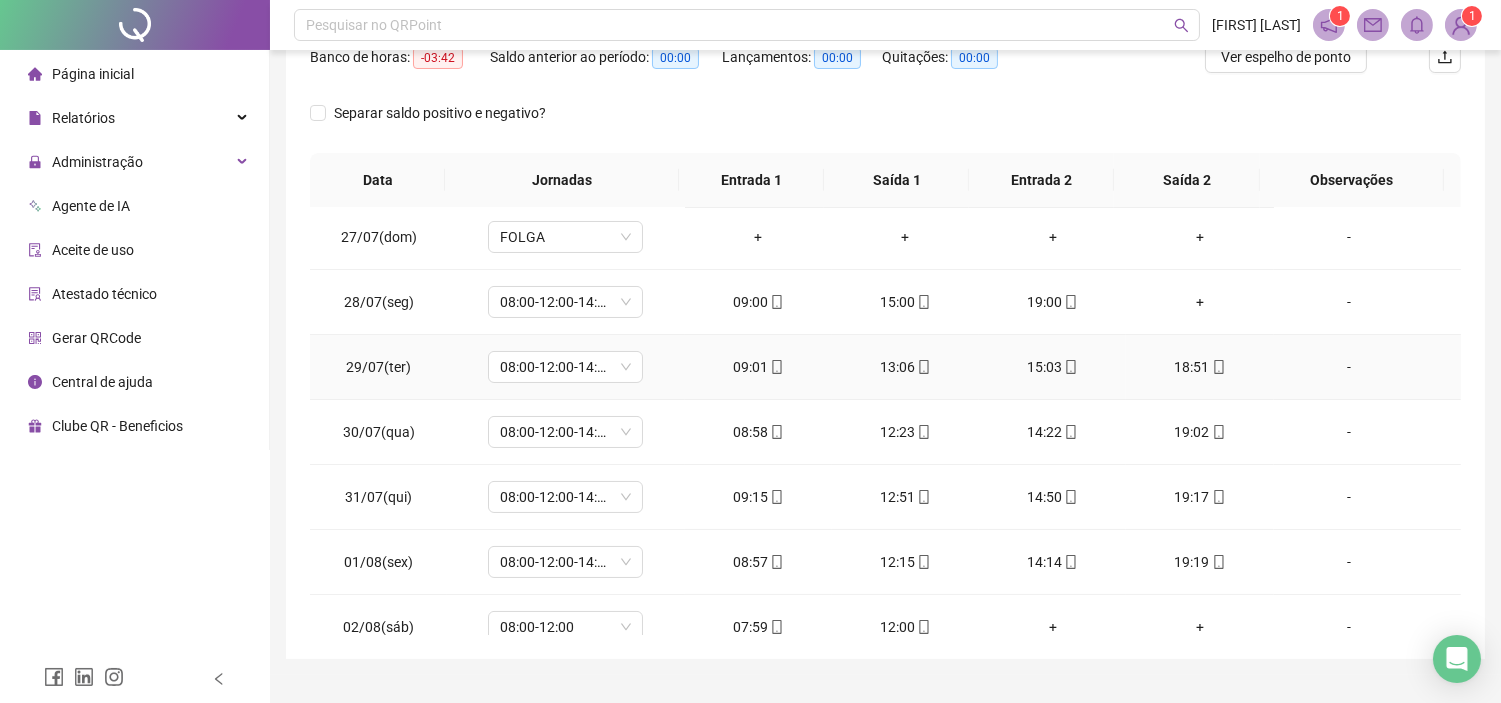 scroll, scrollTop: 392, scrollLeft: 0, axis: vertical 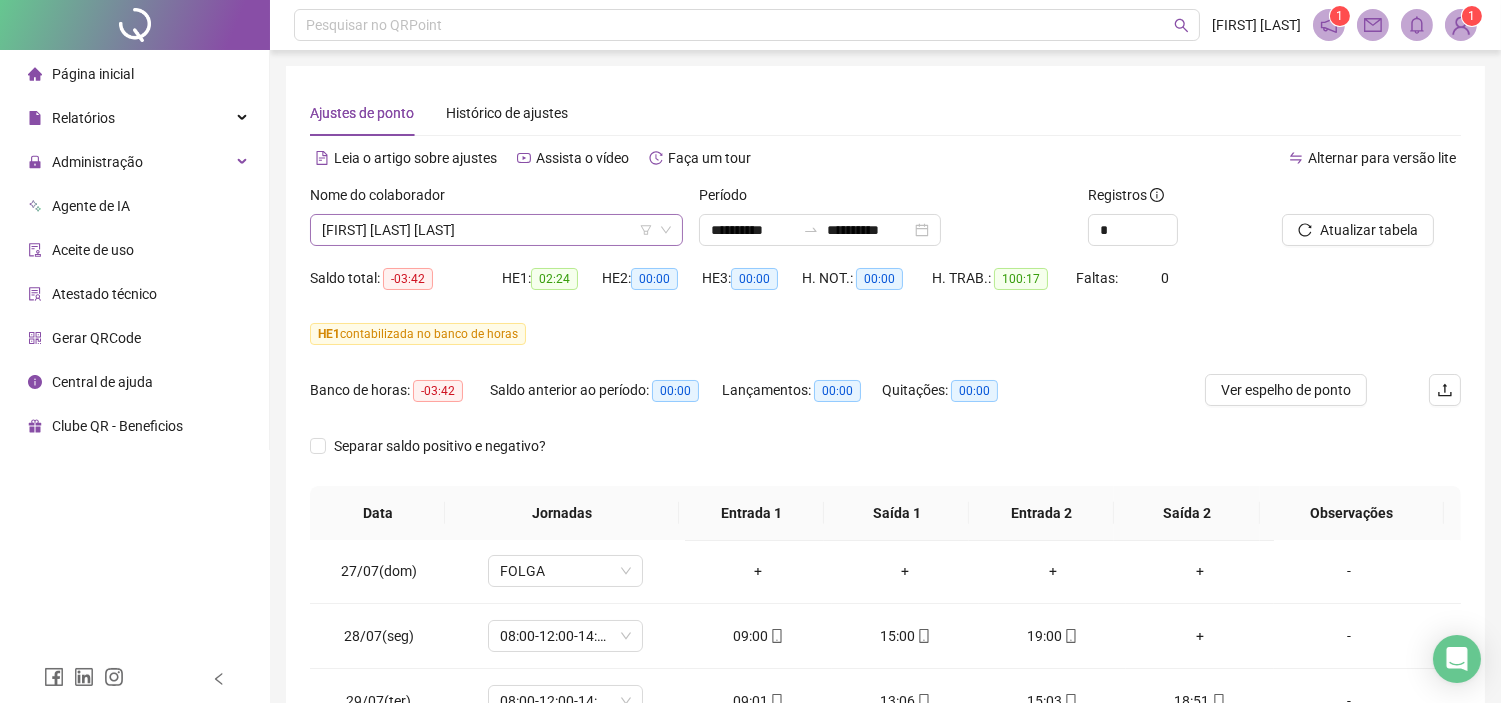 click on "[FIRST] [LAST] [LAST]" at bounding box center (496, 230) 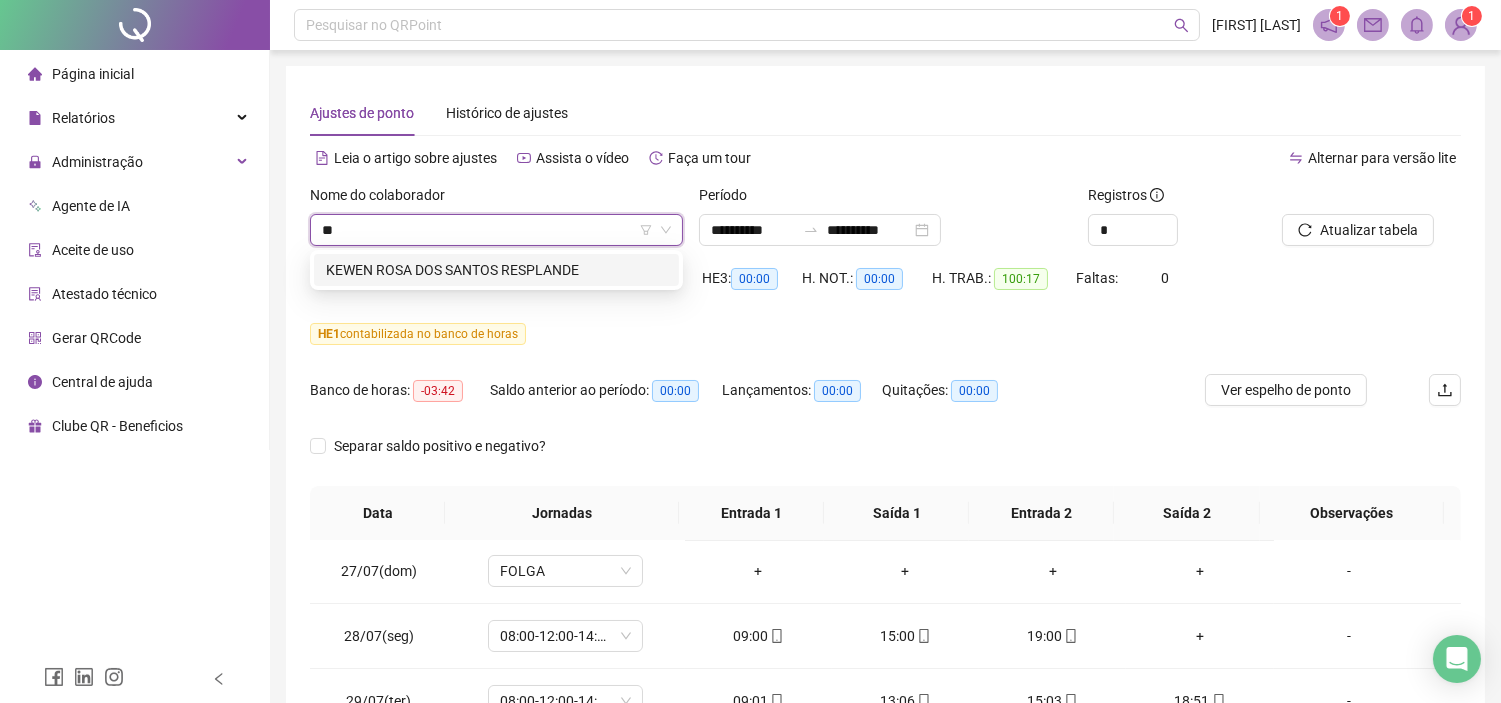 type on "***" 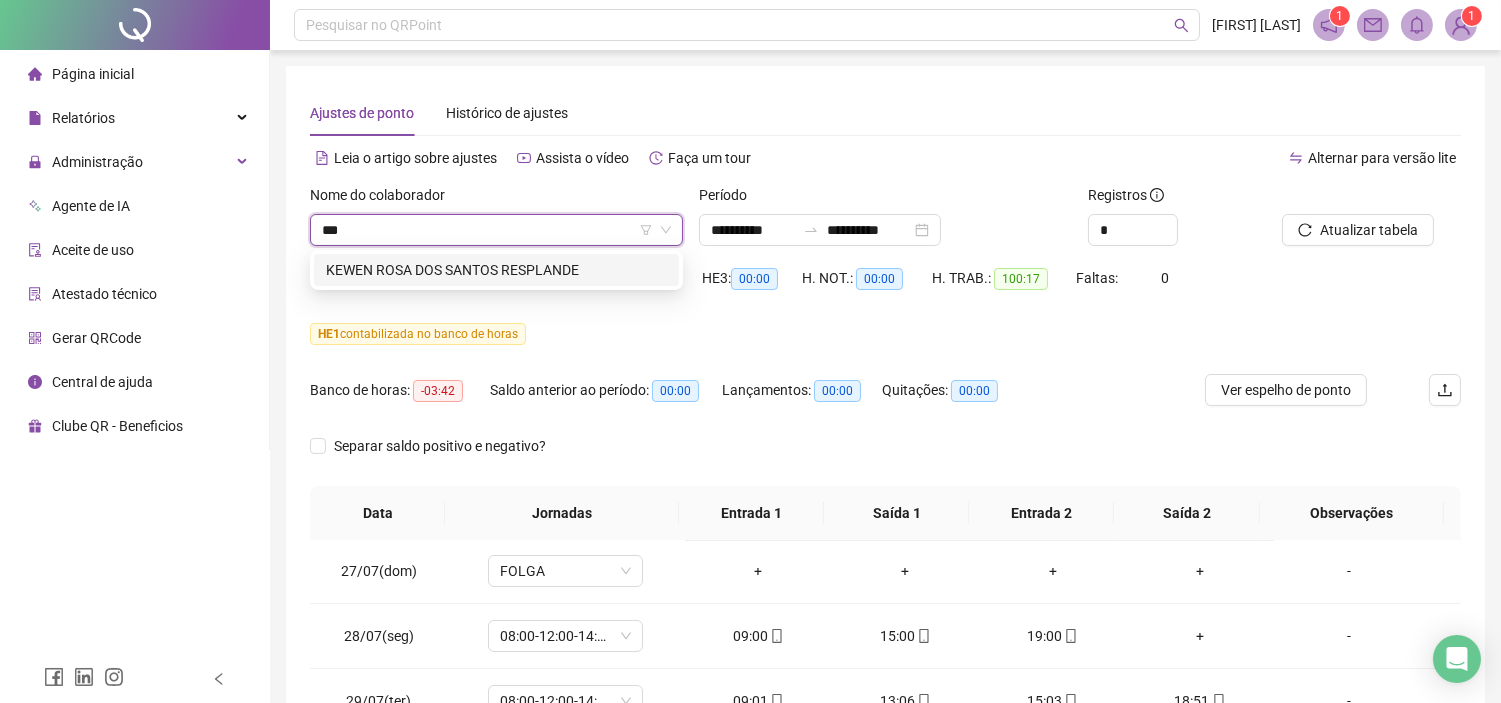 click on "KEWEN ROSA DOS SANTOS RESPLANDE" at bounding box center (496, 270) 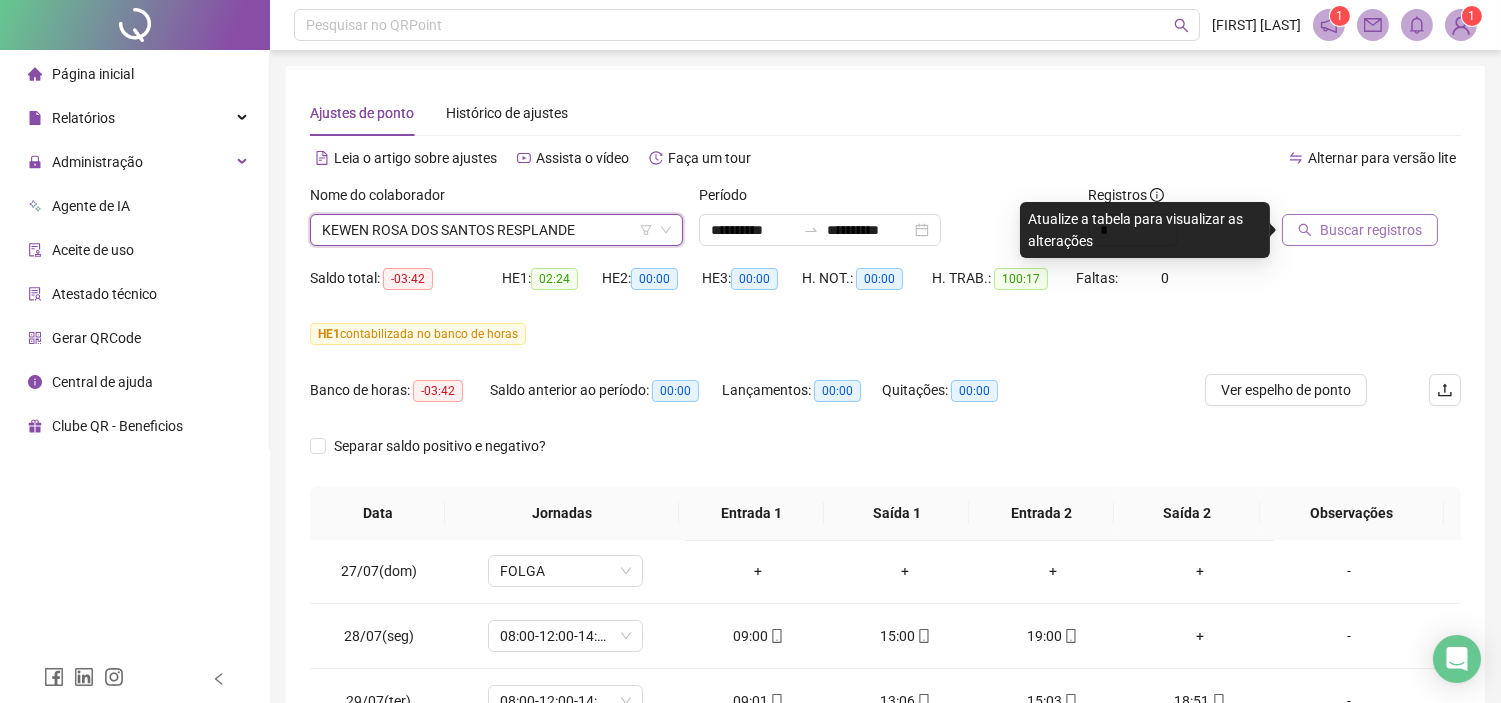 click on "Buscar registros" at bounding box center [1371, 230] 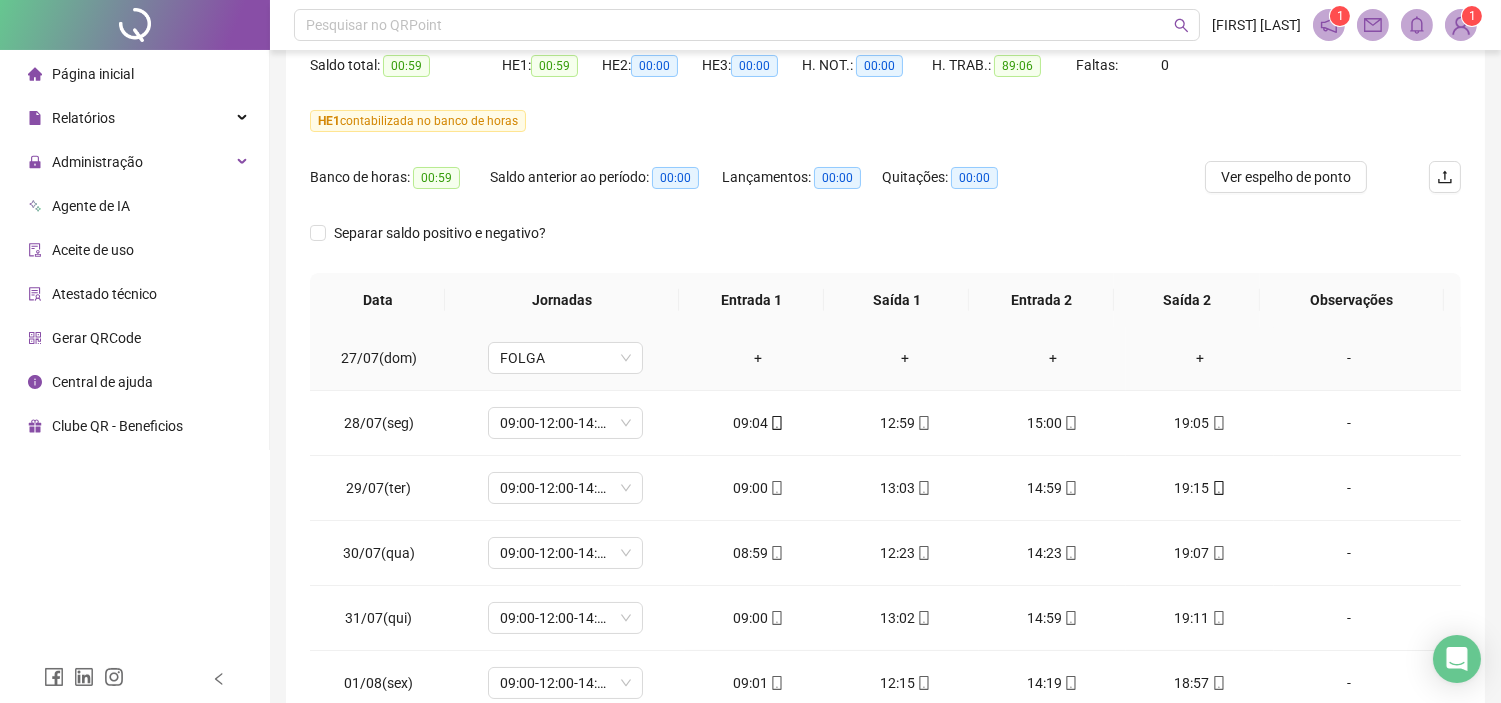 scroll, scrollTop: 222, scrollLeft: 0, axis: vertical 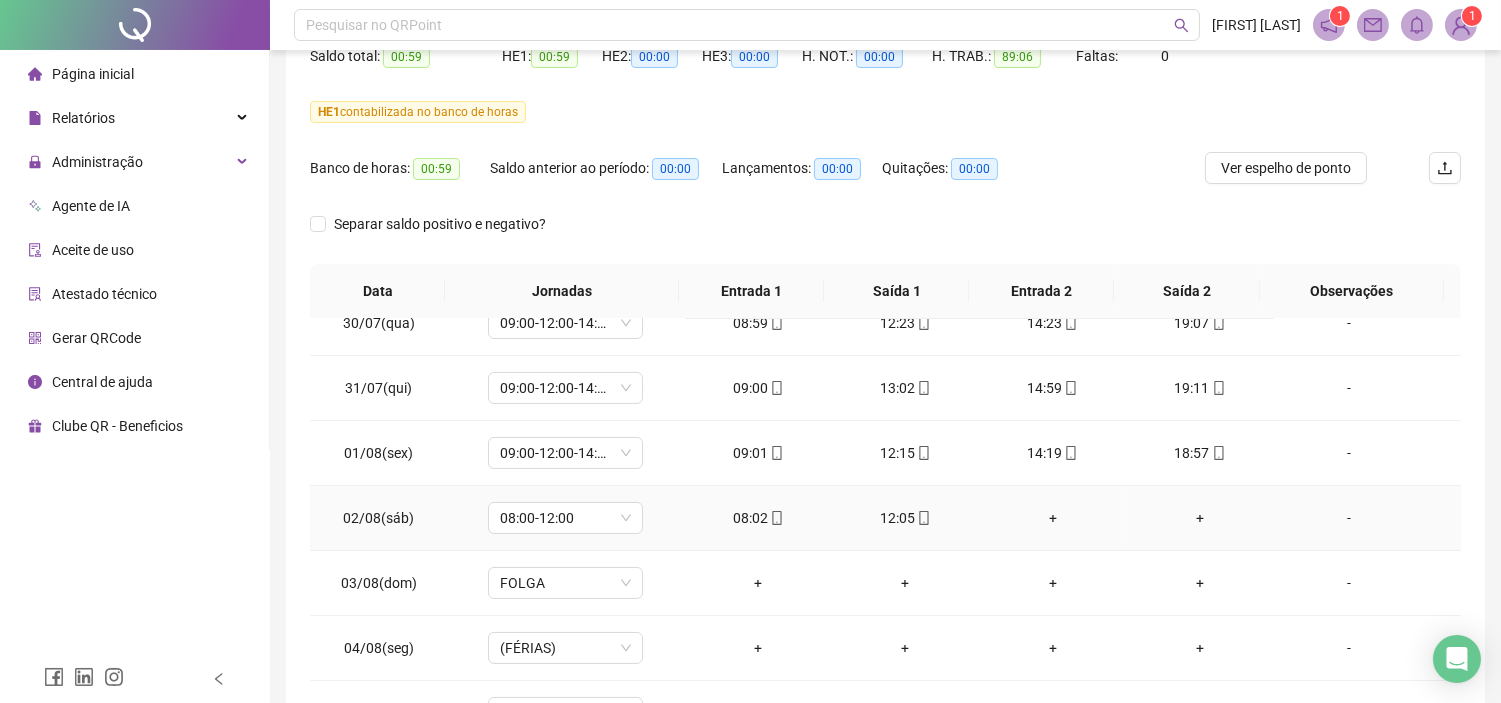 click 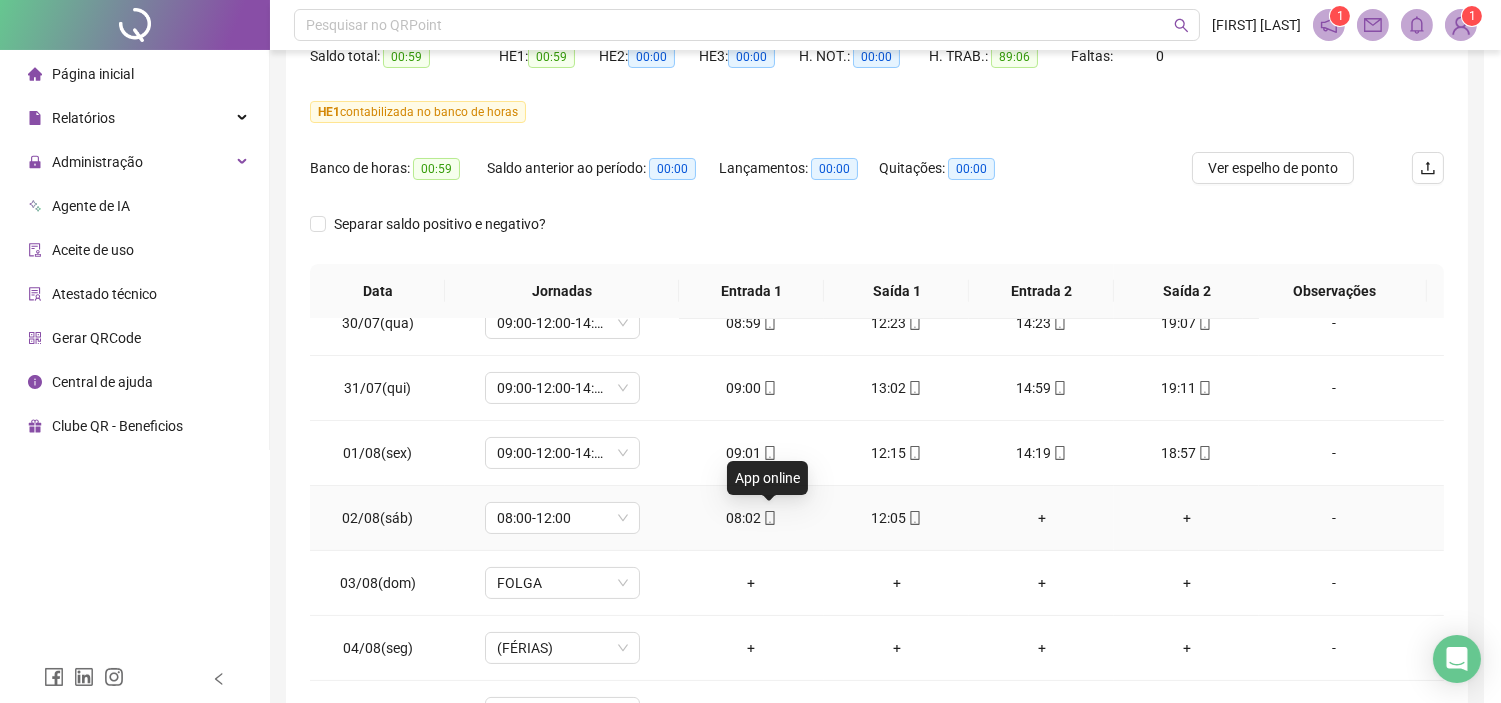 type on "**********" 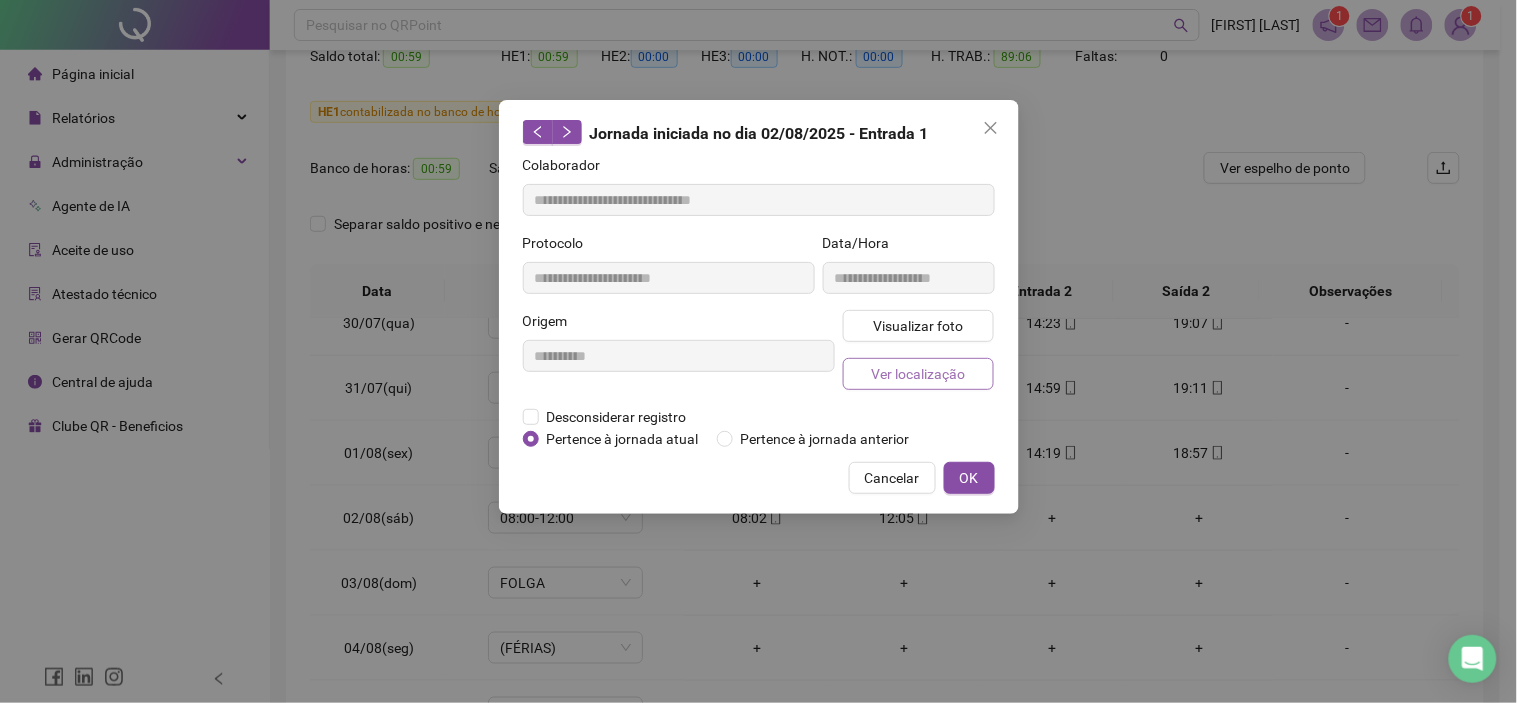 click on "Ver localização" at bounding box center [918, 374] 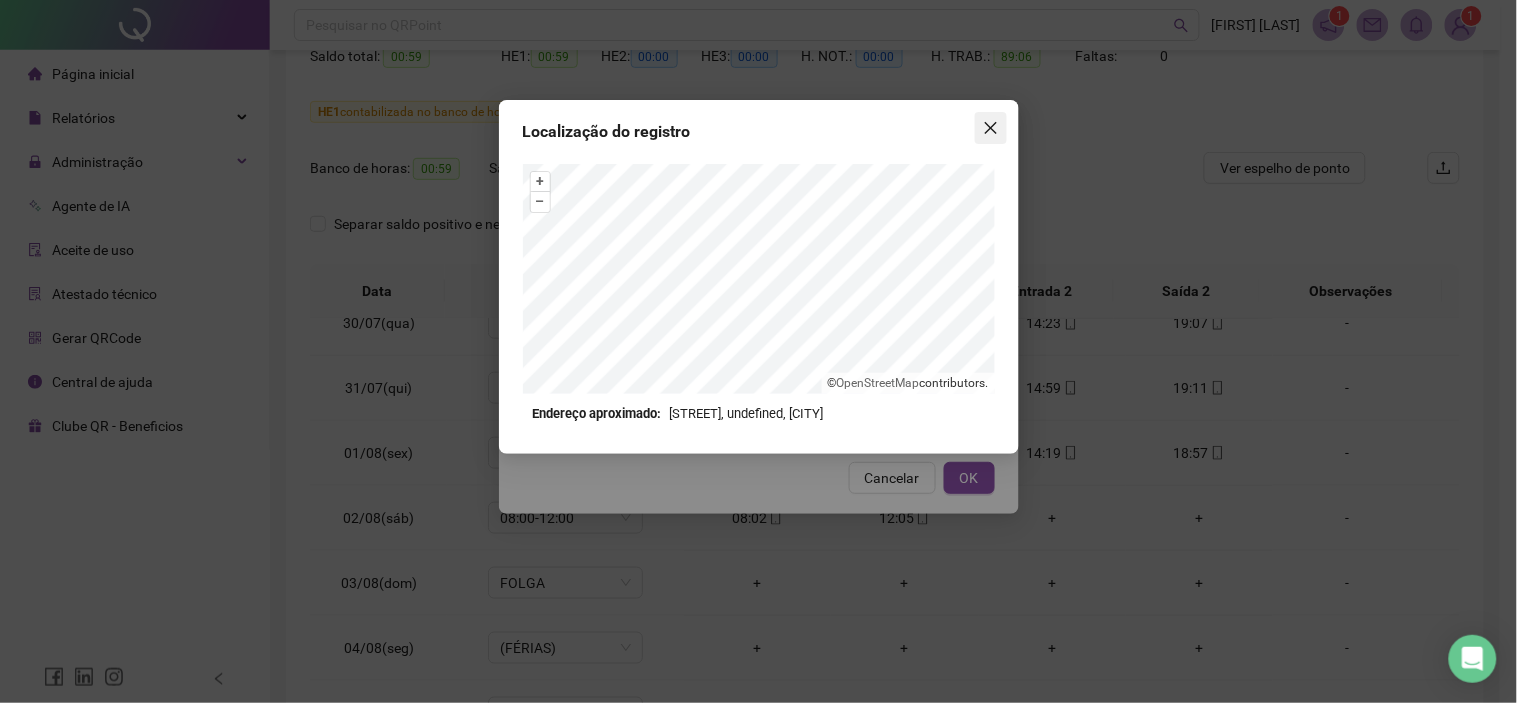 click at bounding box center [991, 128] 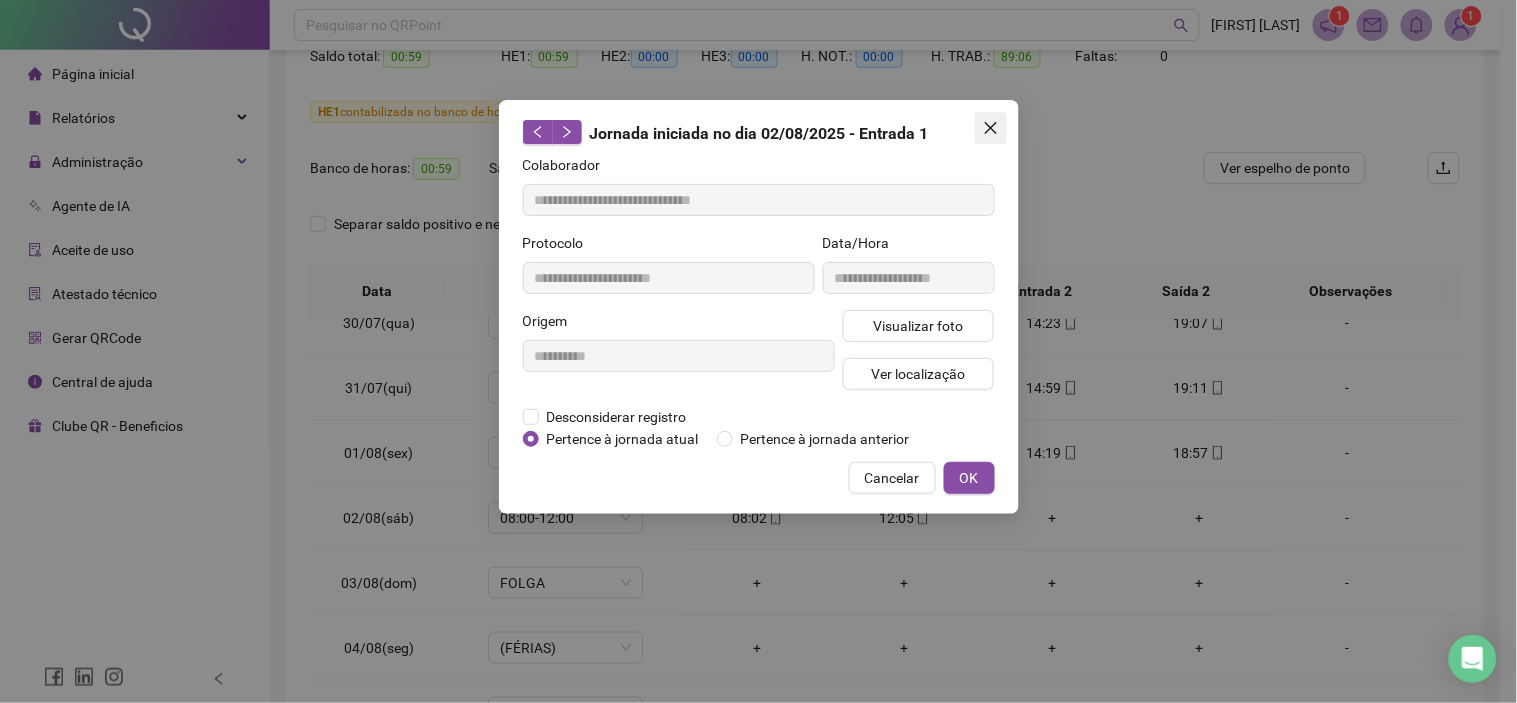 click 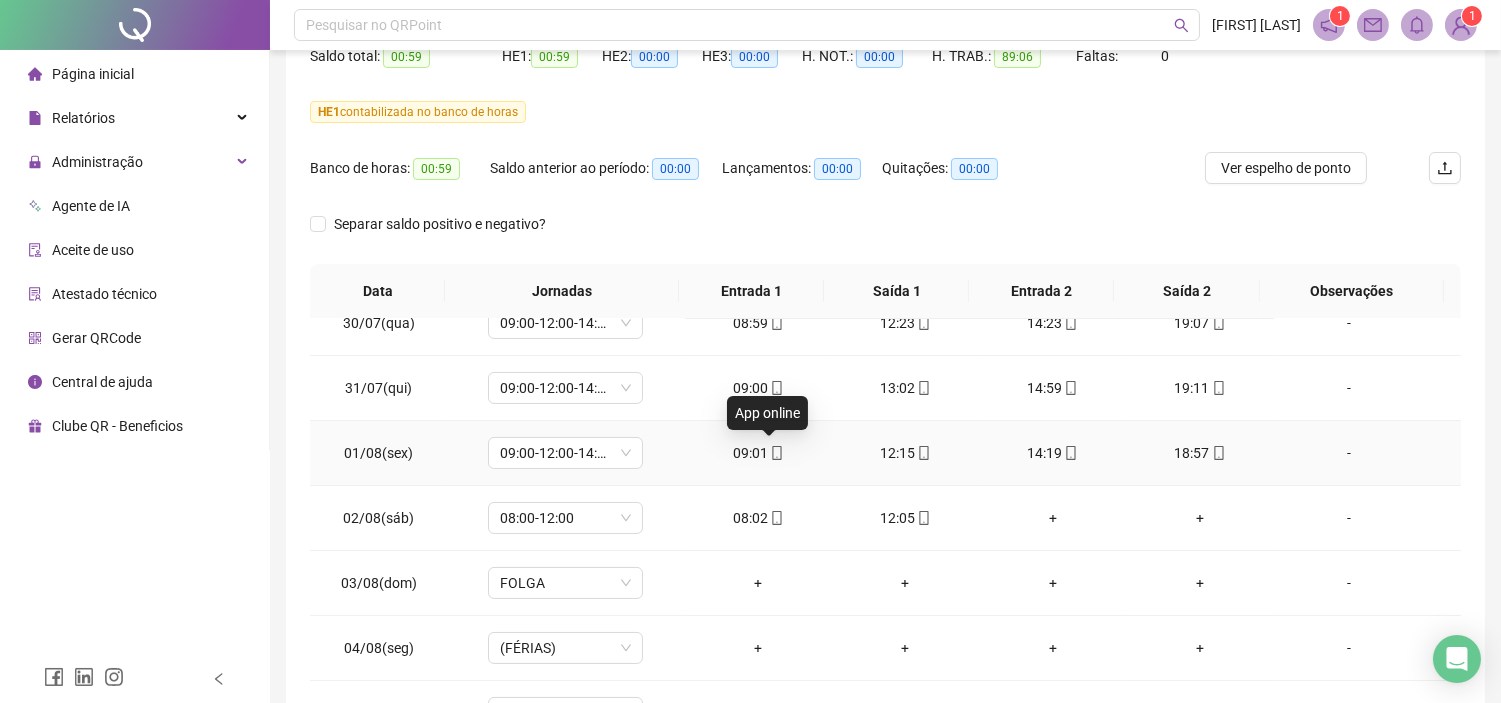 click 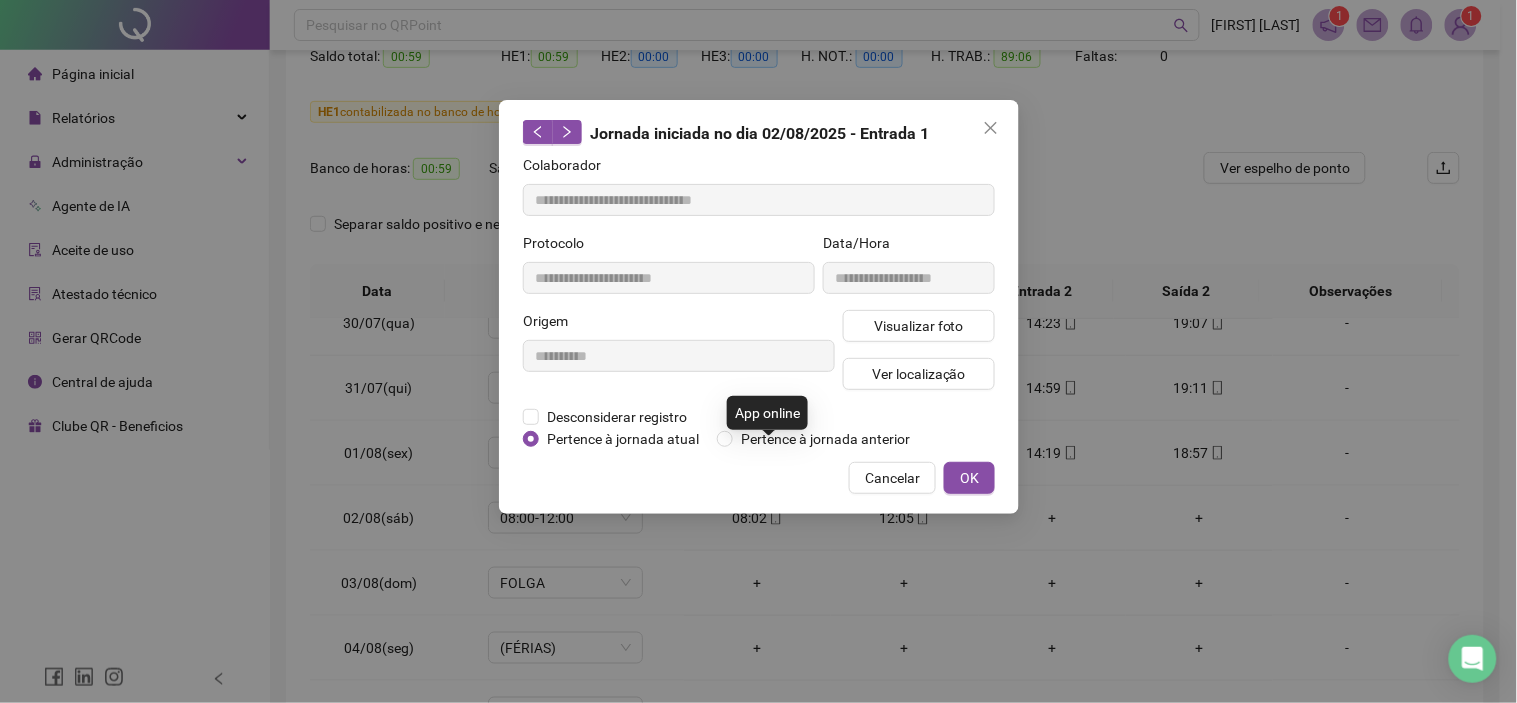 type on "**********" 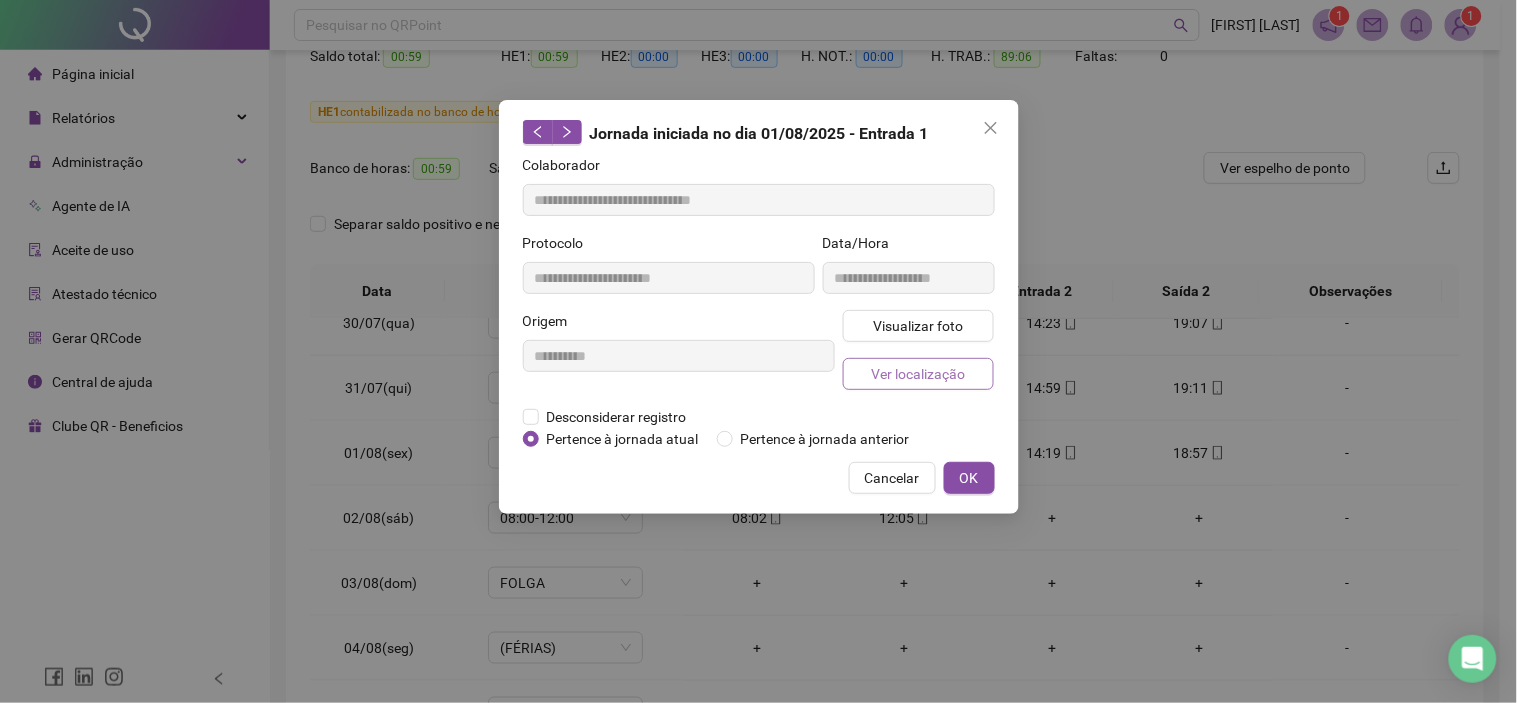 click on "Ver localização" at bounding box center (918, 374) 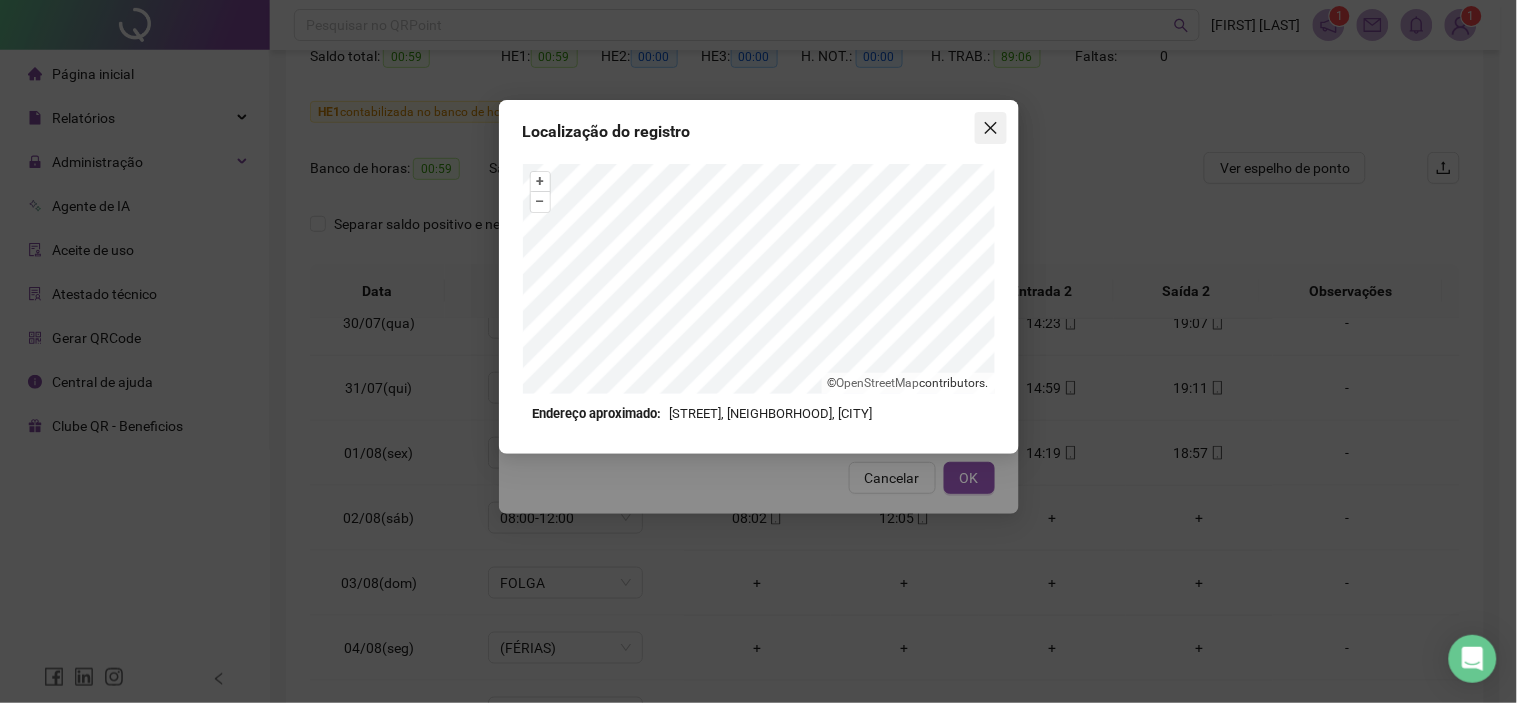 click 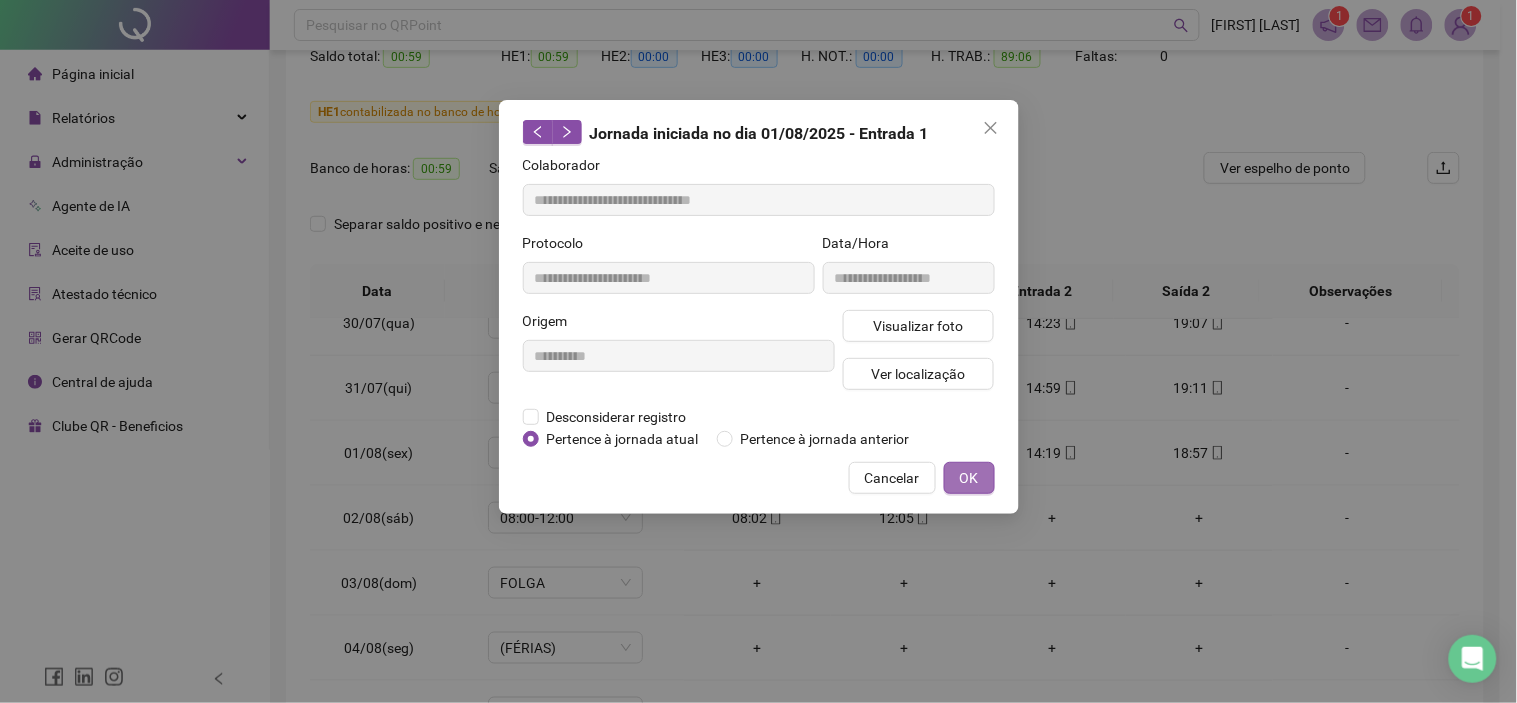 click on "OK" at bounding box center [969, 478] 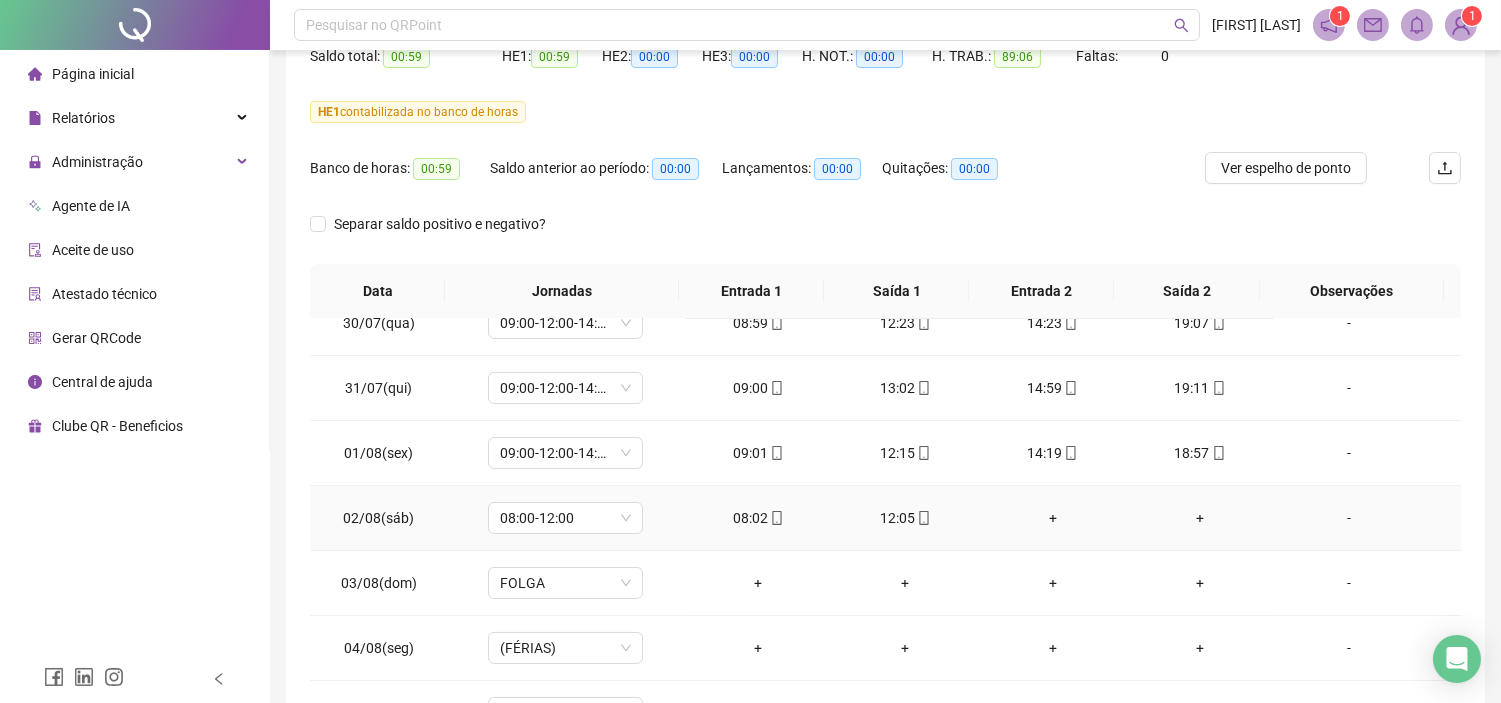 click 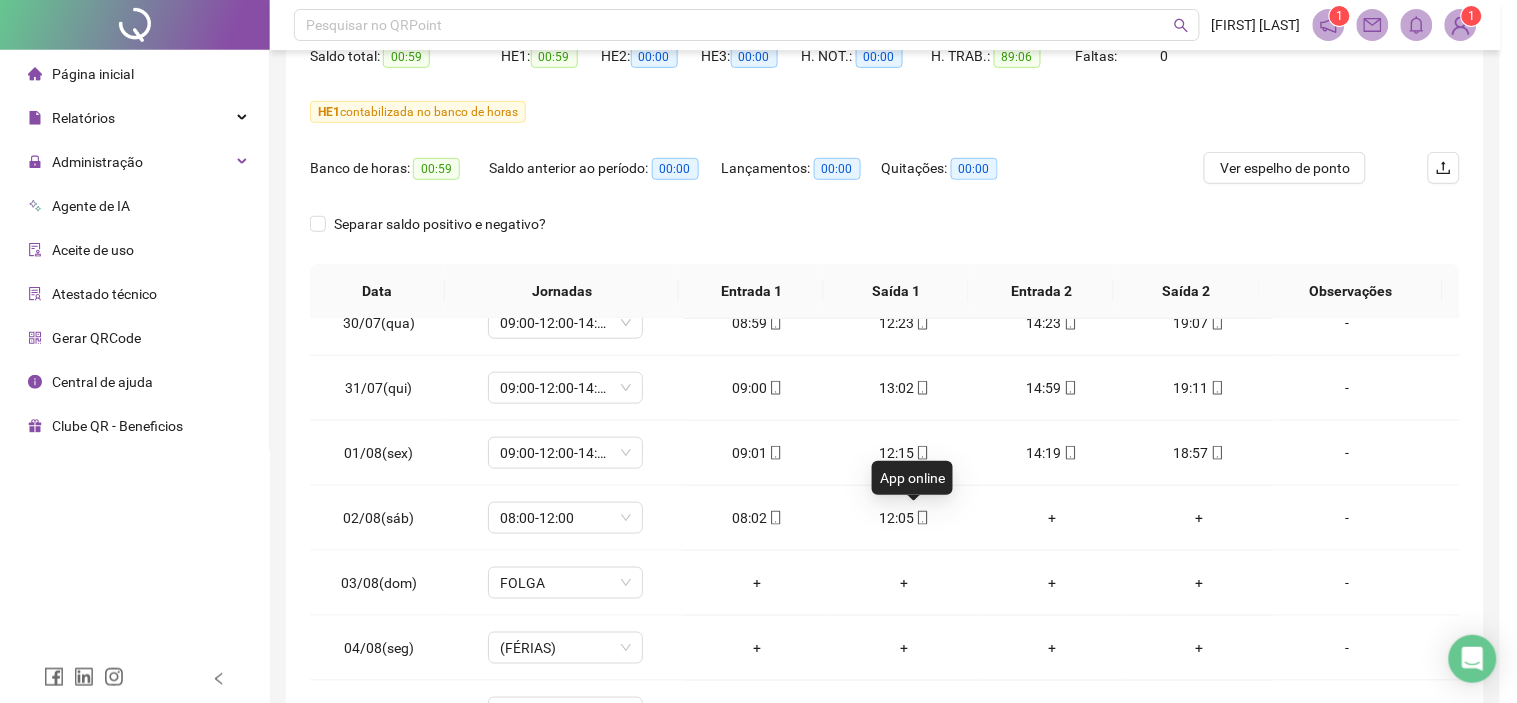 type on "**********" 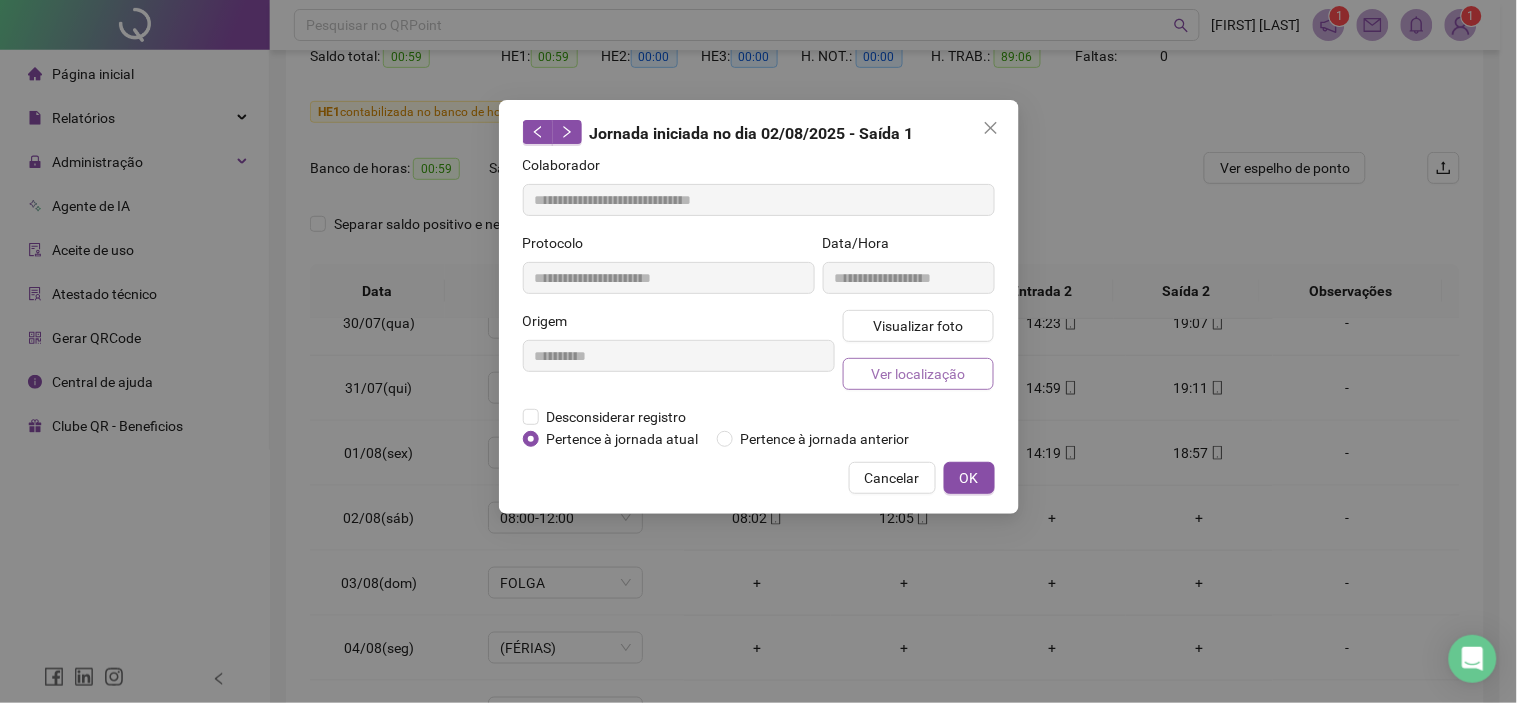 click on "Ver localização" at bounding box center [918, 374] 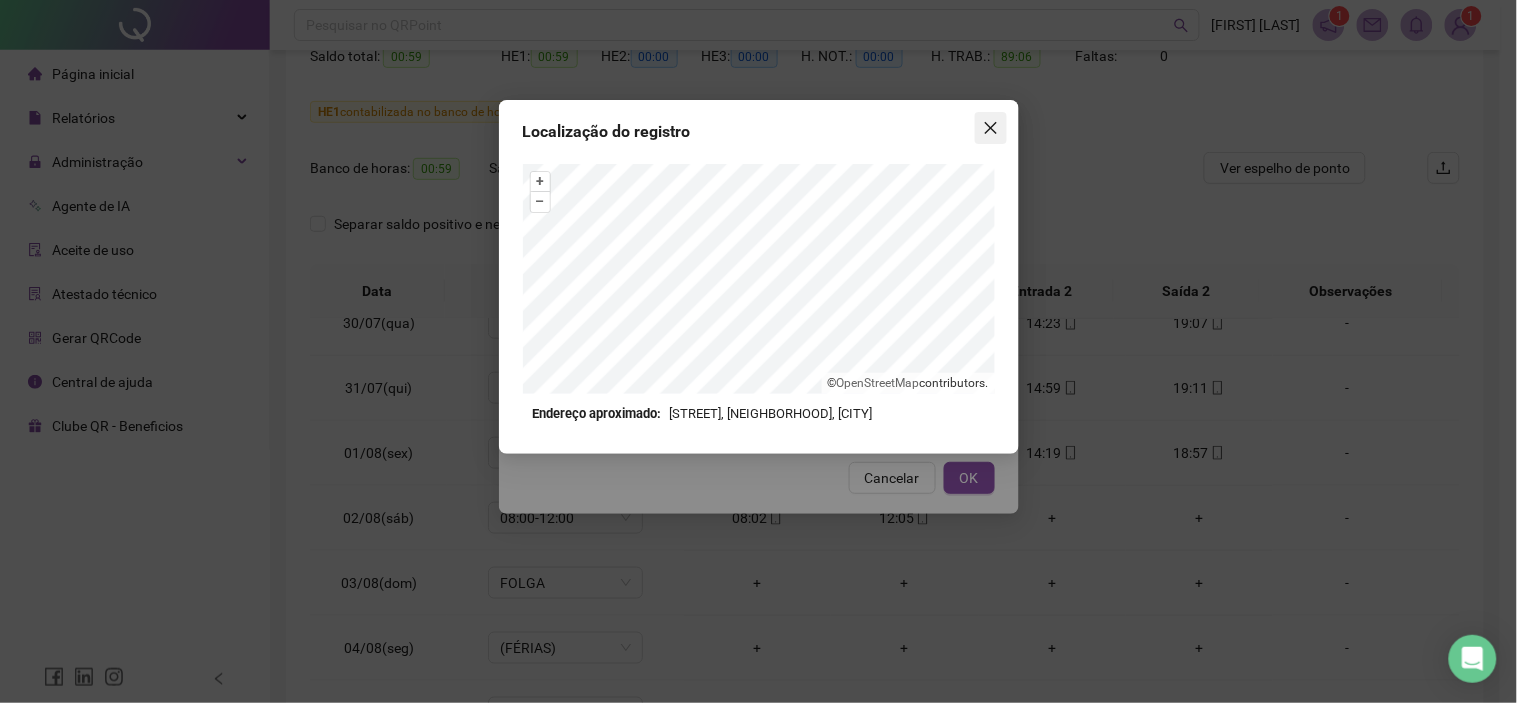 click at bounding box center (991, 128) 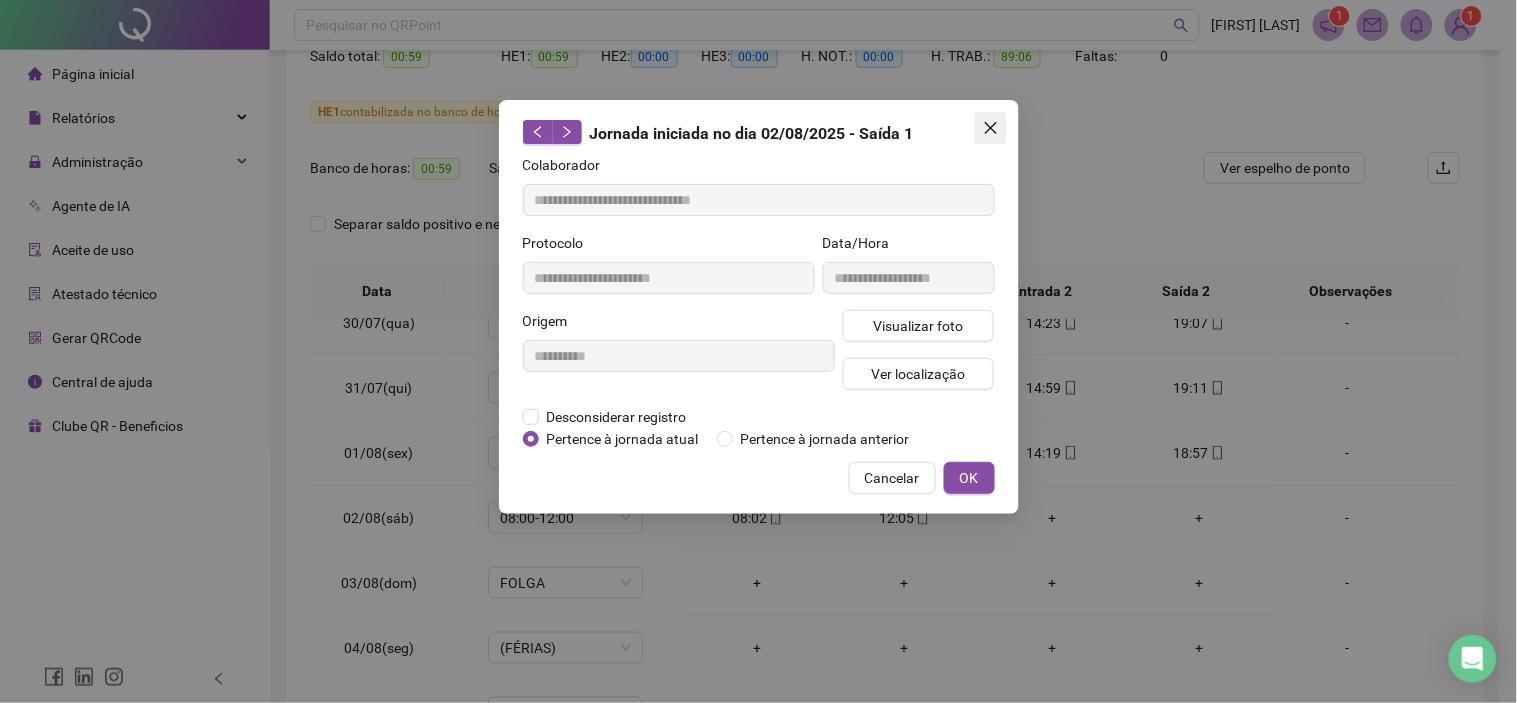 click 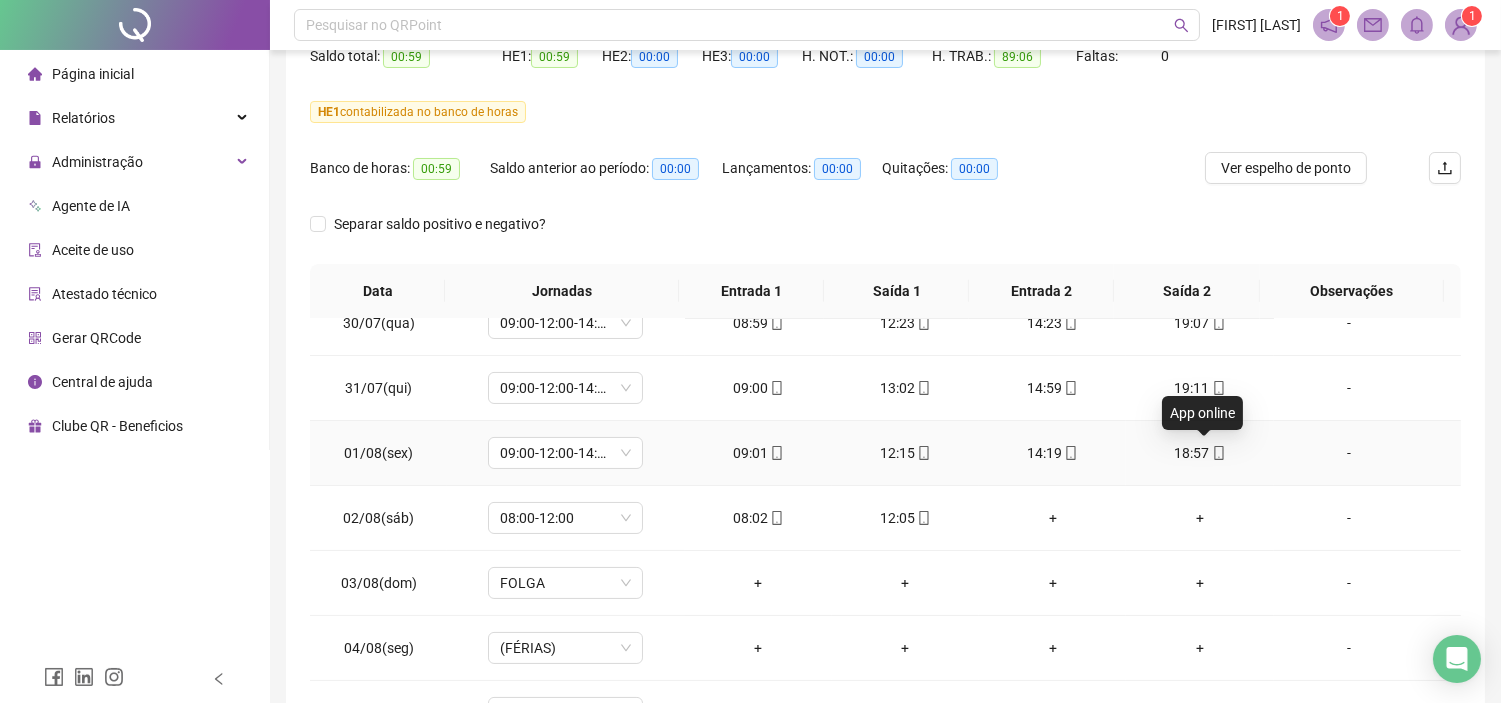 click 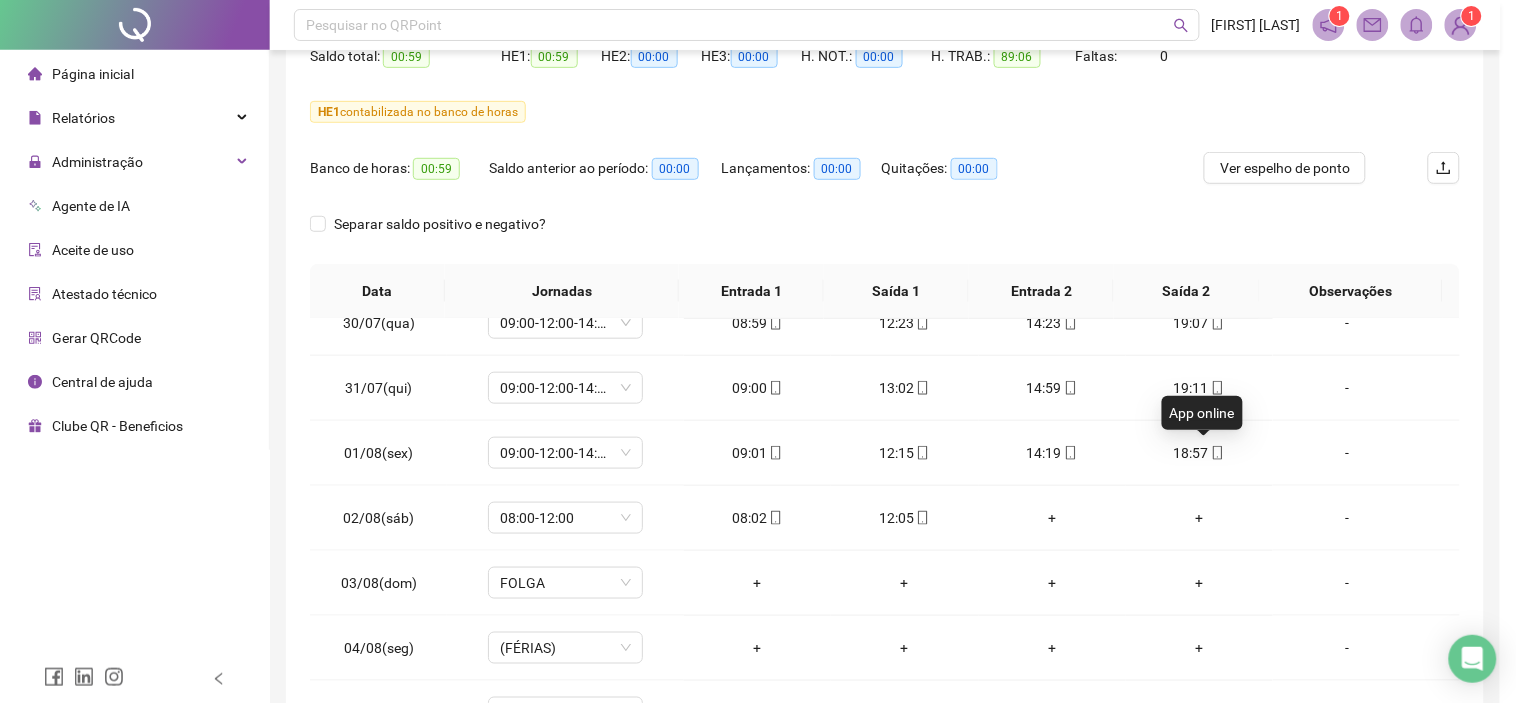 type on "**********" 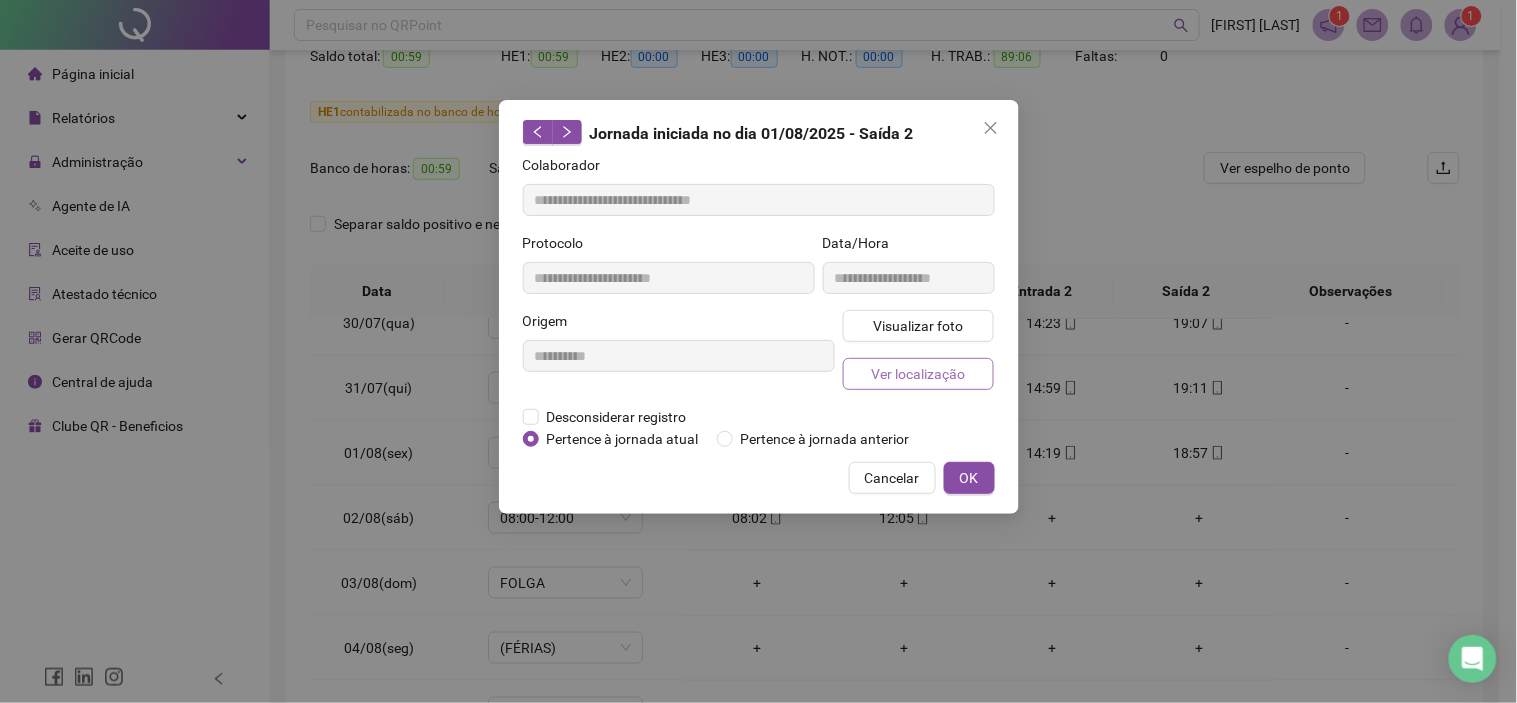 click on "Ver localização" at bounding box center [919, 374] 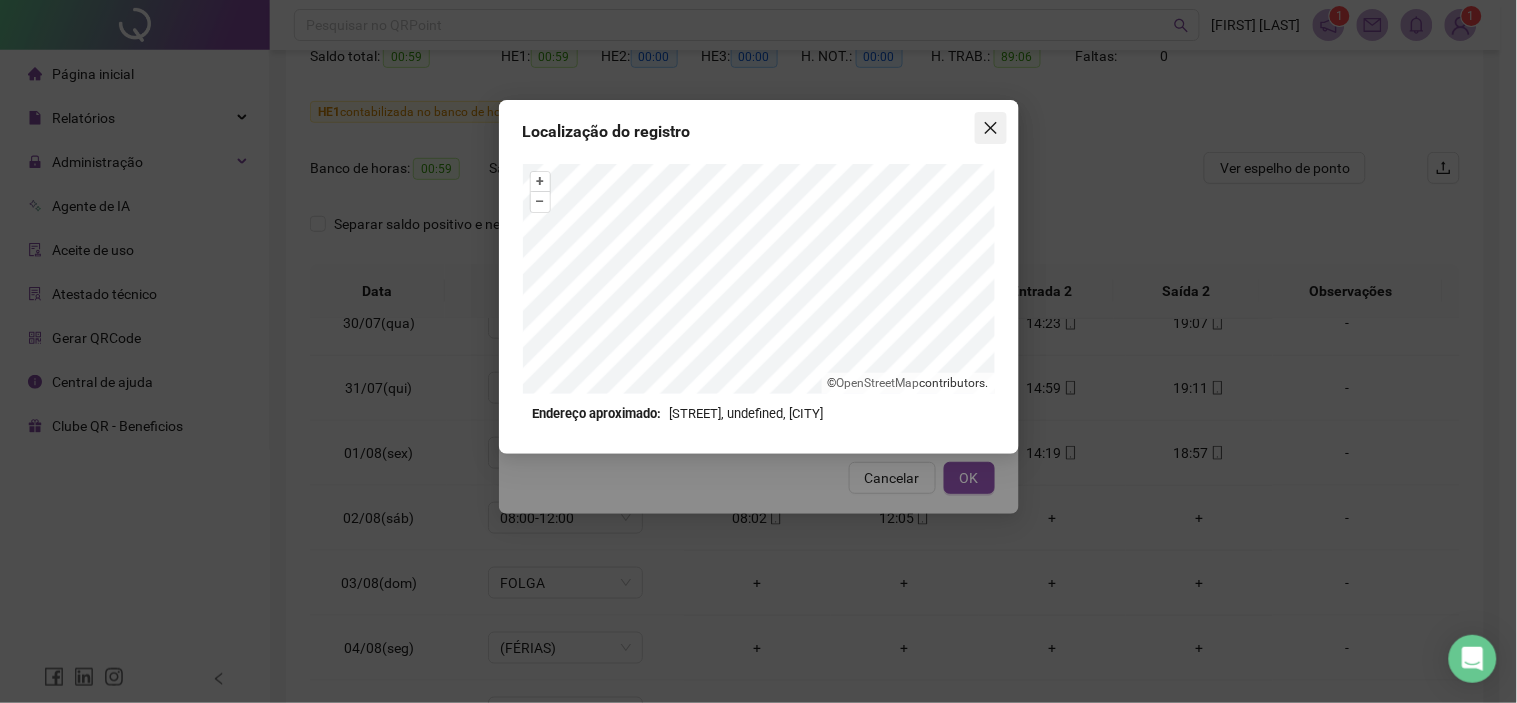click 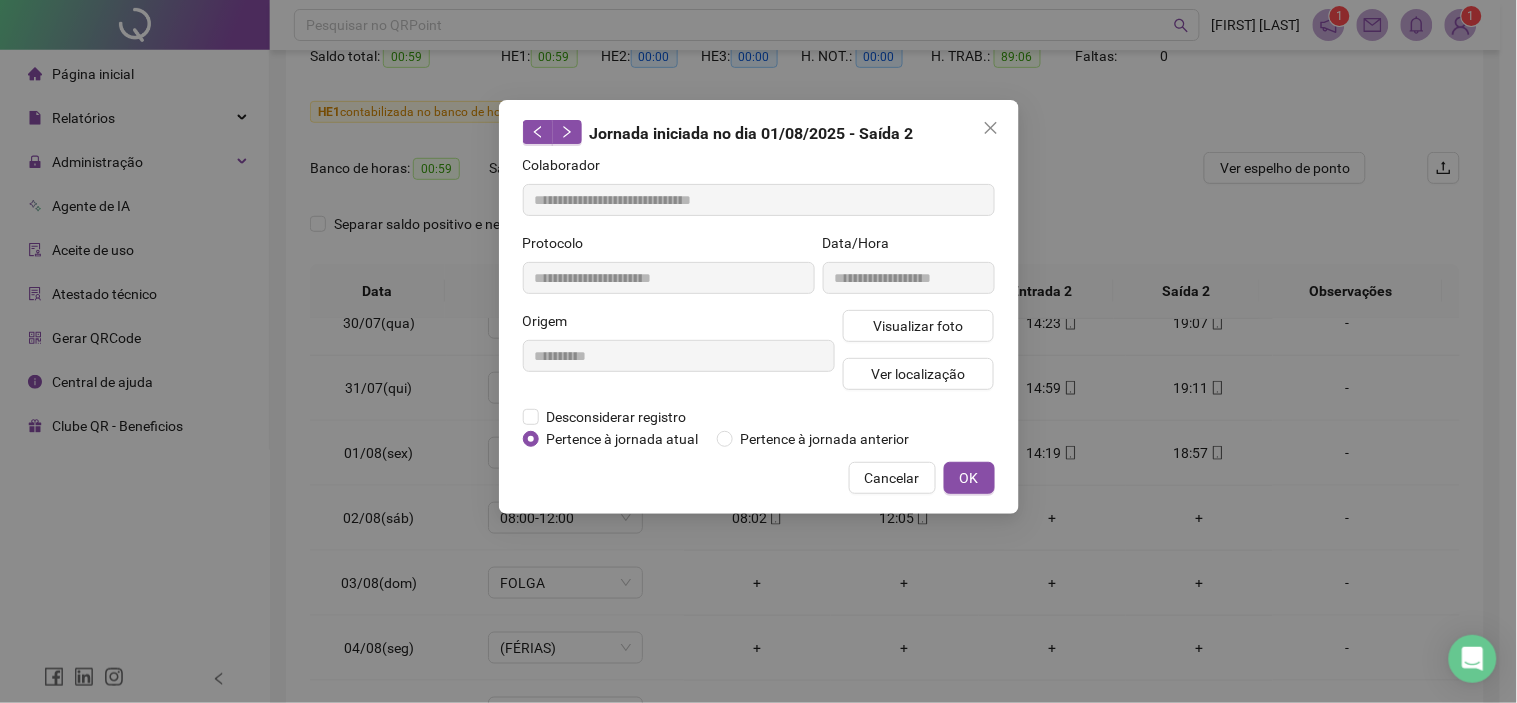 drag, startPoint x: 996, startPoint y: 126, endPoint x: 1036, endPoint y: 312, distance: 190.25246 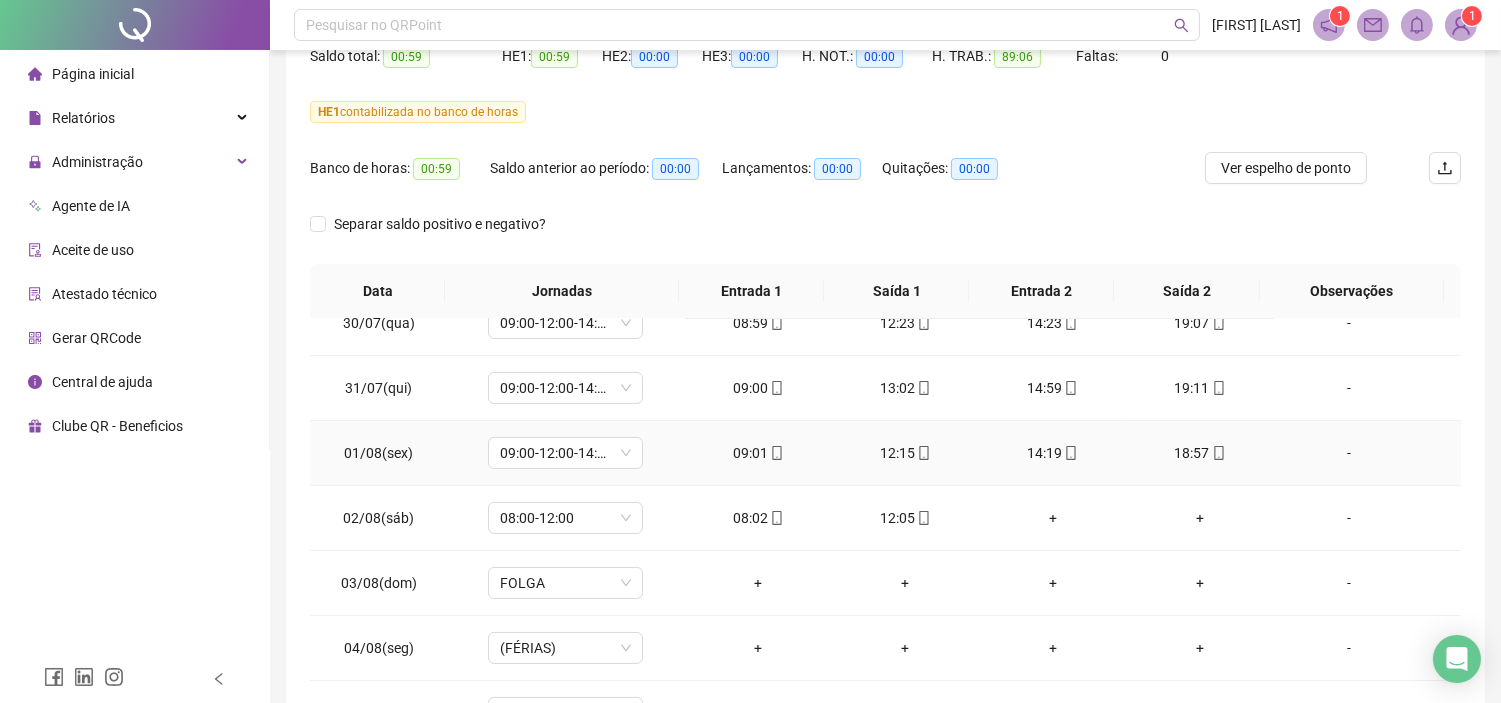 click 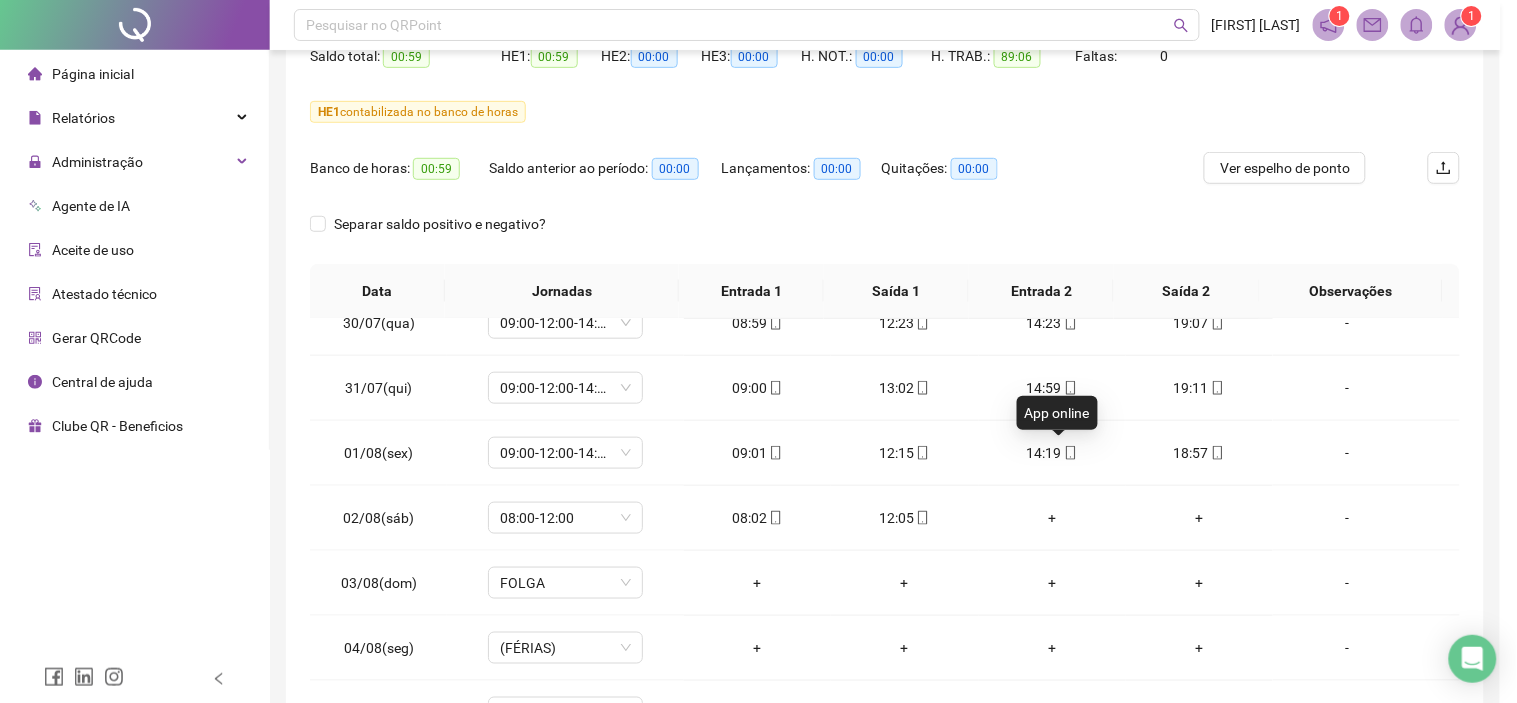 type on "**********" 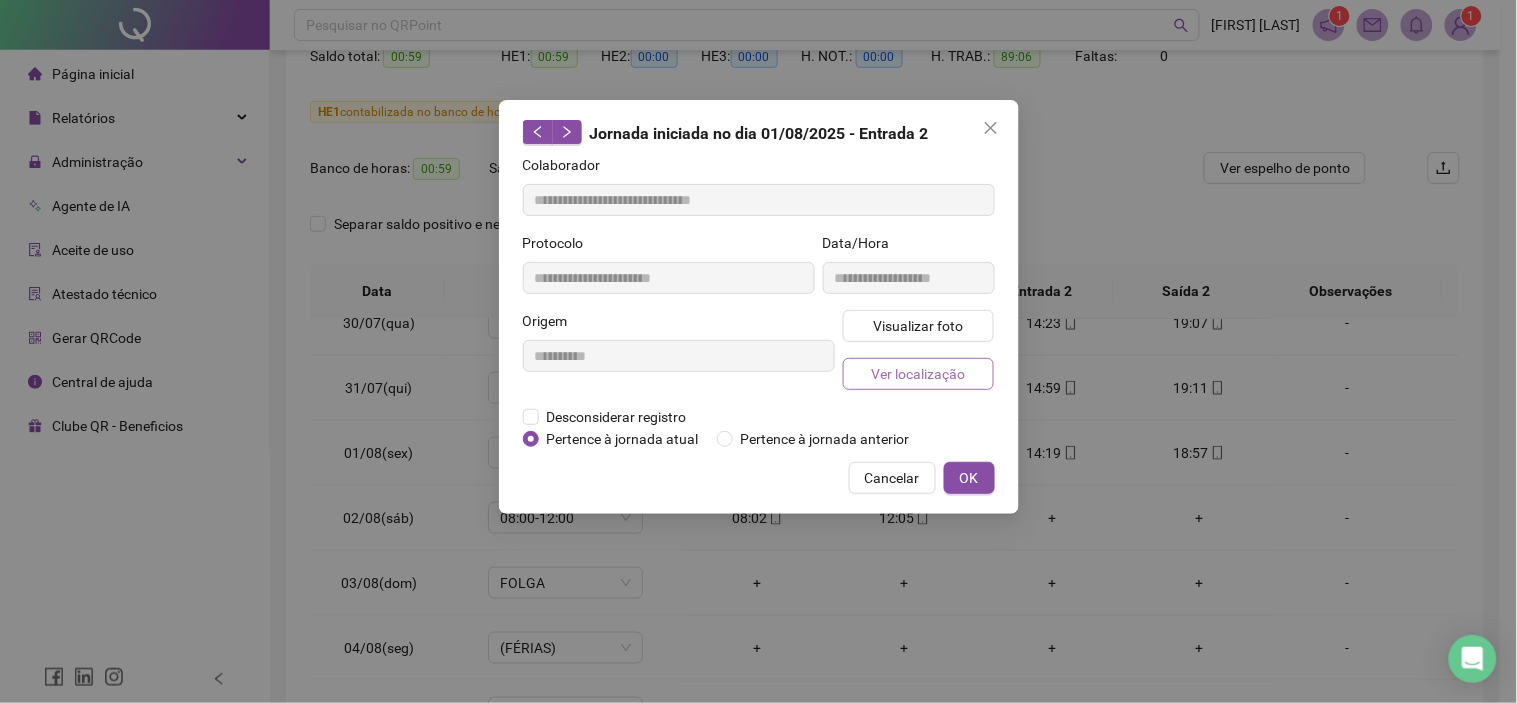 click on "Ver localização" at bounding box center [918, 374] 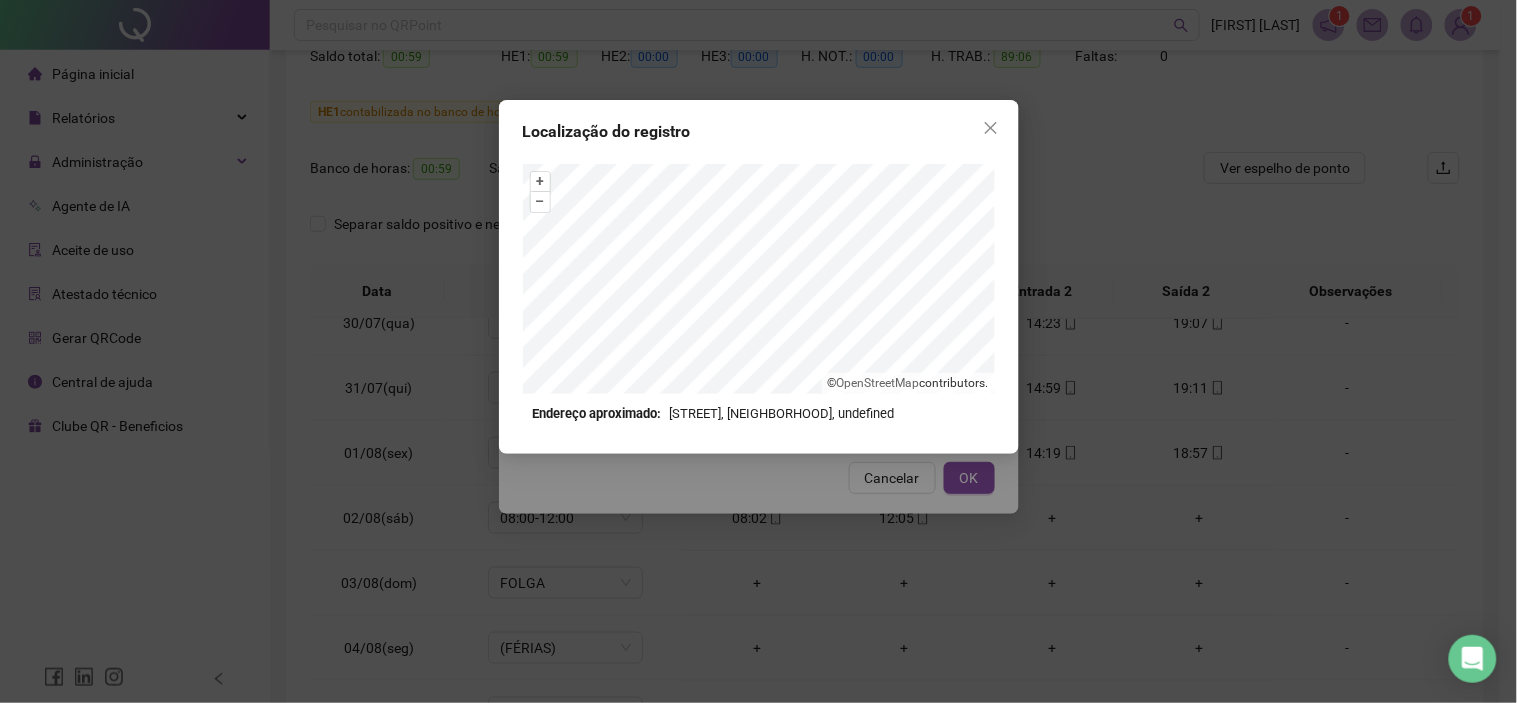 click at bounding box center (991, 128) 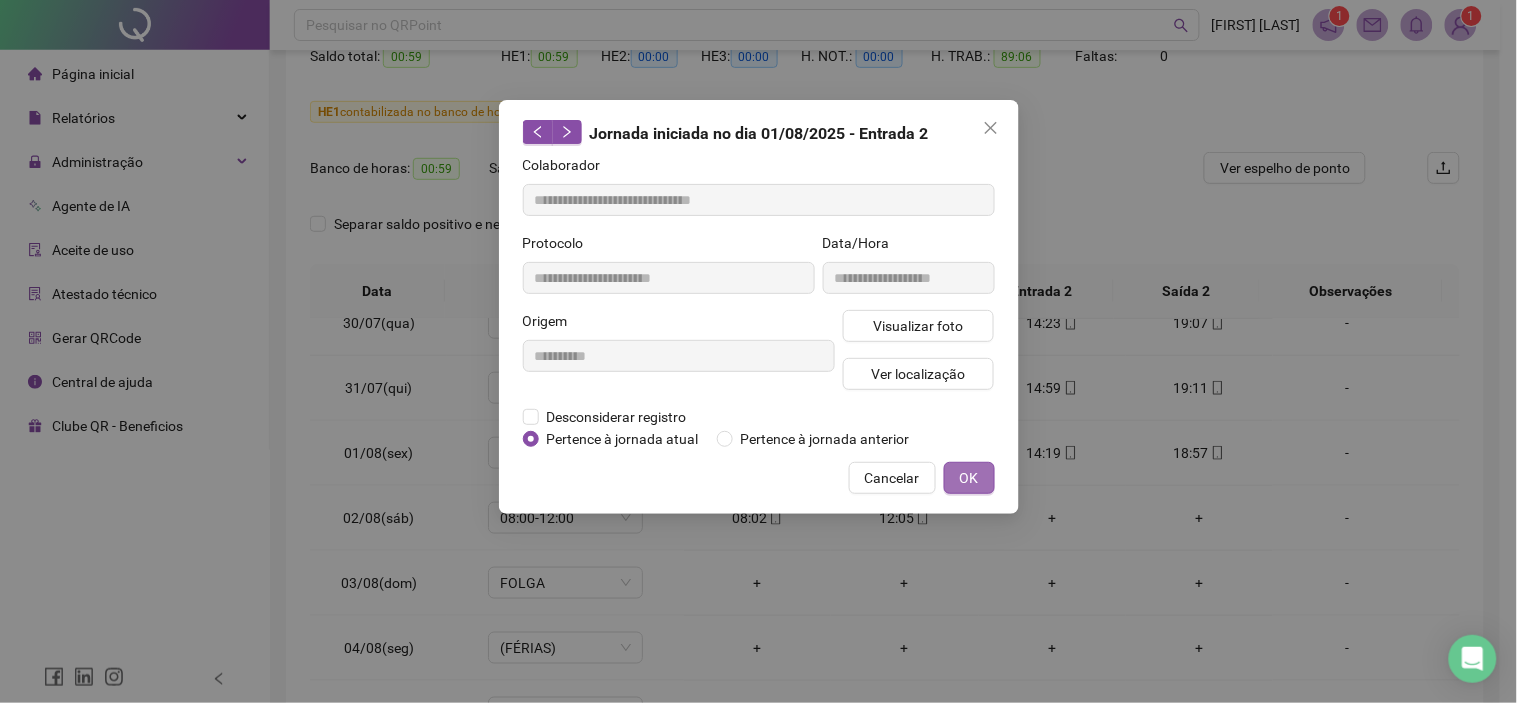 click on "OK" at bounding box center (969, 478) 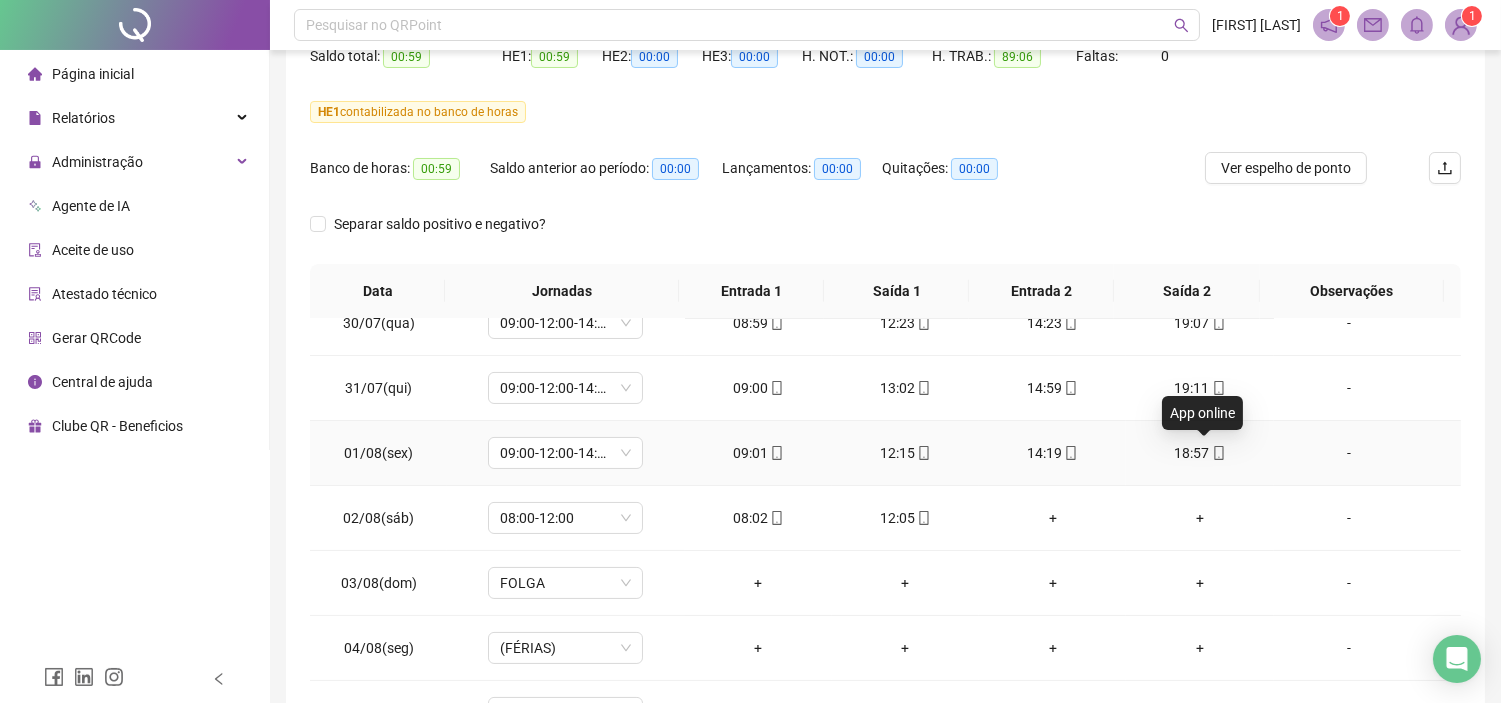 click 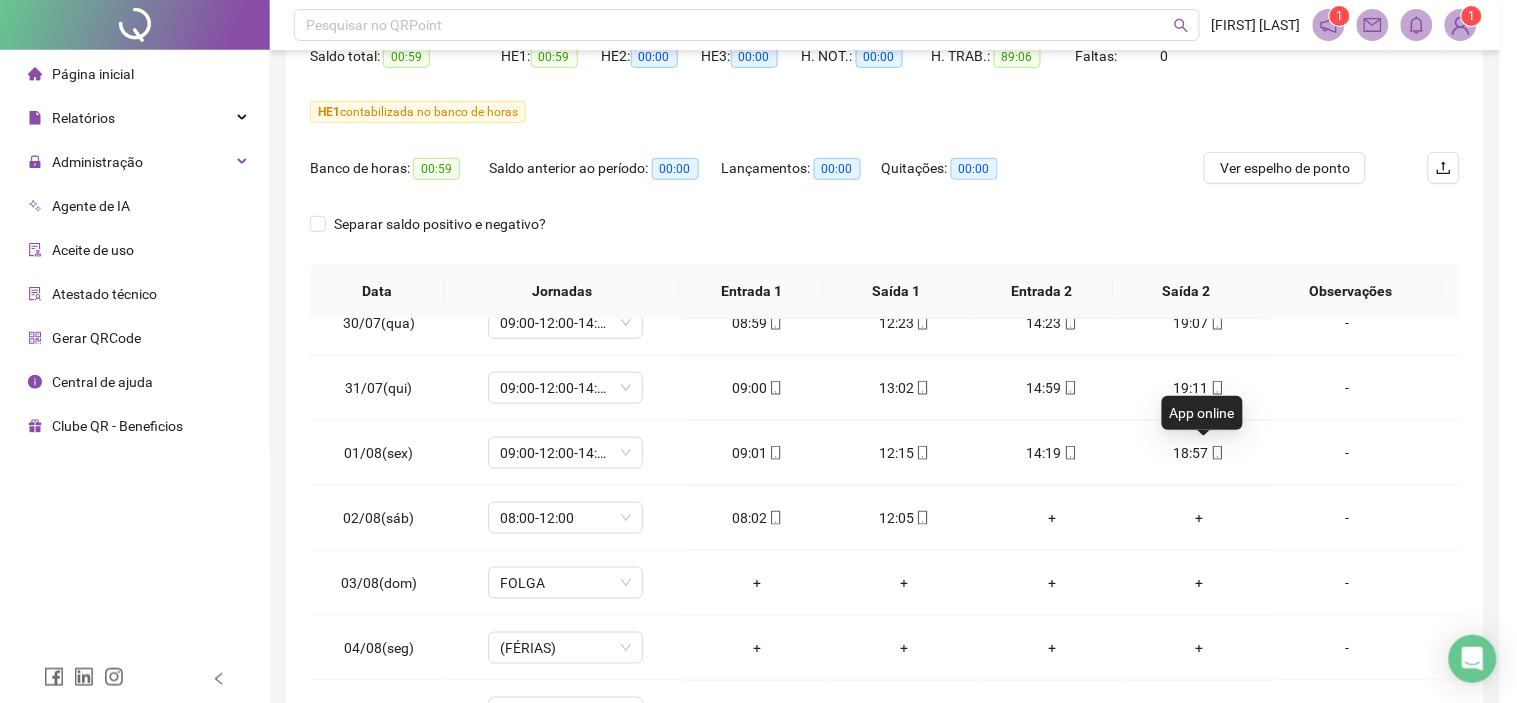 type on "**********" 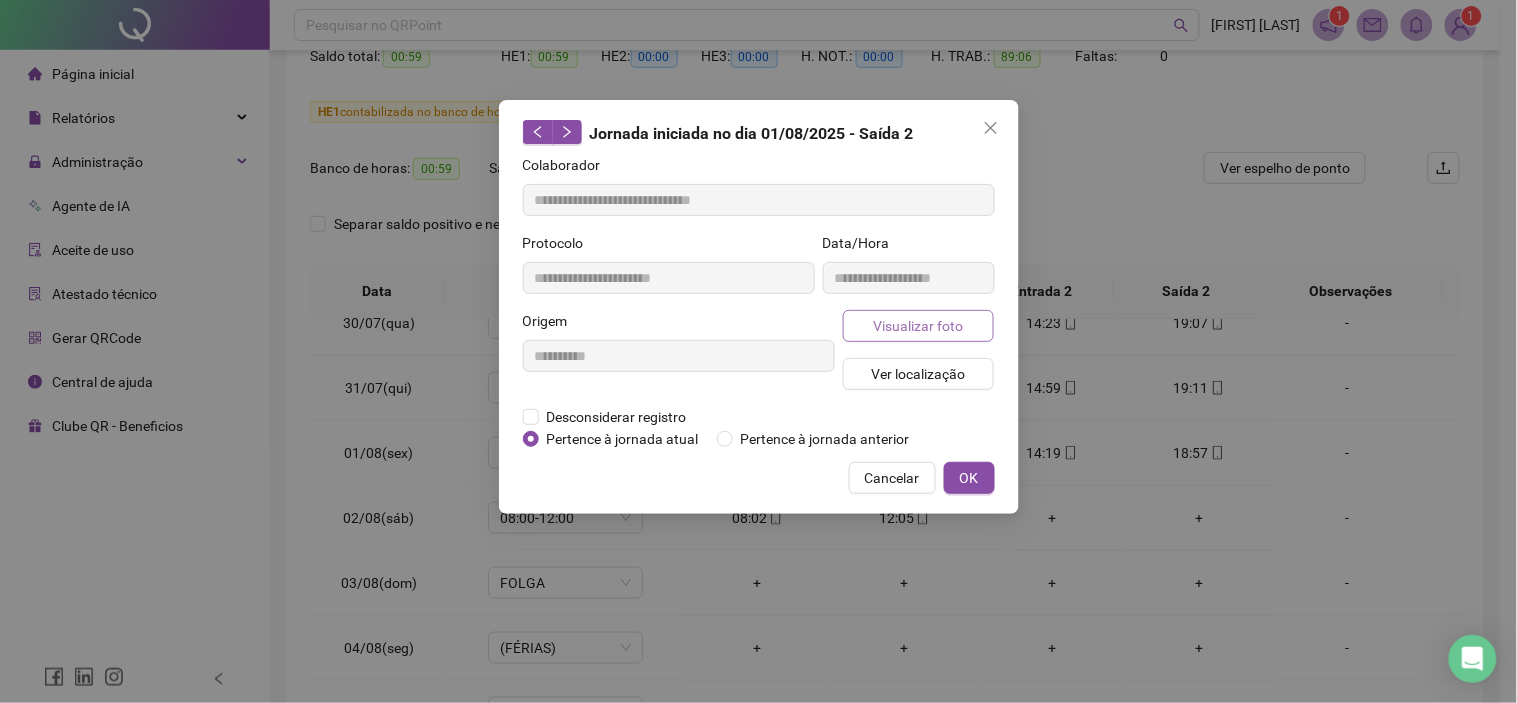click on "Visualizar foto" at bounding box center [918, 326] 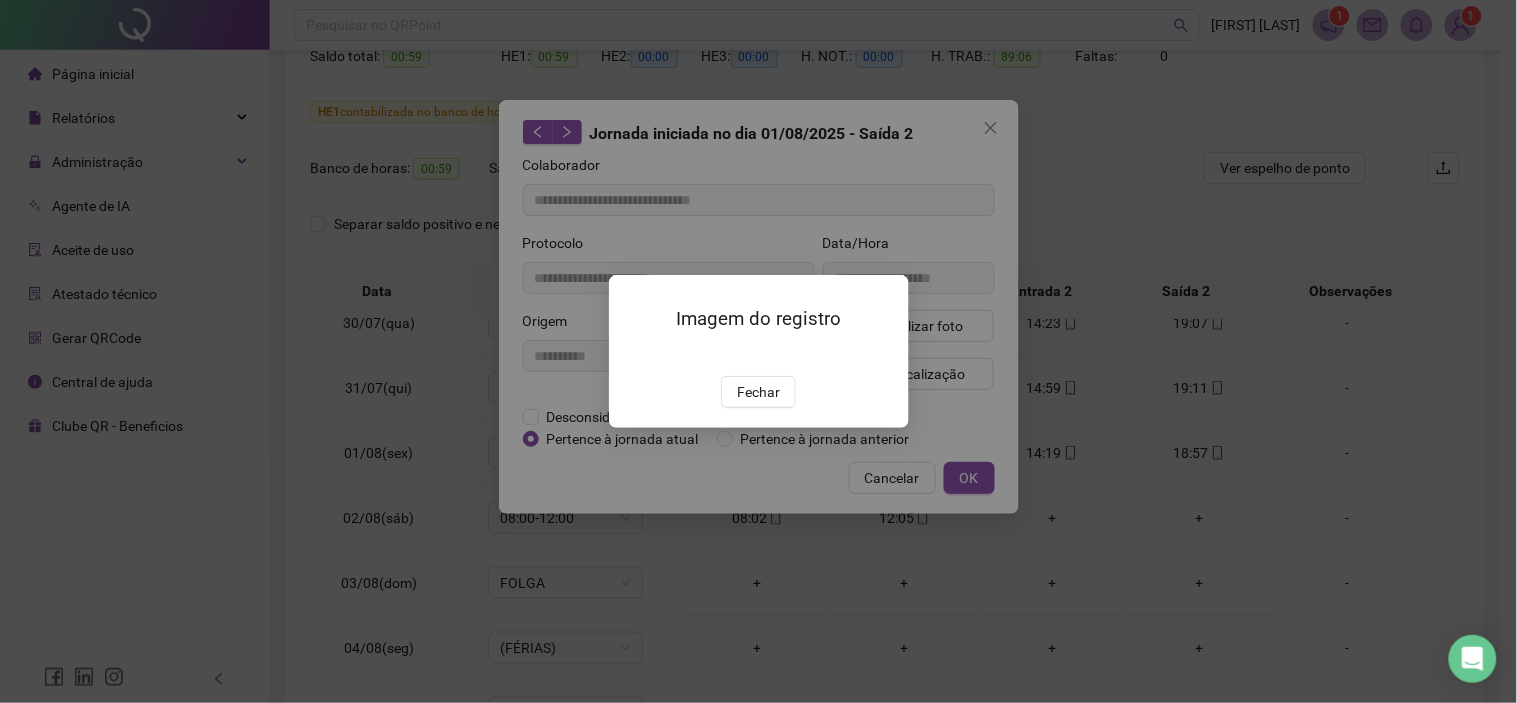 click on "Fechar" at bounding box center (758, 392) 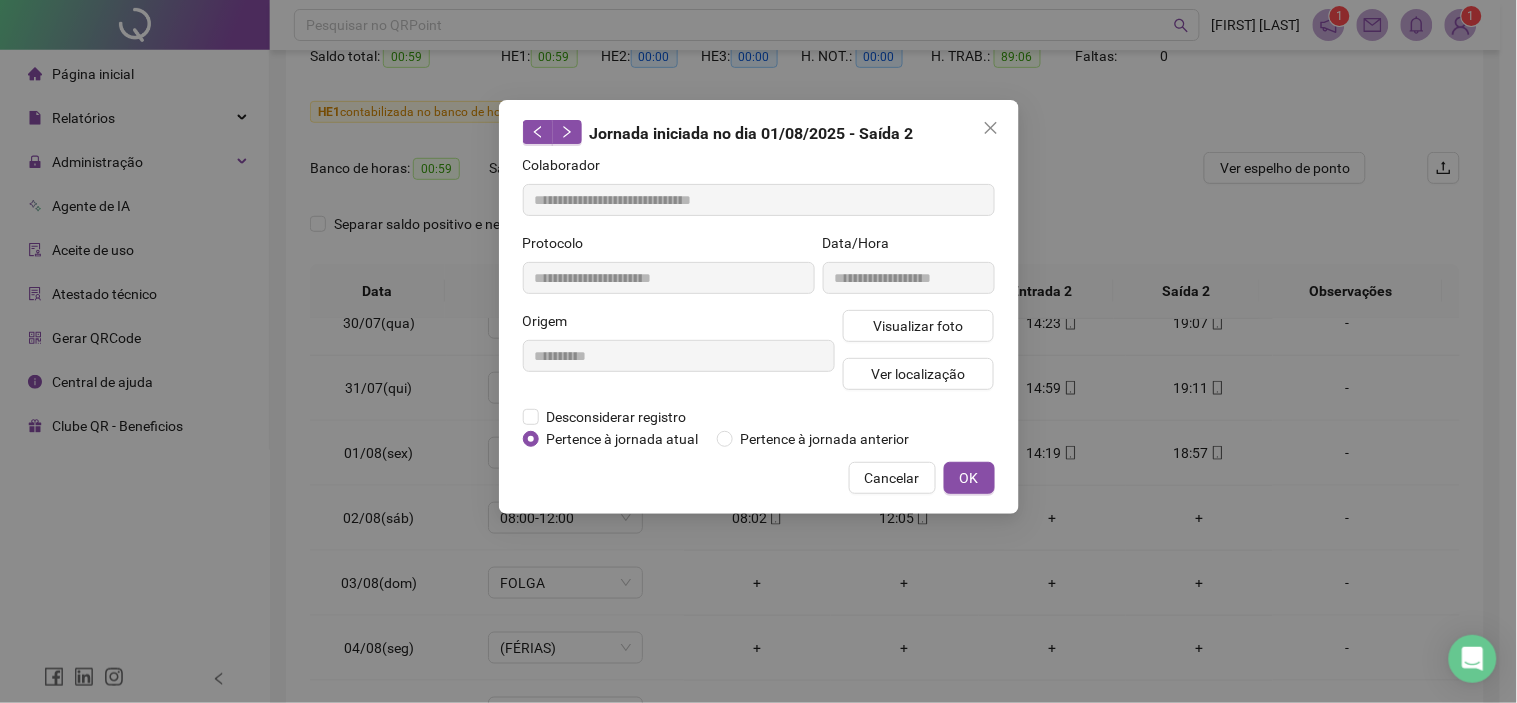 click at bounding box center [991, 128] 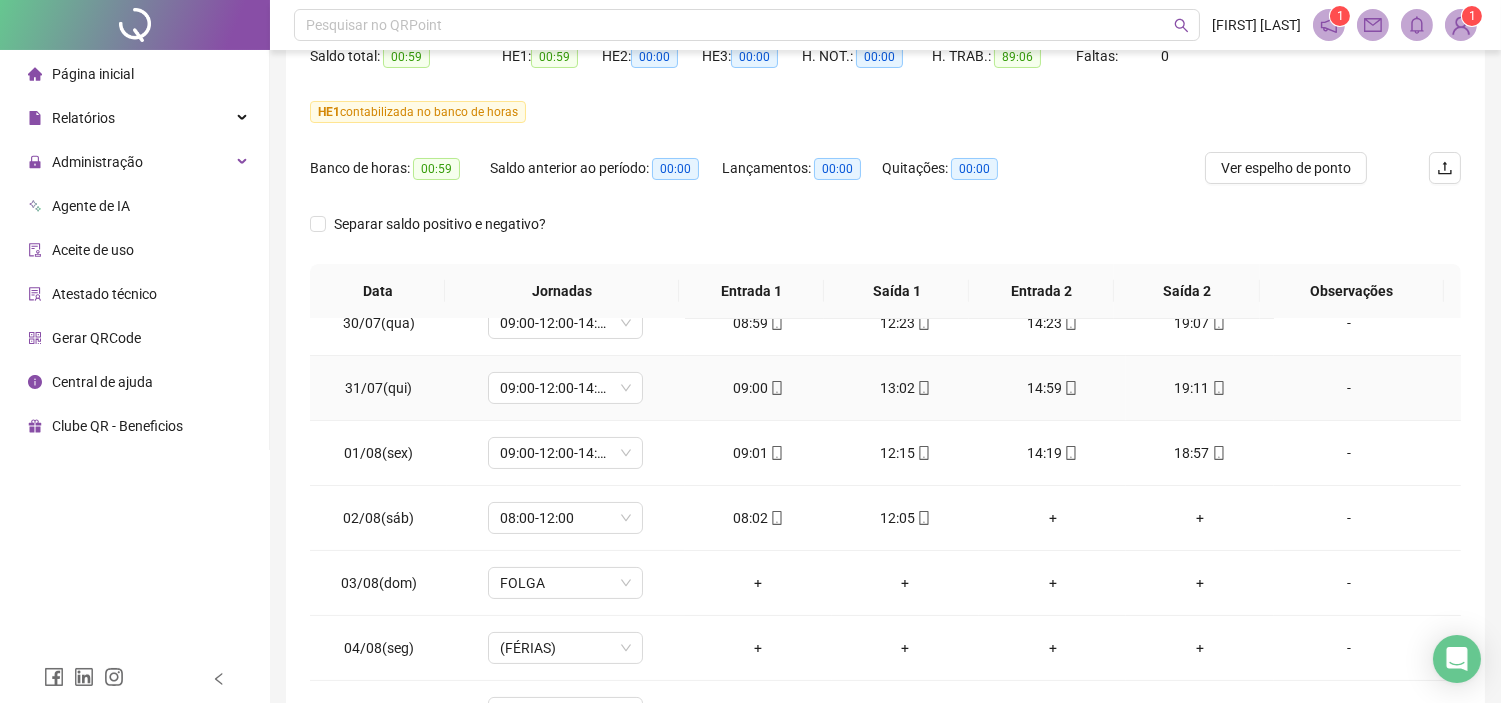 scroll, scrollTop: 503, scrollLeft: 0, axis: vertical 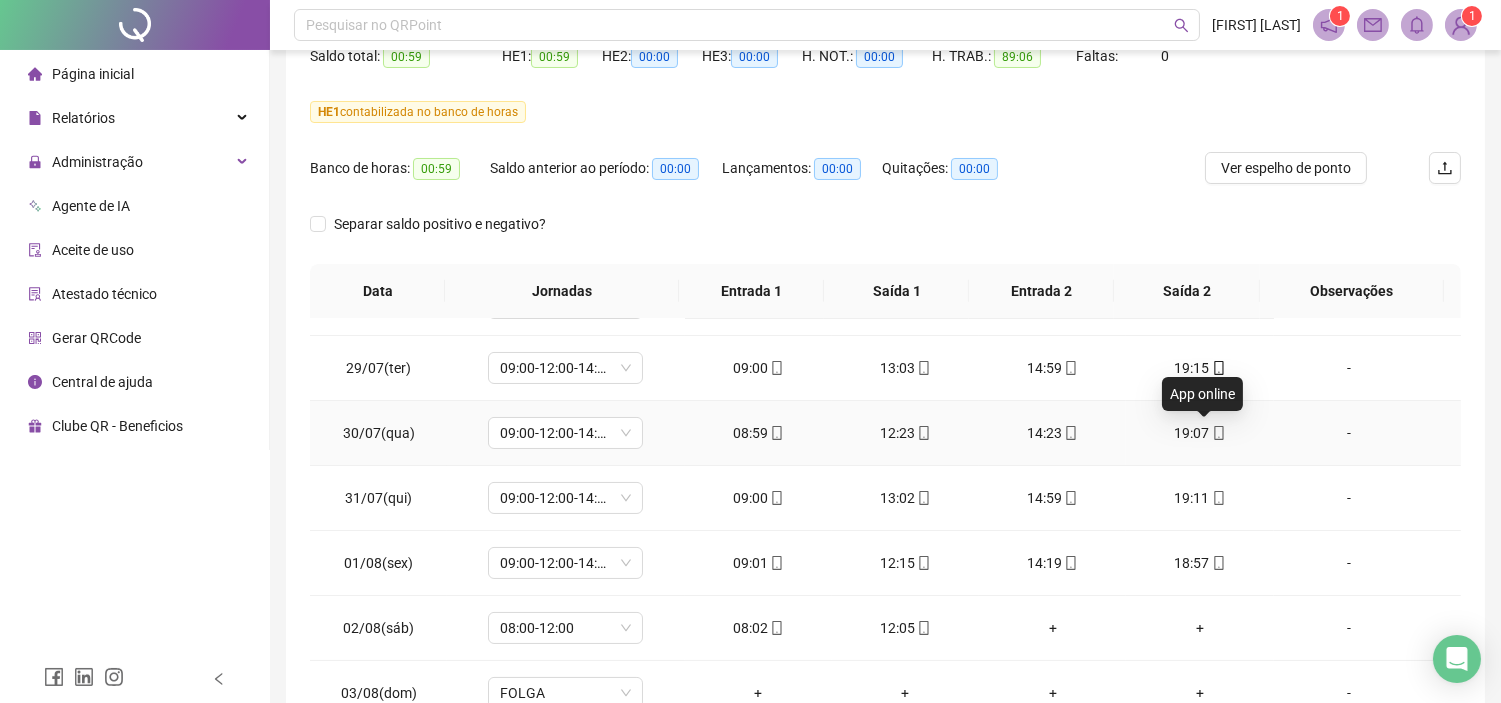 click 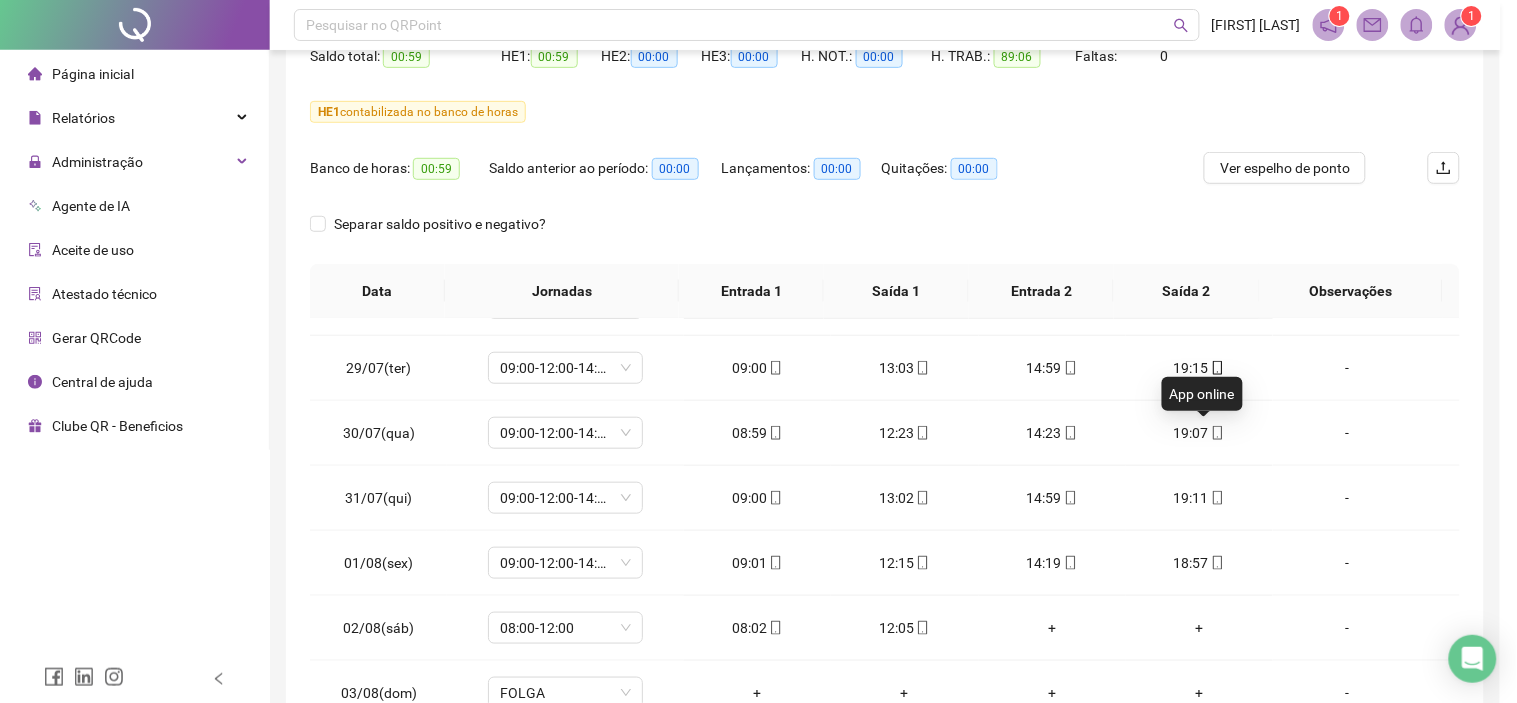 type on "**********" 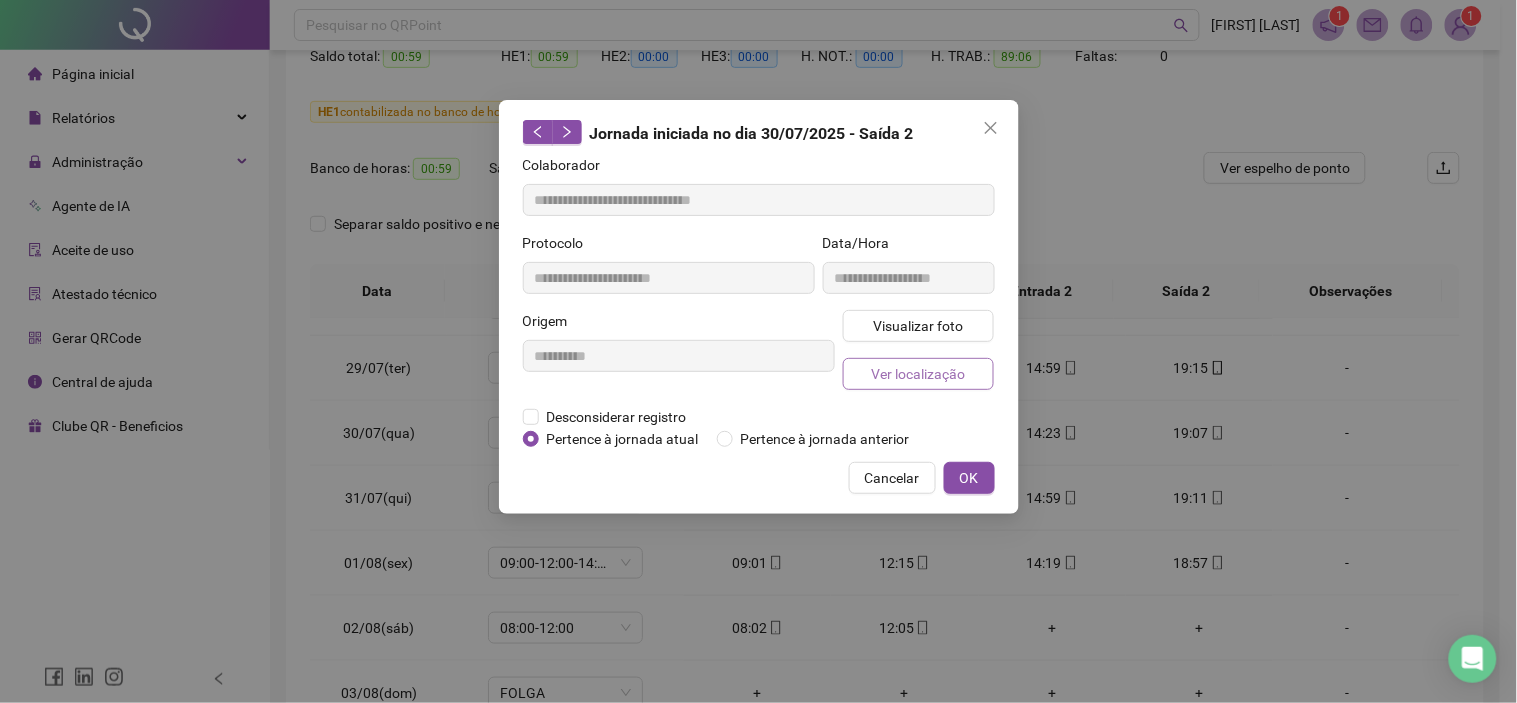 click on "Ver localização" at bounding box center (919, 374) 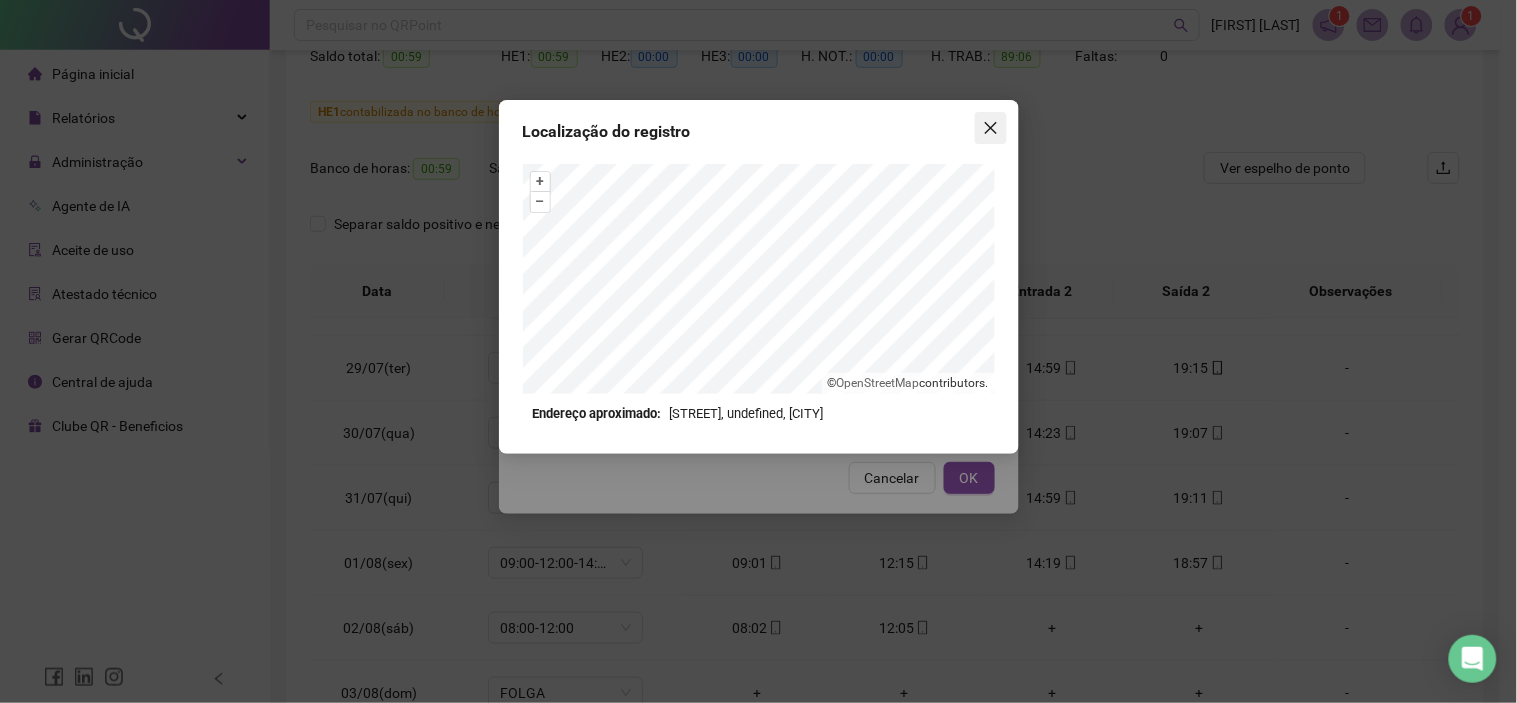 click at bounding box center [991, 128] 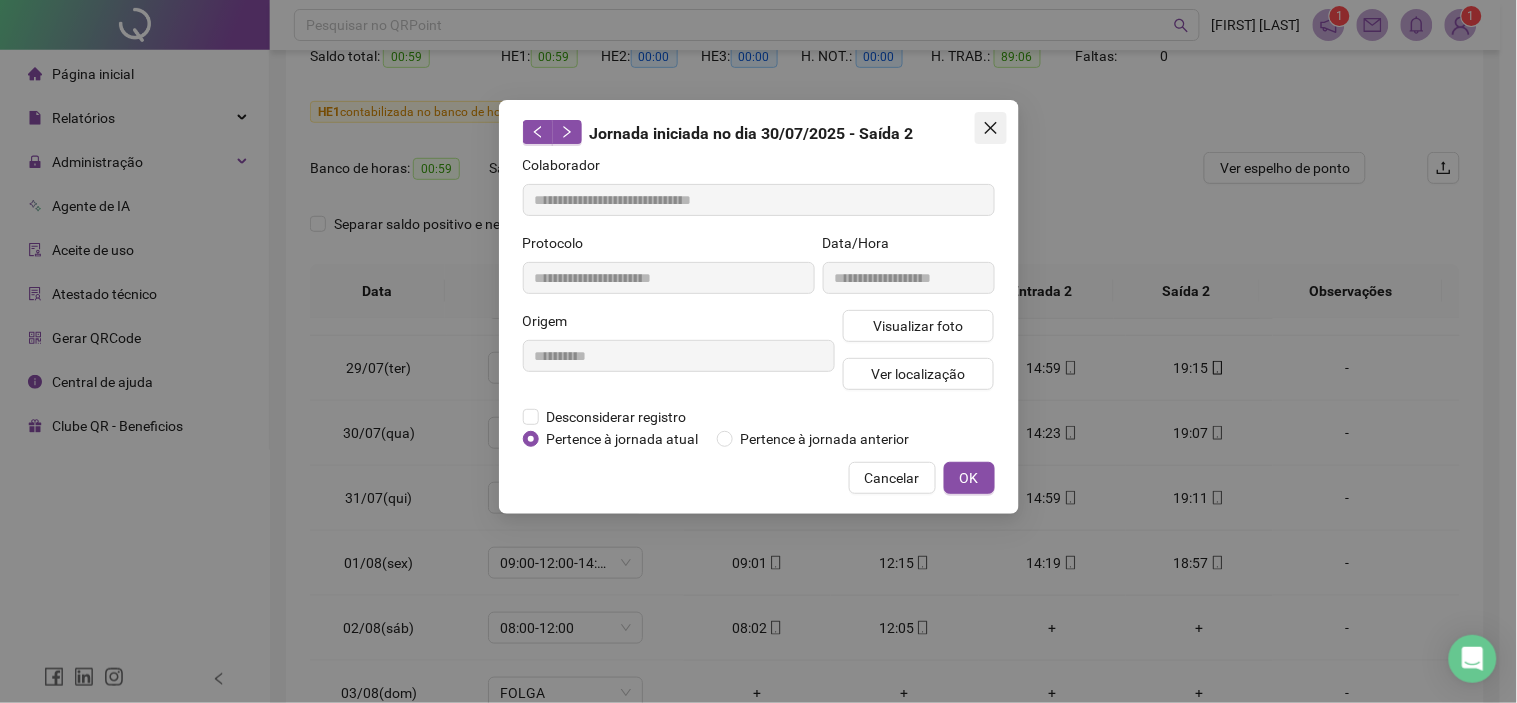 click at bounding box center [991, 128] 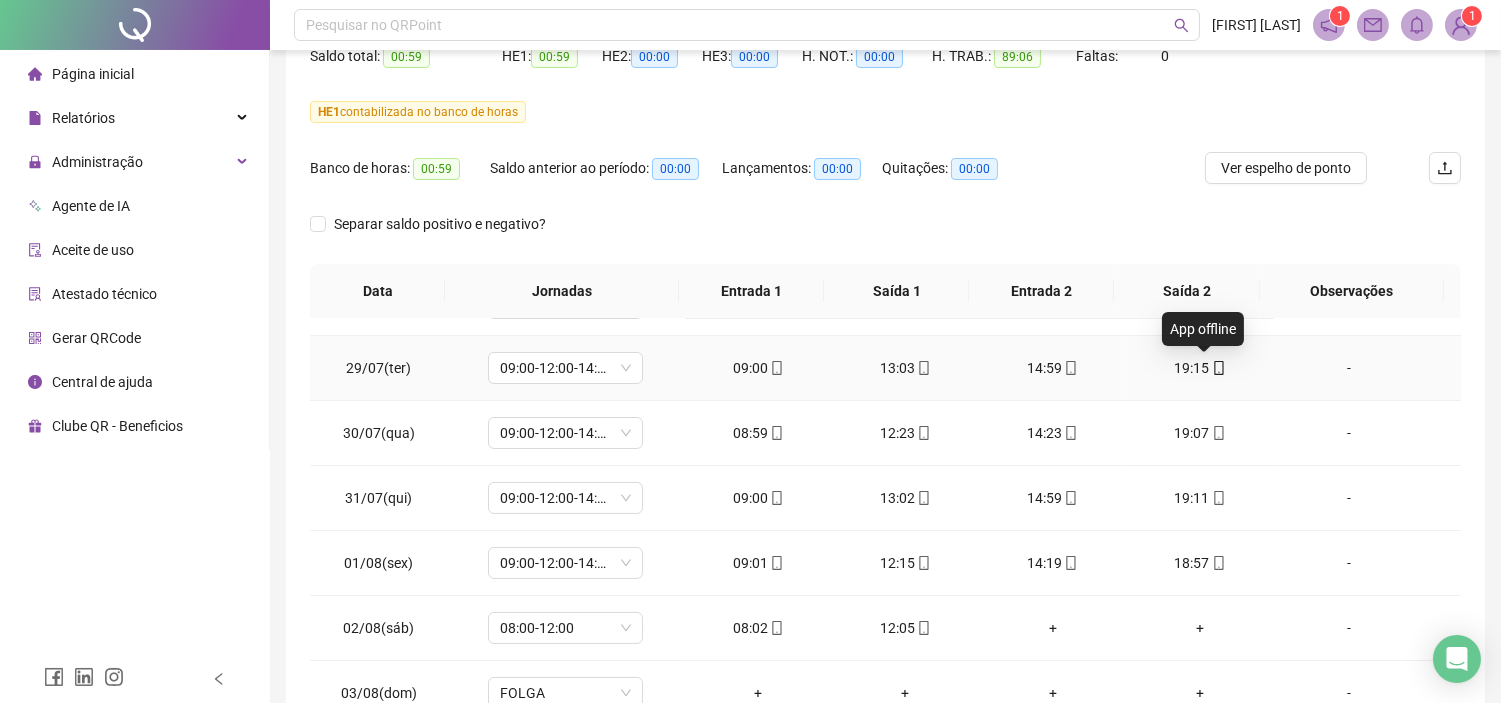 click 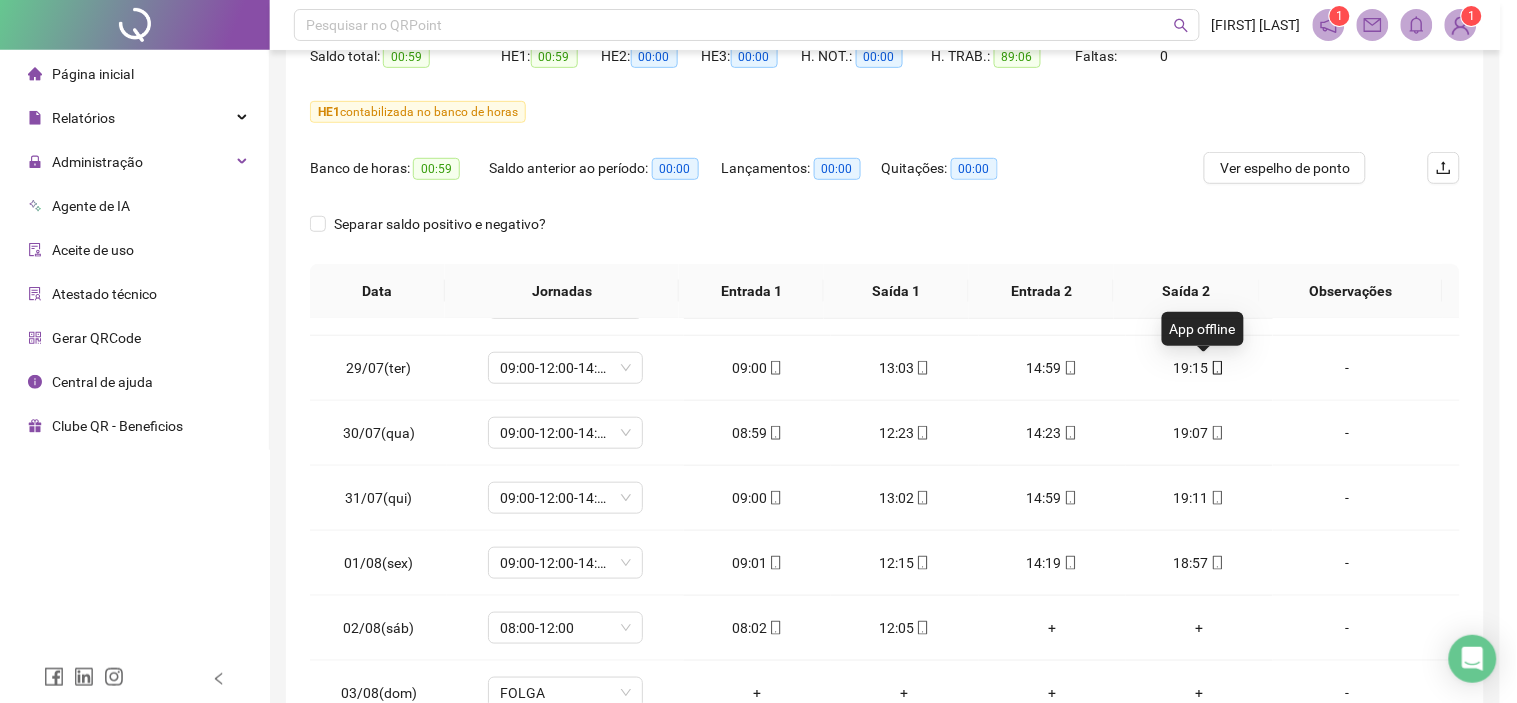 type on "**********" 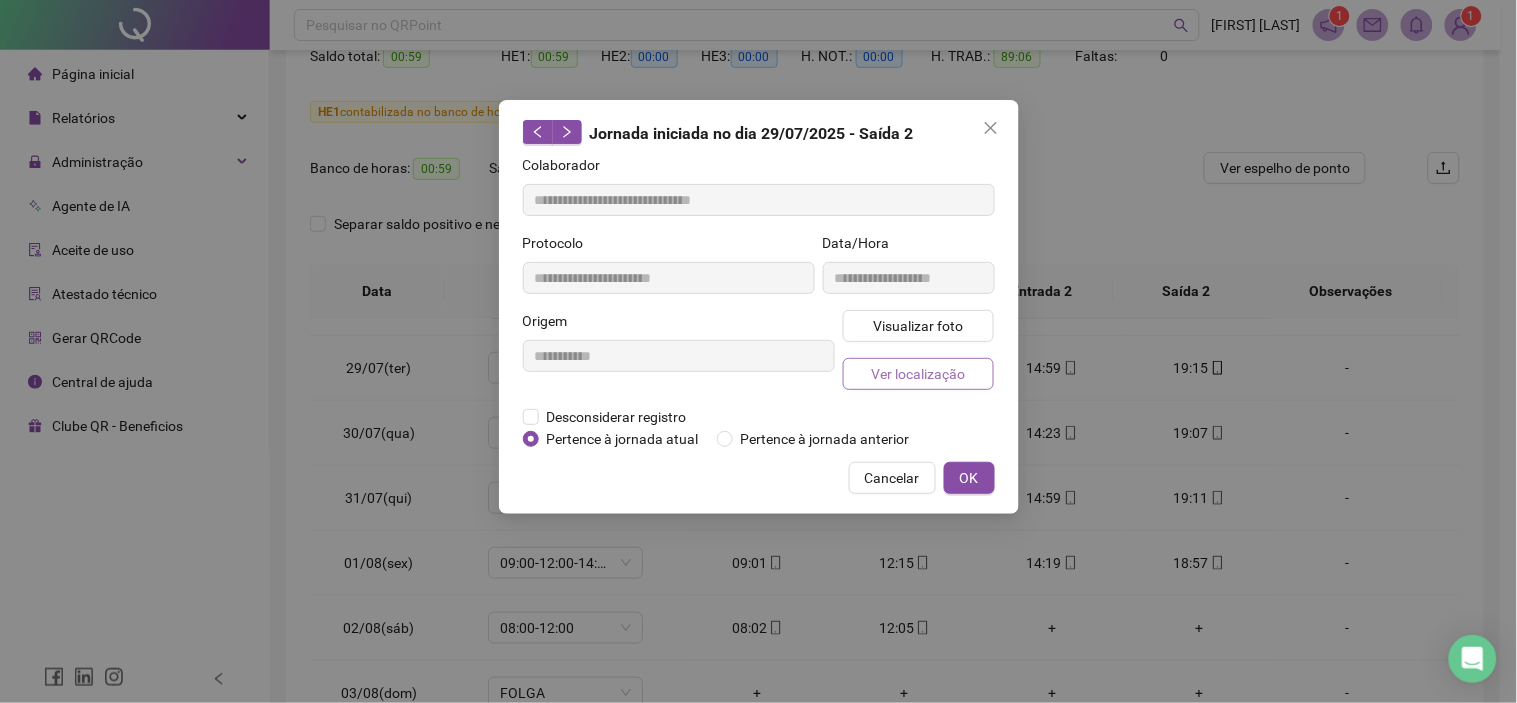 click on "Ver localização" at bounding box center [919, 374] 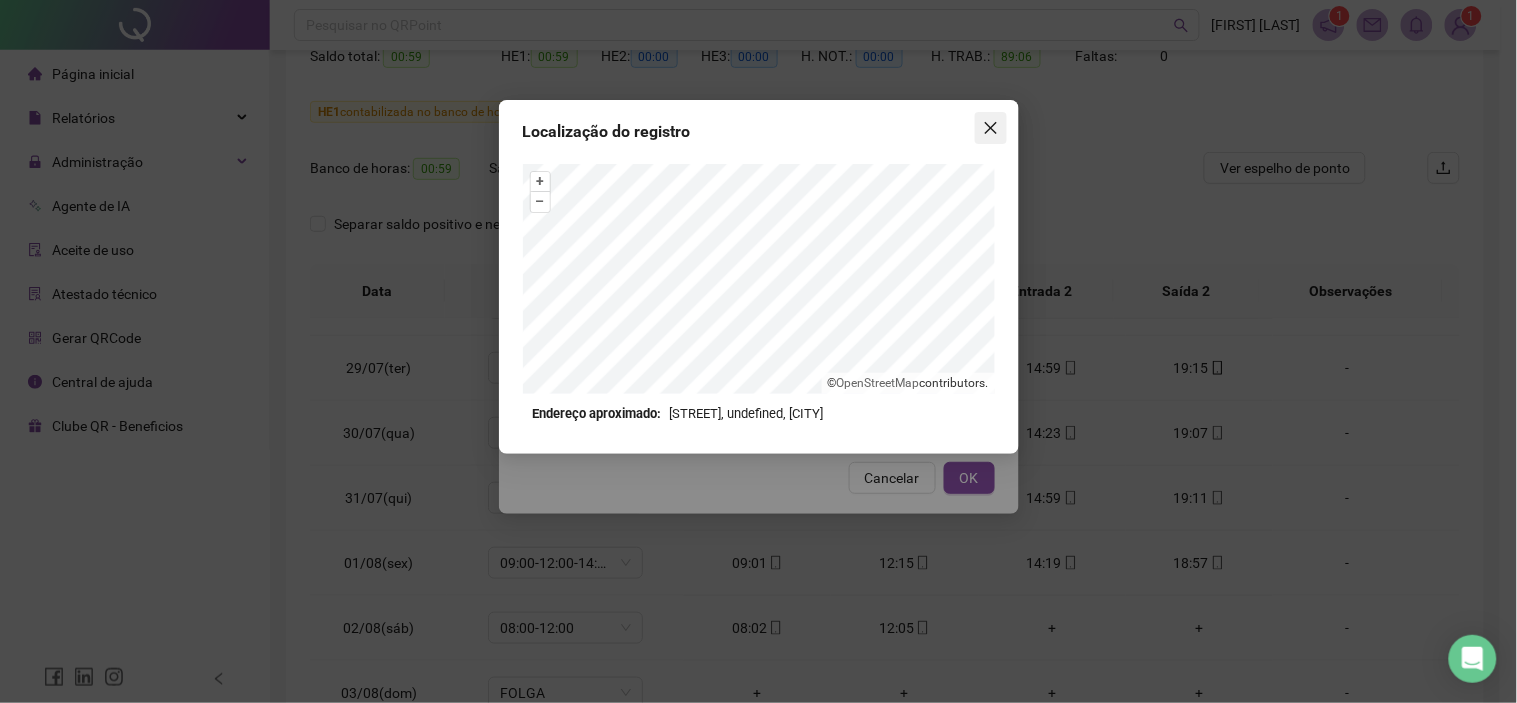 click 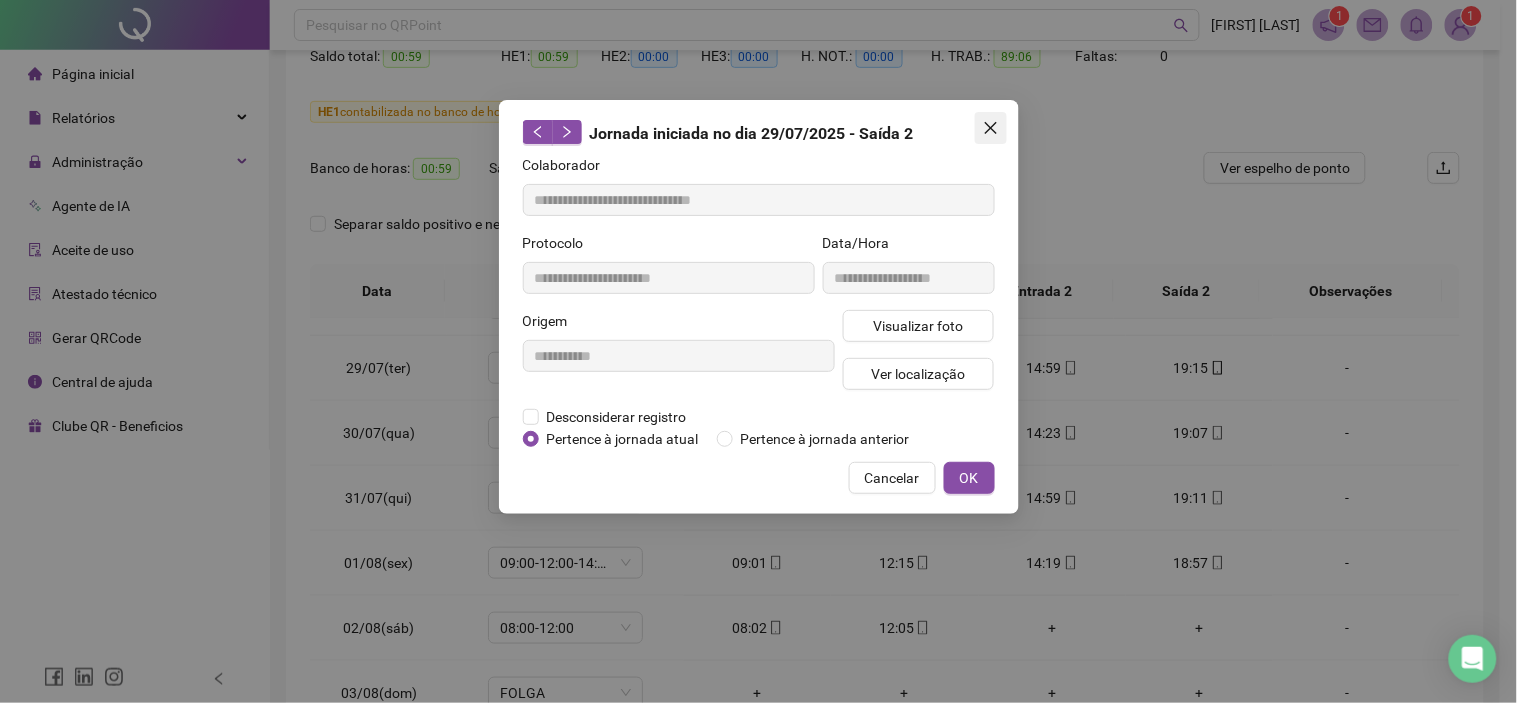 click 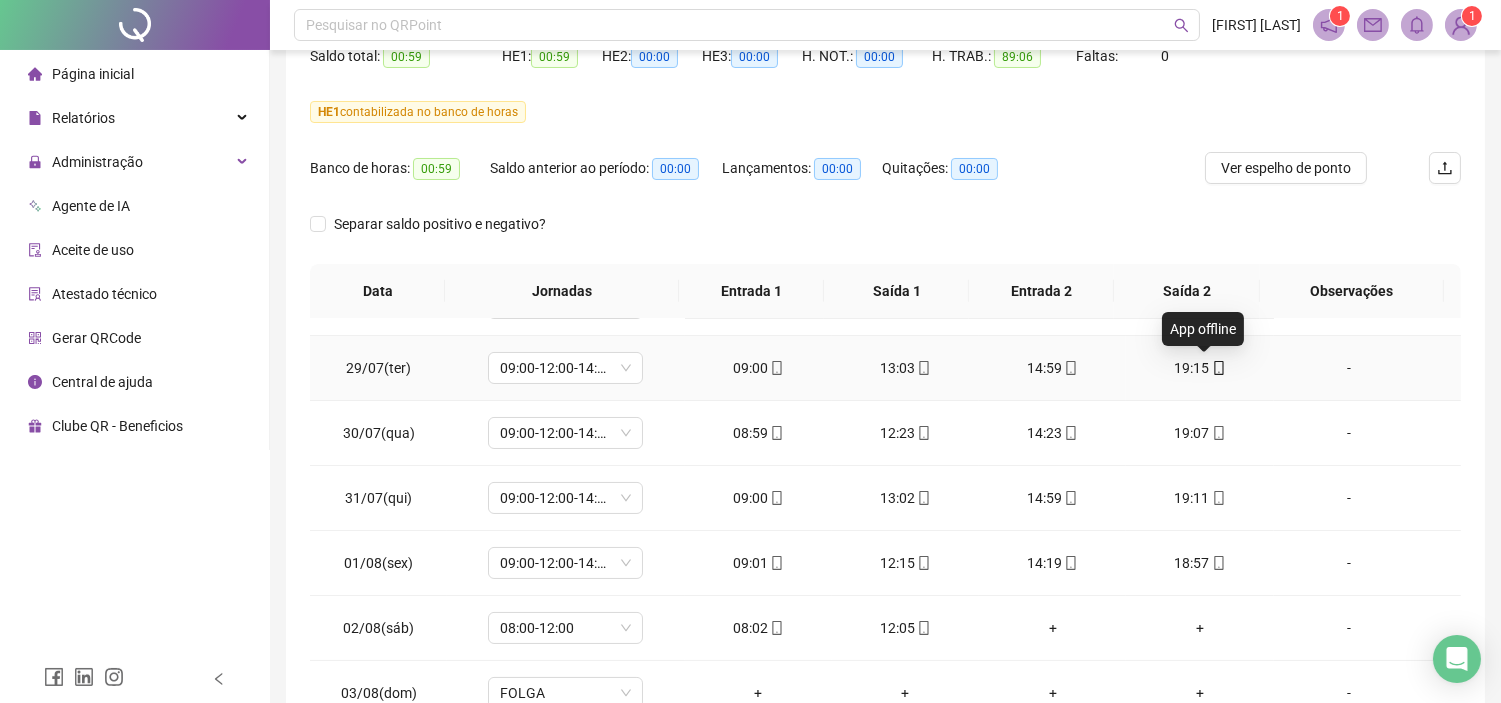 click 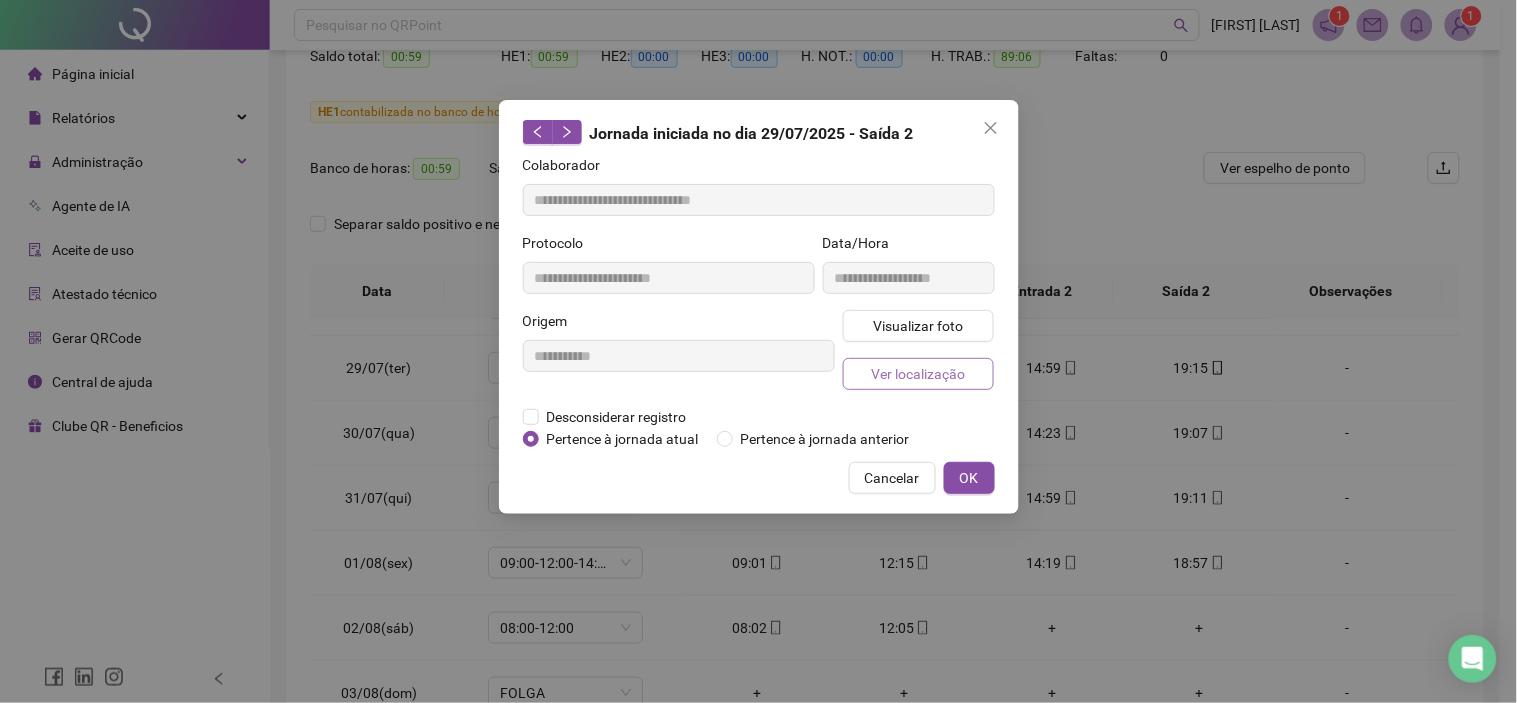 click on "Ver localização" at bounding box center [918, 374] 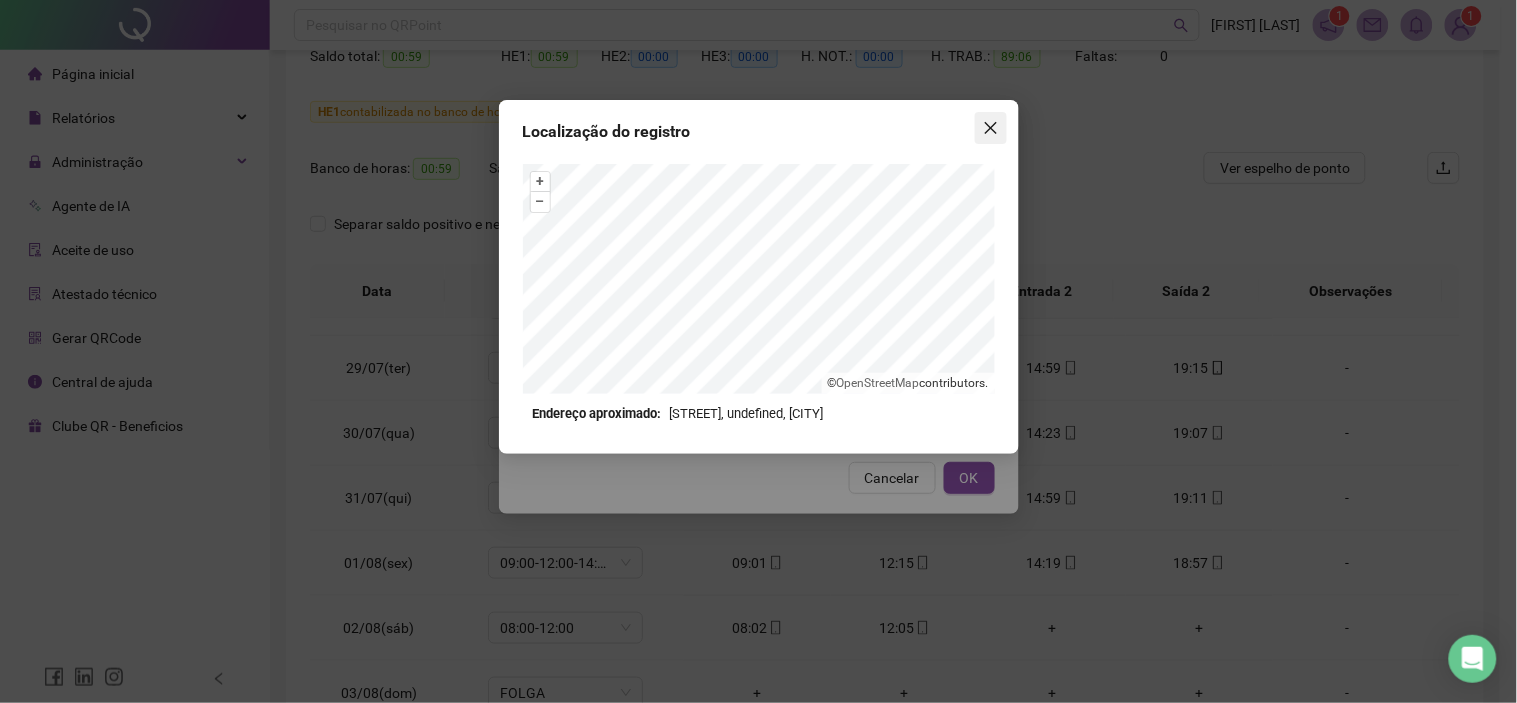 click 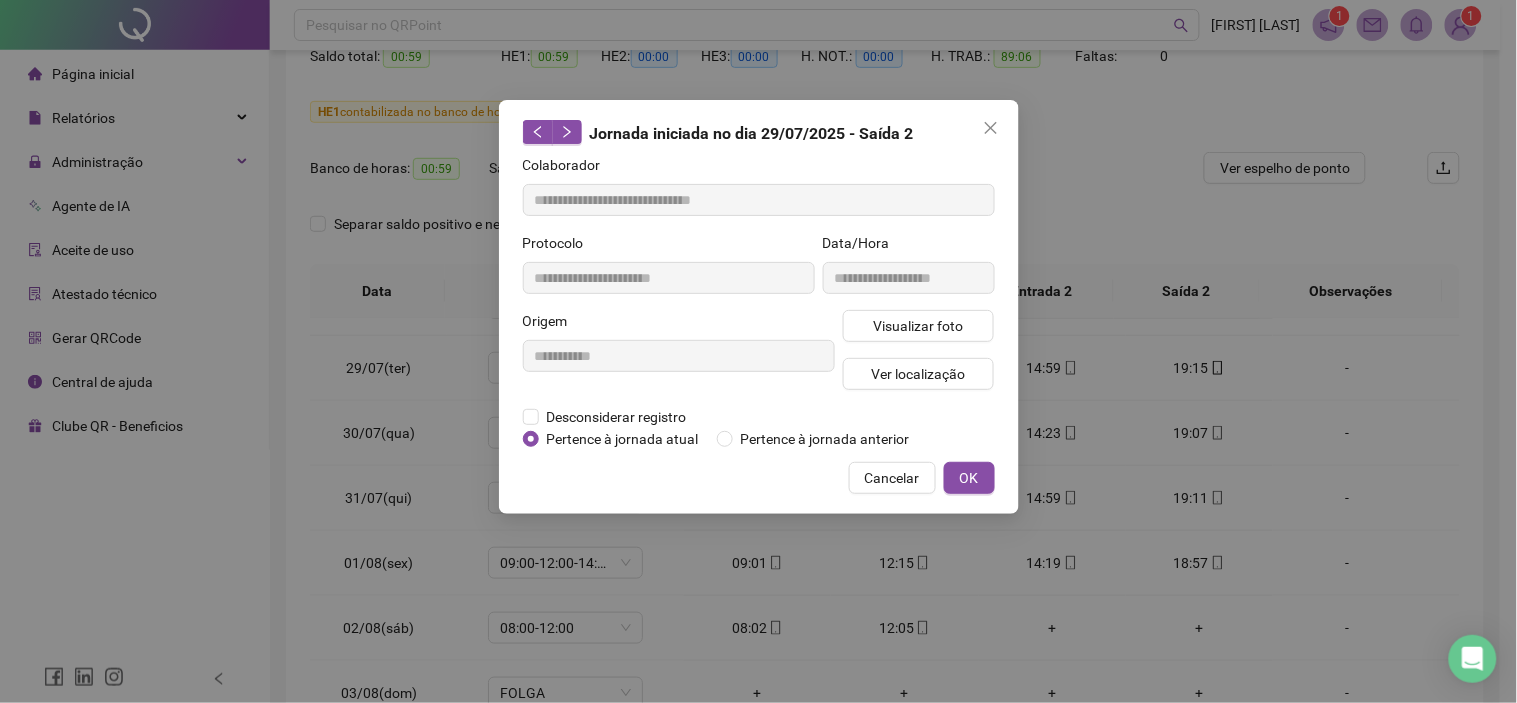 click 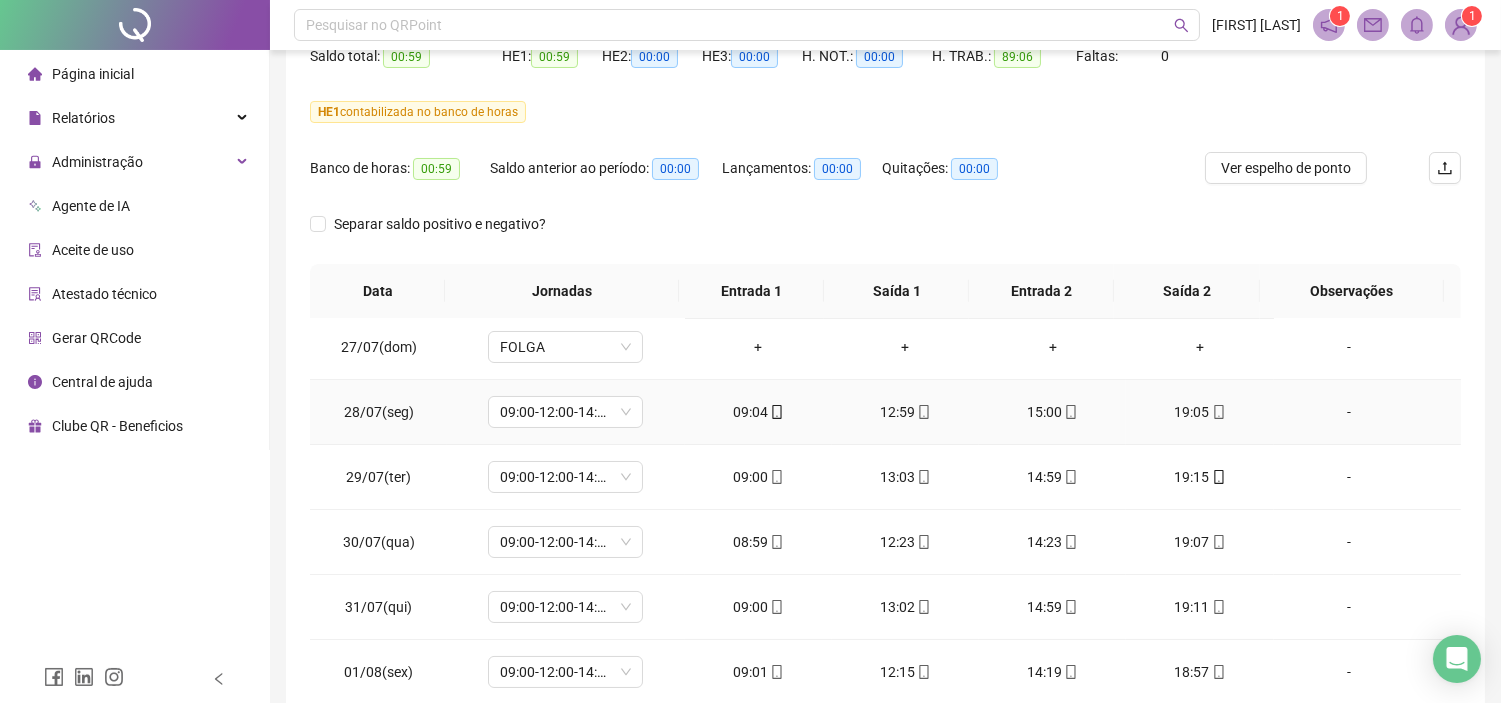 scroll, scrollTop: 392, scrollLeft: 0, axis: vertical 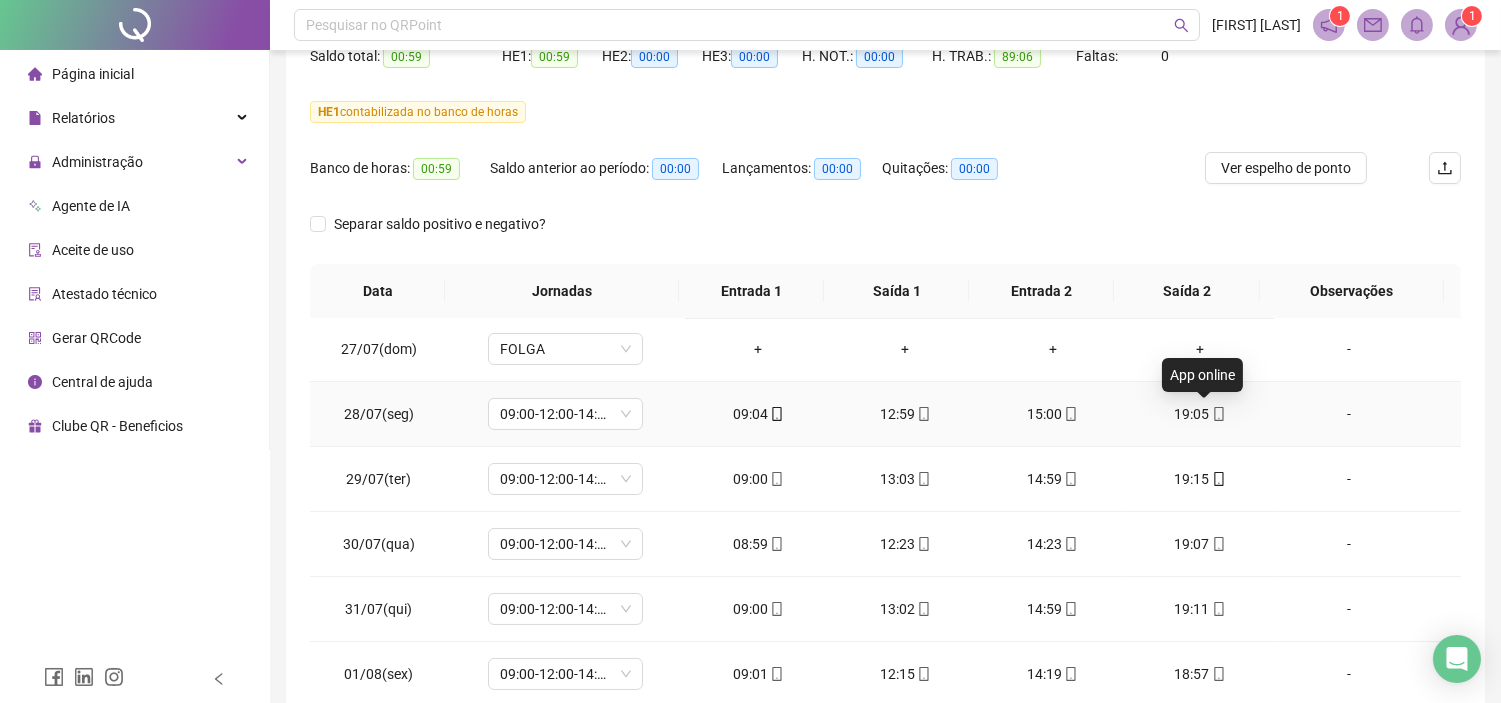 click 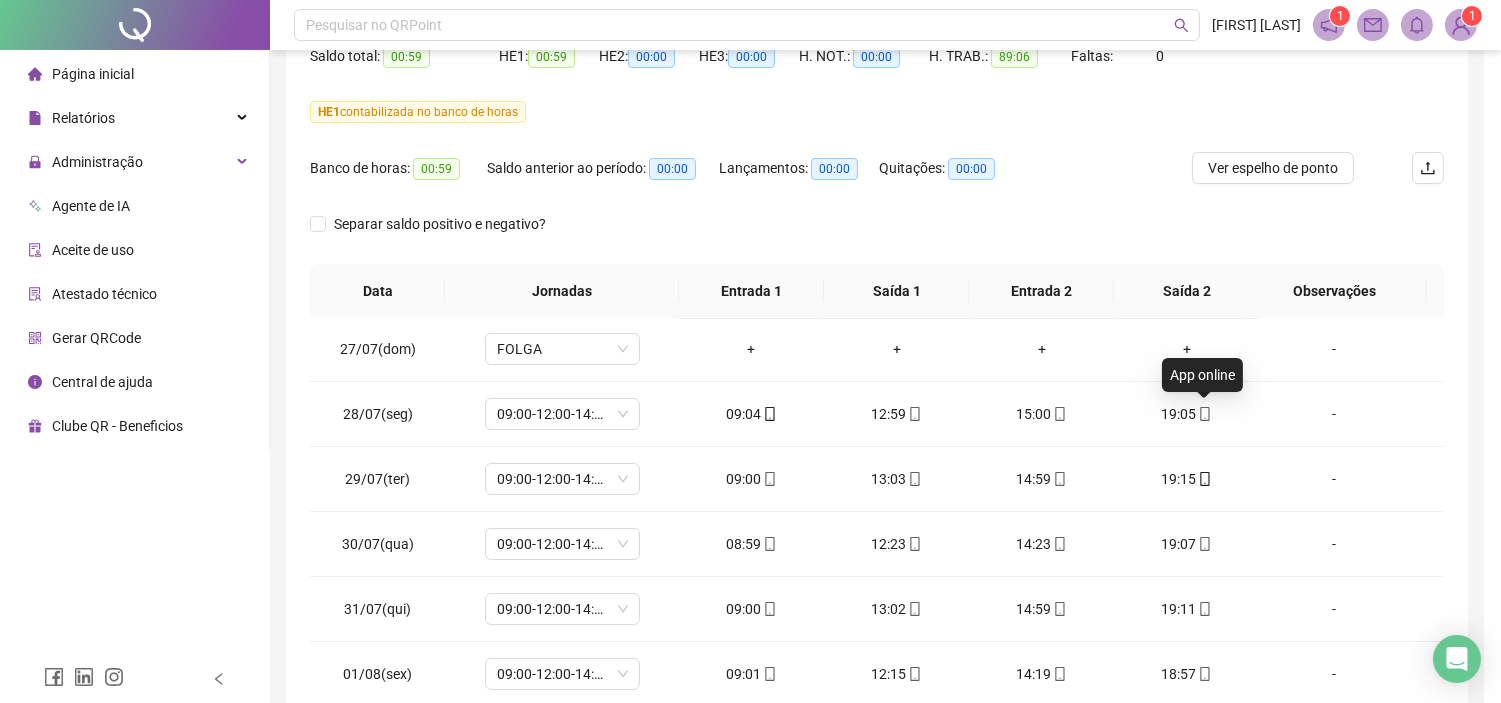 type on "**********" 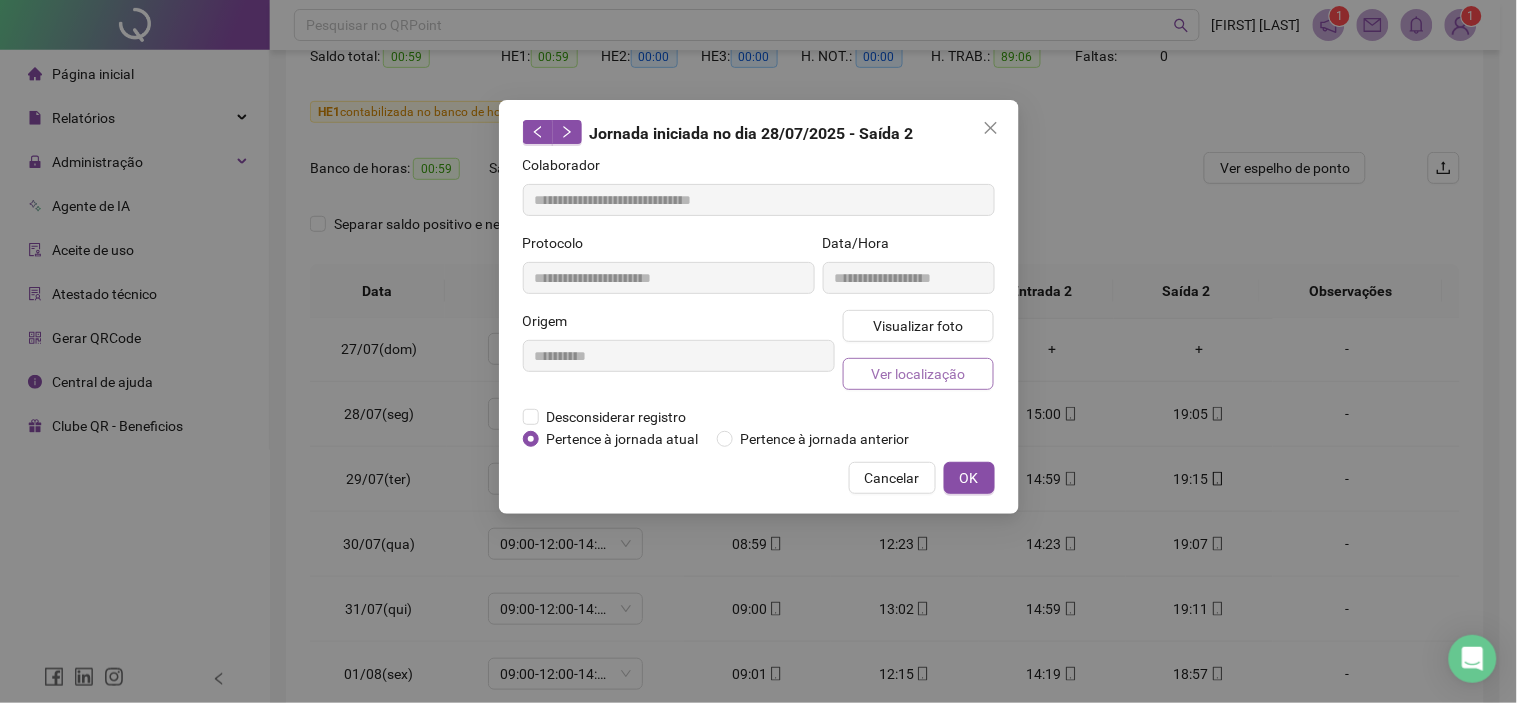click on "Ver localização" at bounding box center [918, 374] 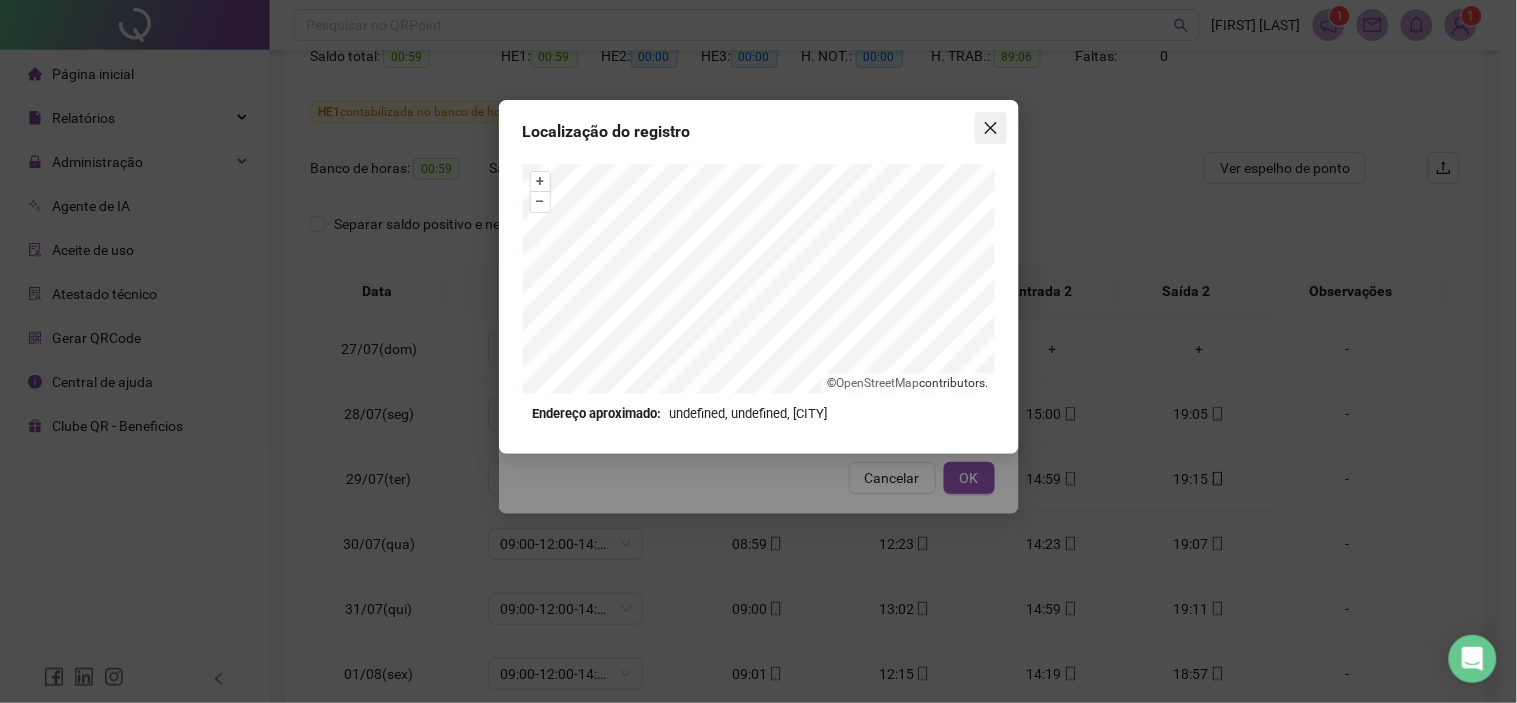 click 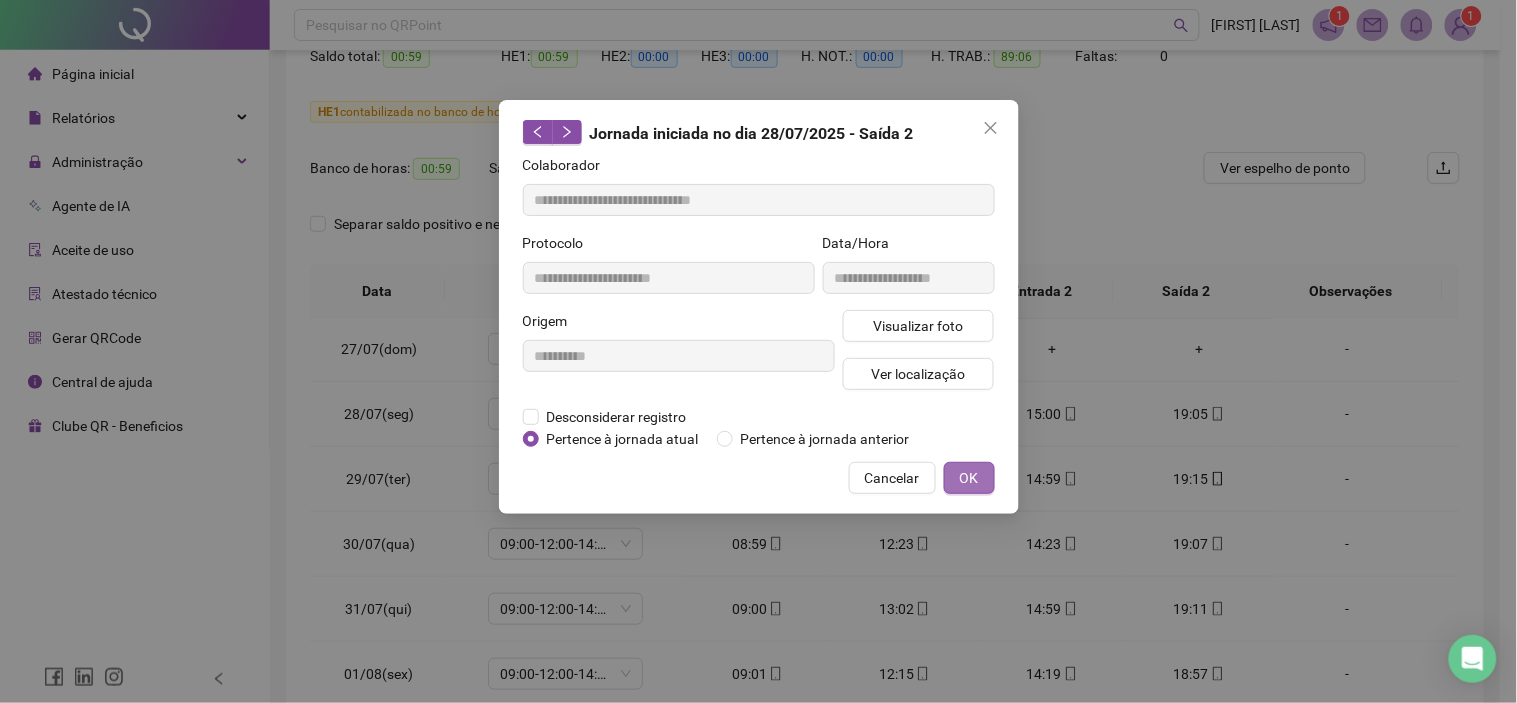 click on "OK" at bounding box center [969, 478] 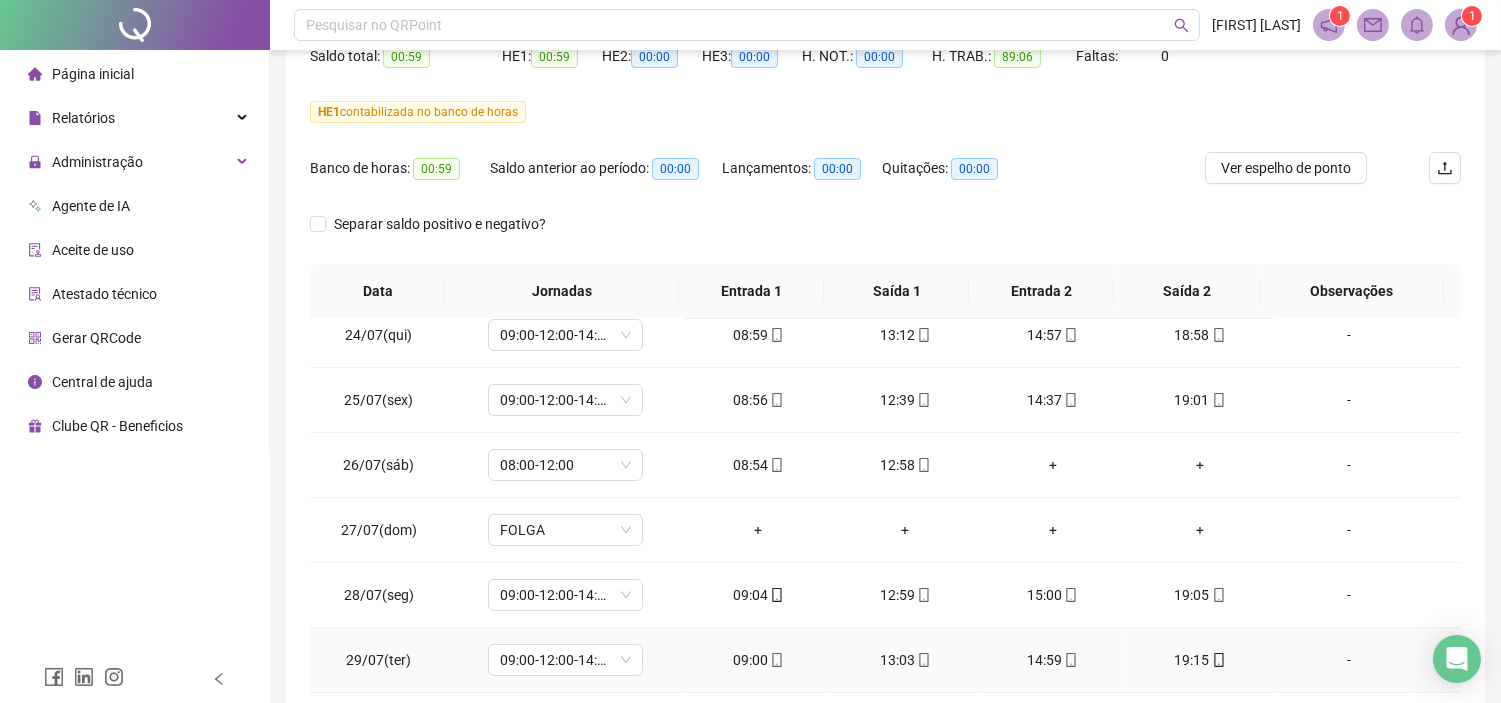 scroll, scrollTop: 170, scrollLeft: 0, axis: vertical 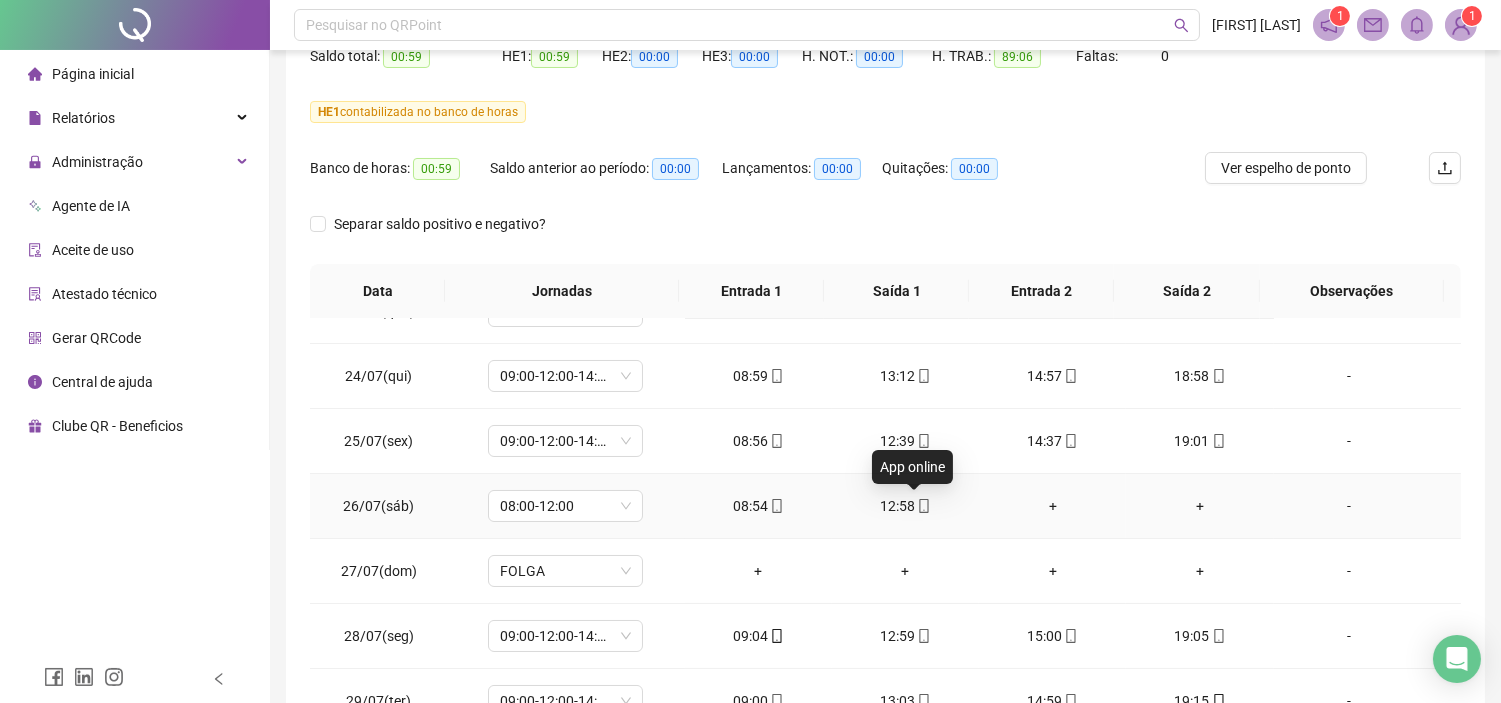 click 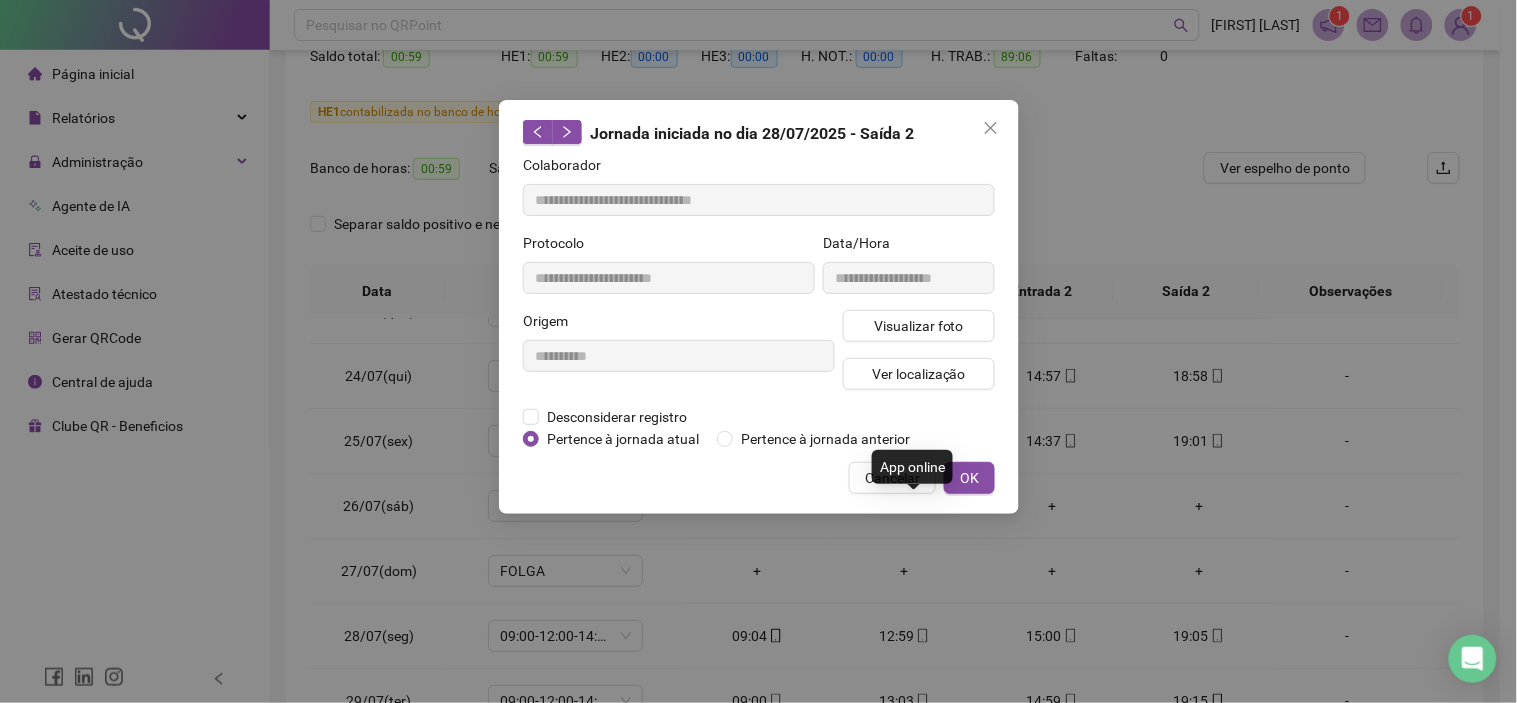 type on "**********" 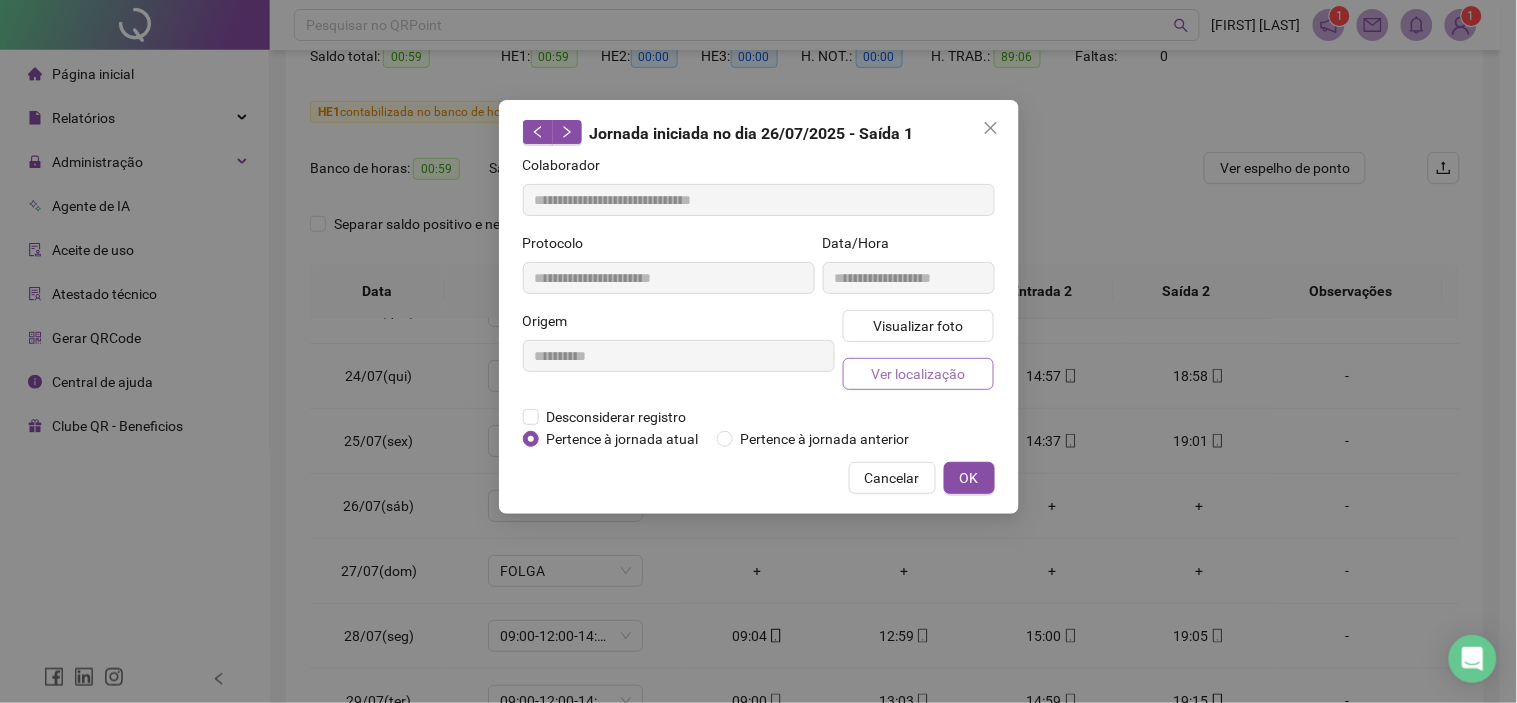click on "Ver localização" at bounding box center (918, 374) 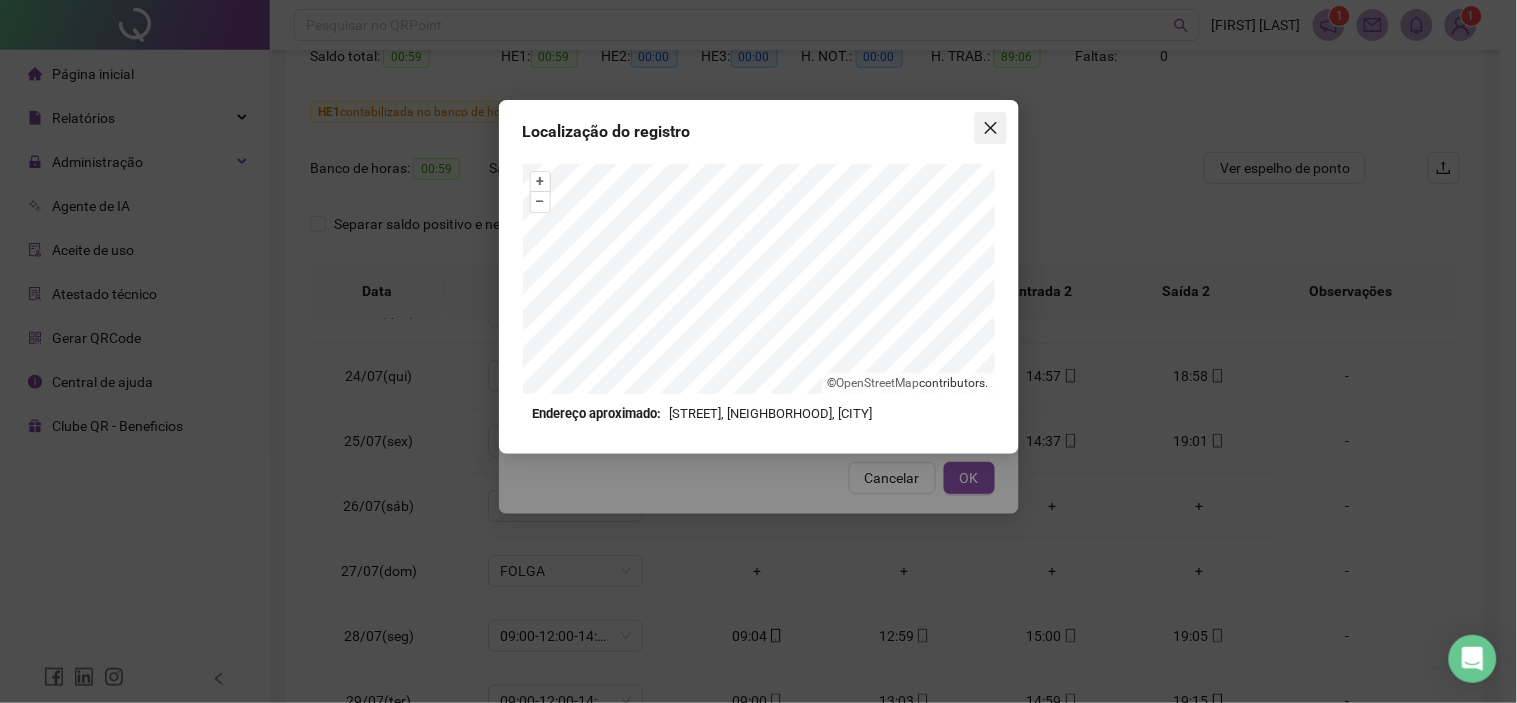 click 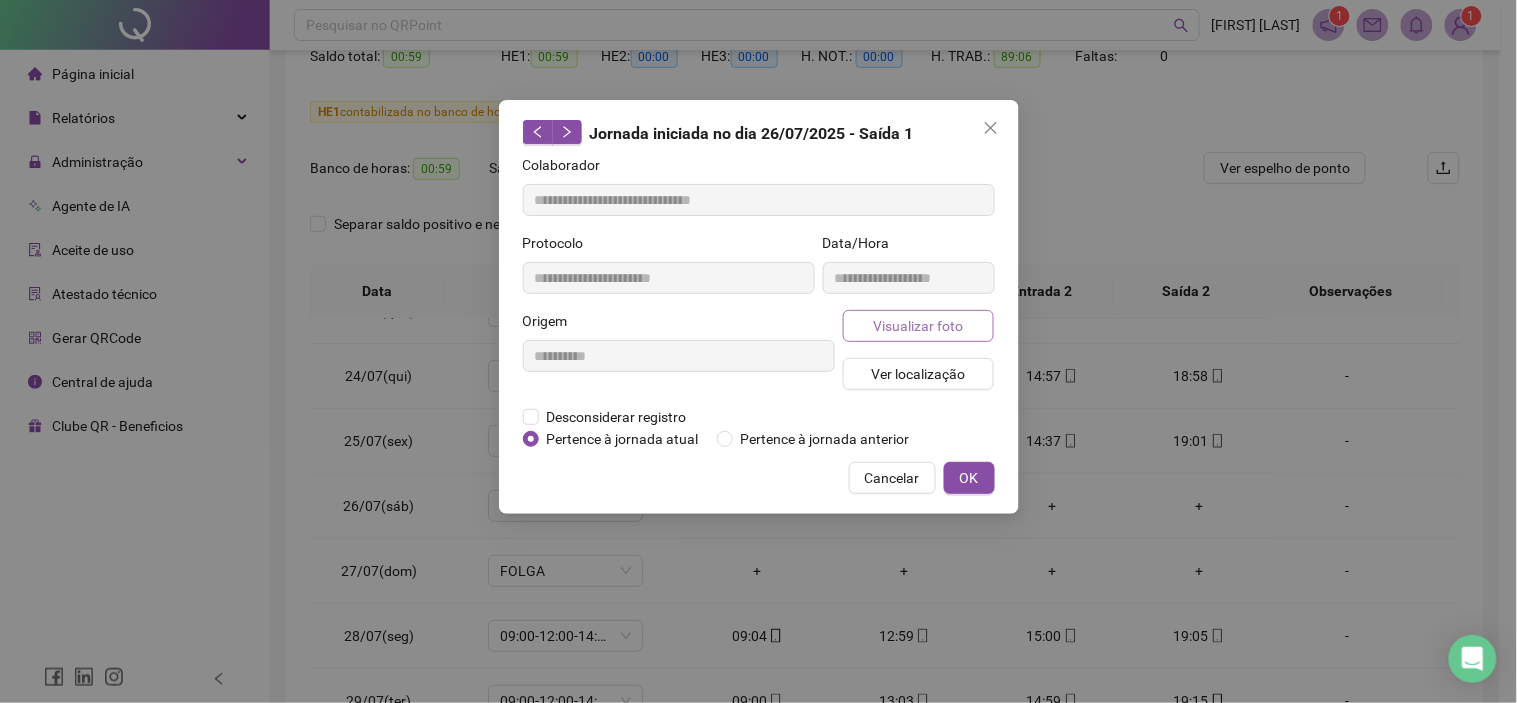 click on "Visualizar foto" at bounding box center [918, 326] 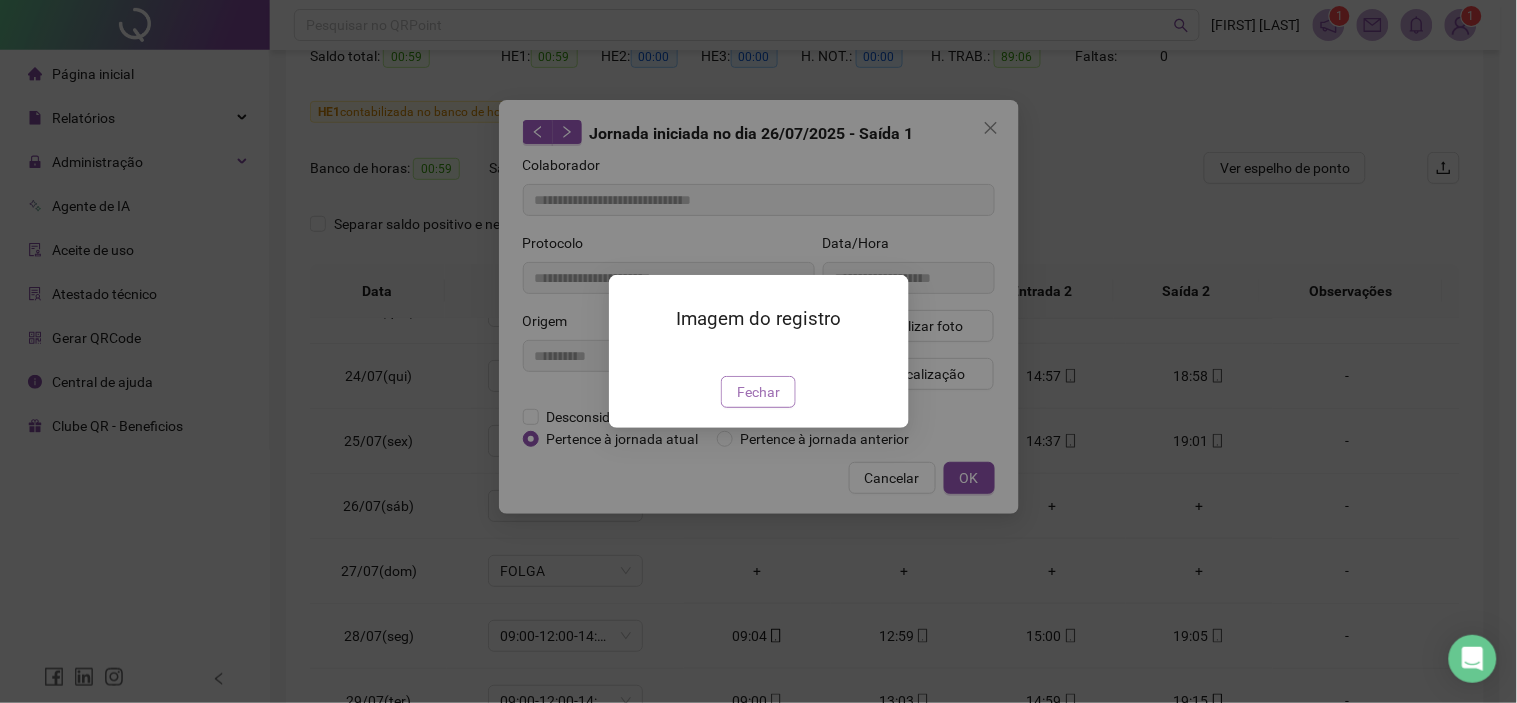 click on "Fechar" at bounding box center [758, 392] 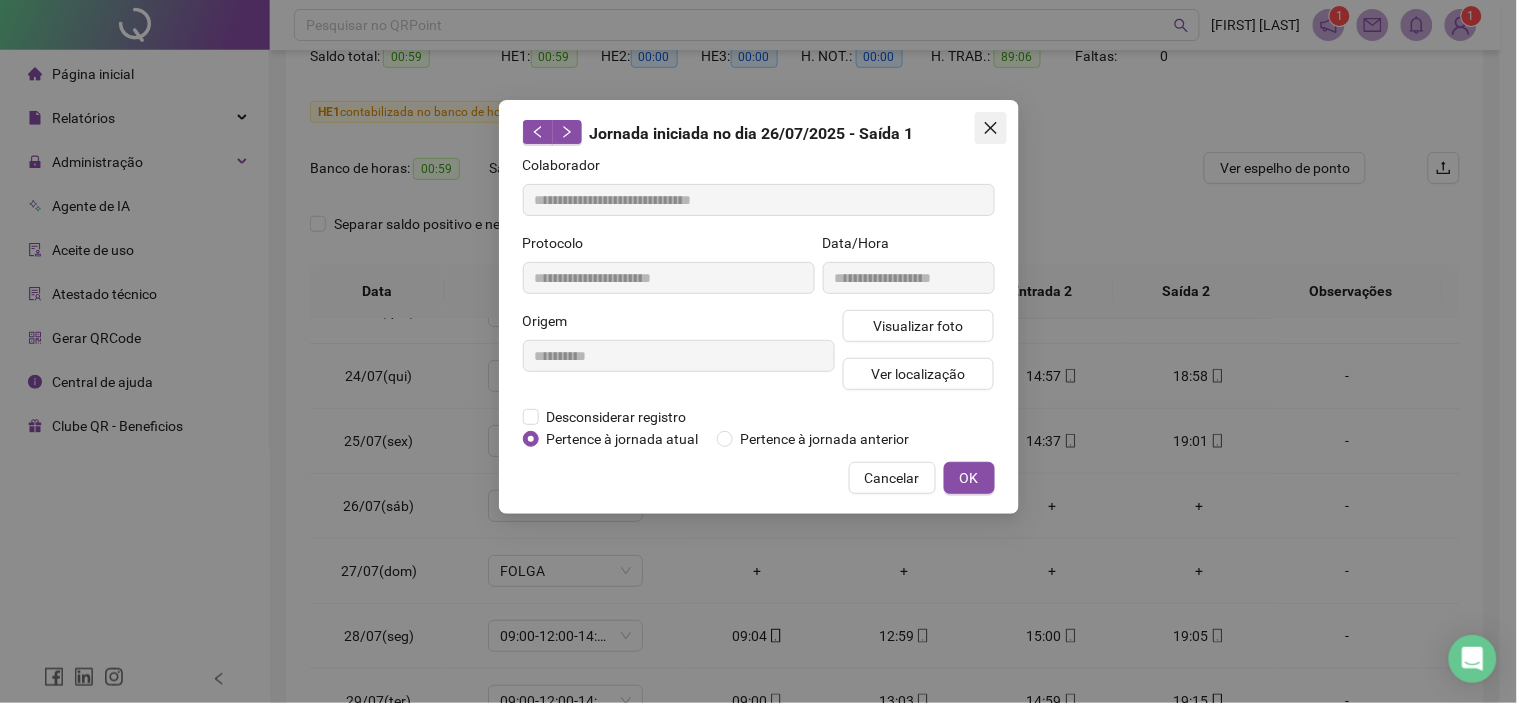 click 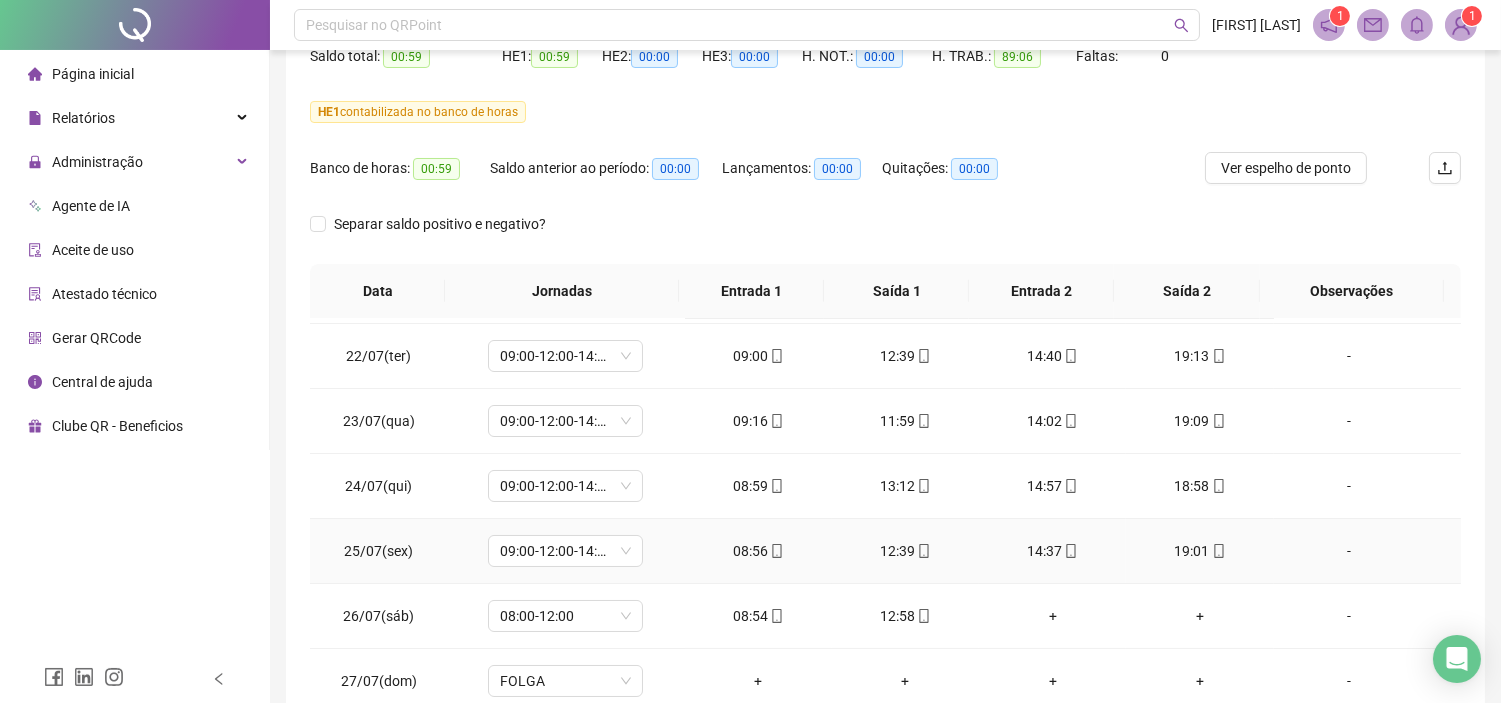 scroll, scrollTop: 58, scrollLeft: 0, axis: vertical 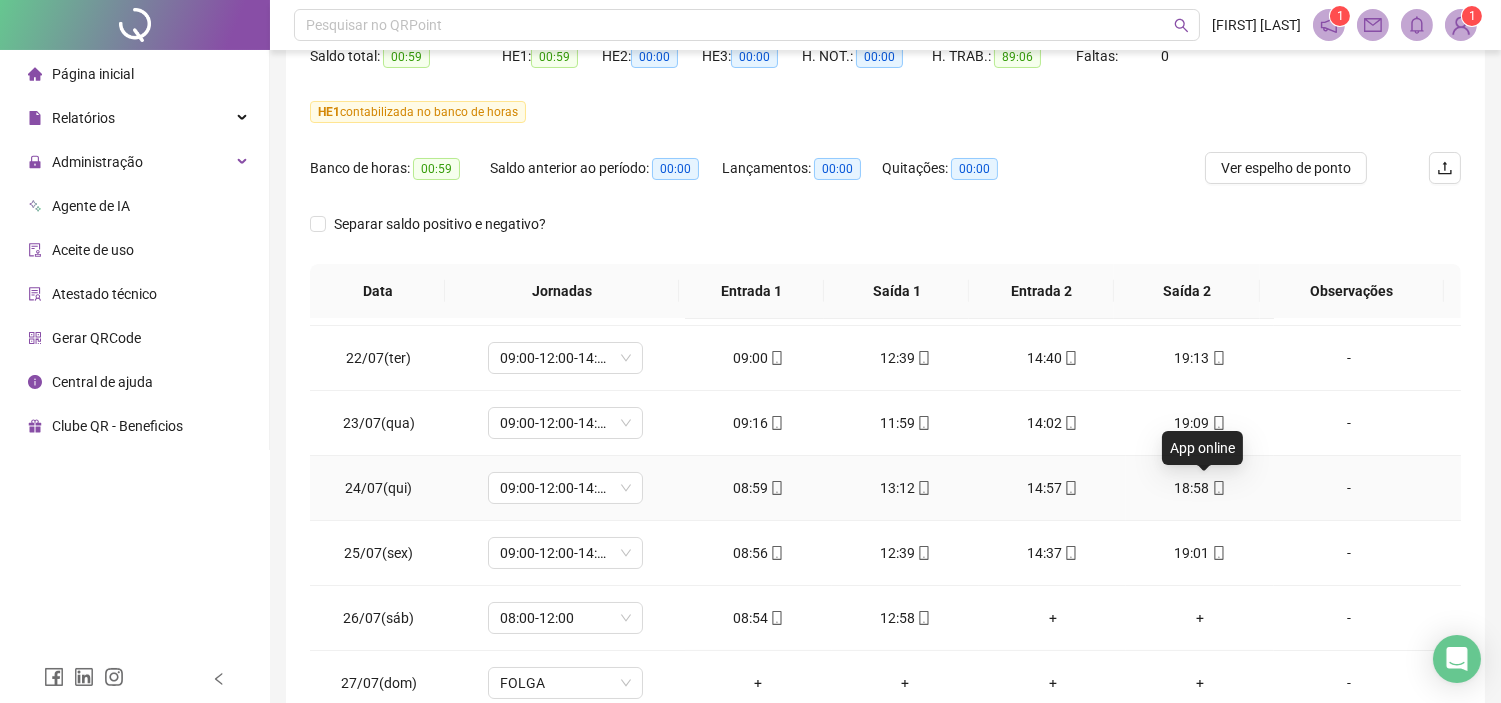click at bounding box center (1218, 488) 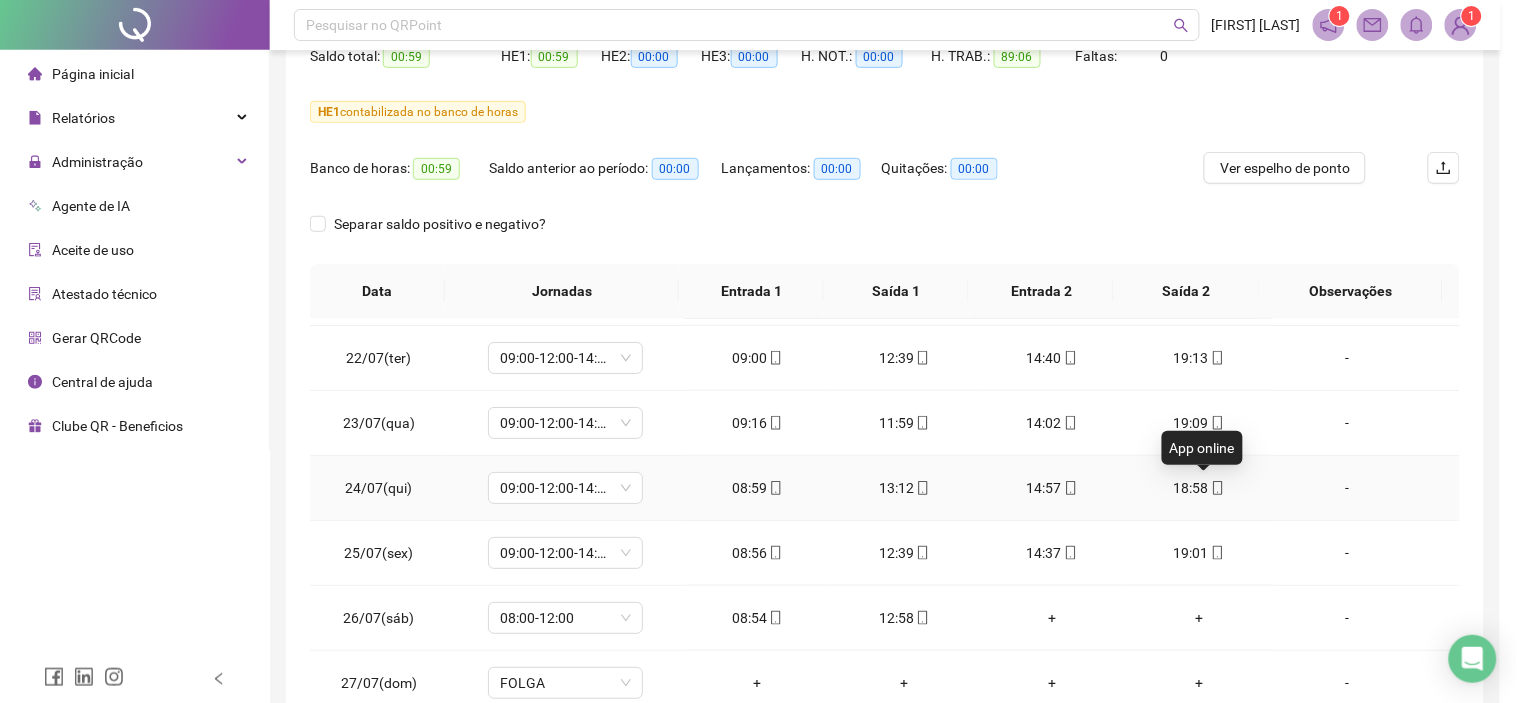 type on "**********" 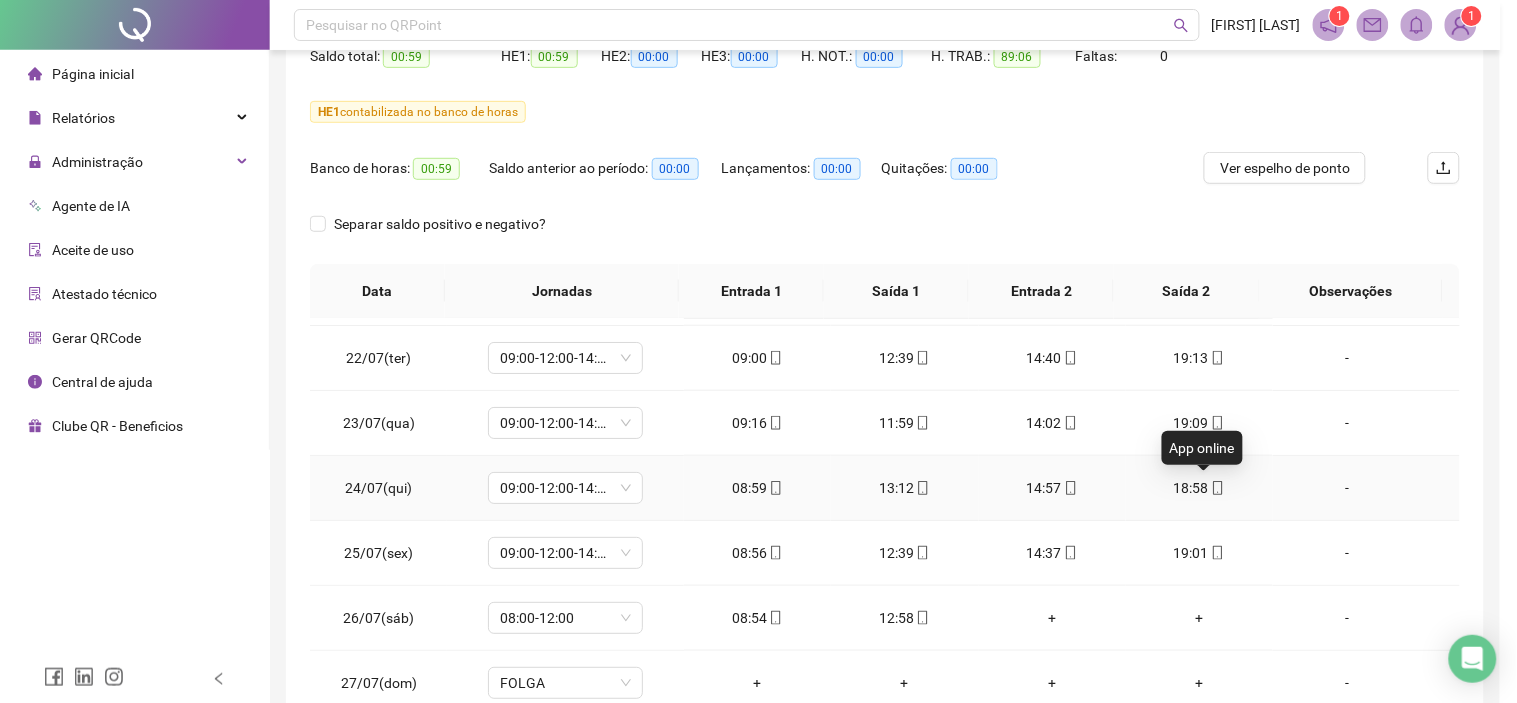 type on "**********" 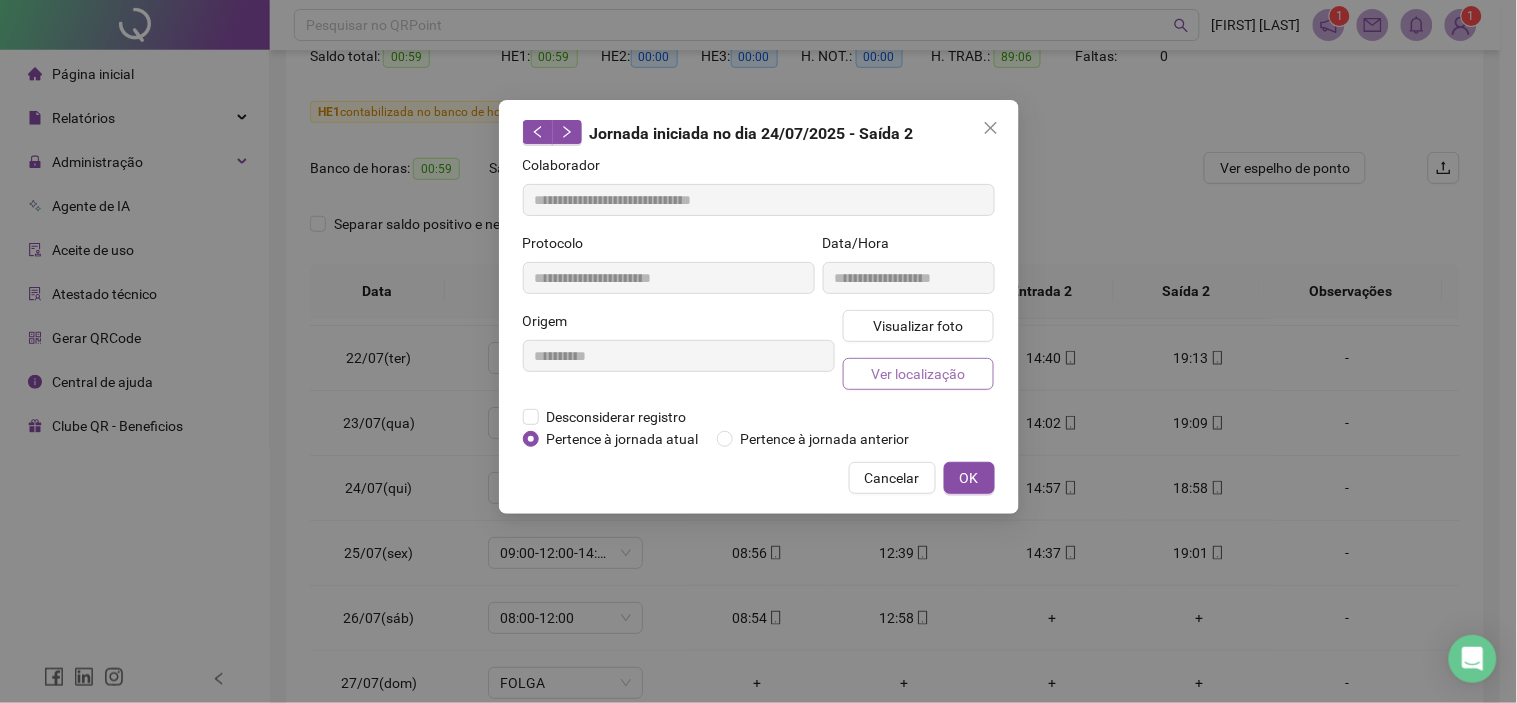 click on "Ver localização" at bounding box center [918, 374] 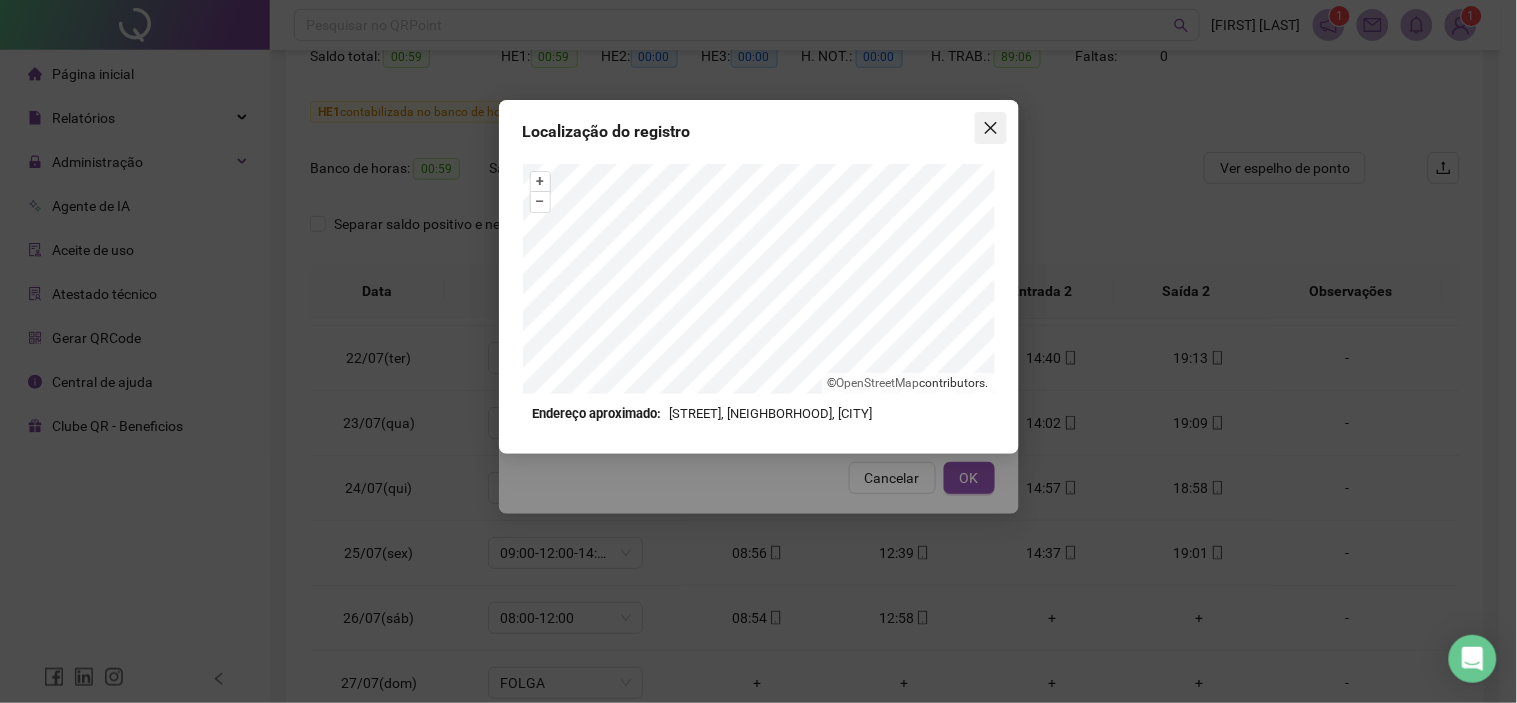 click 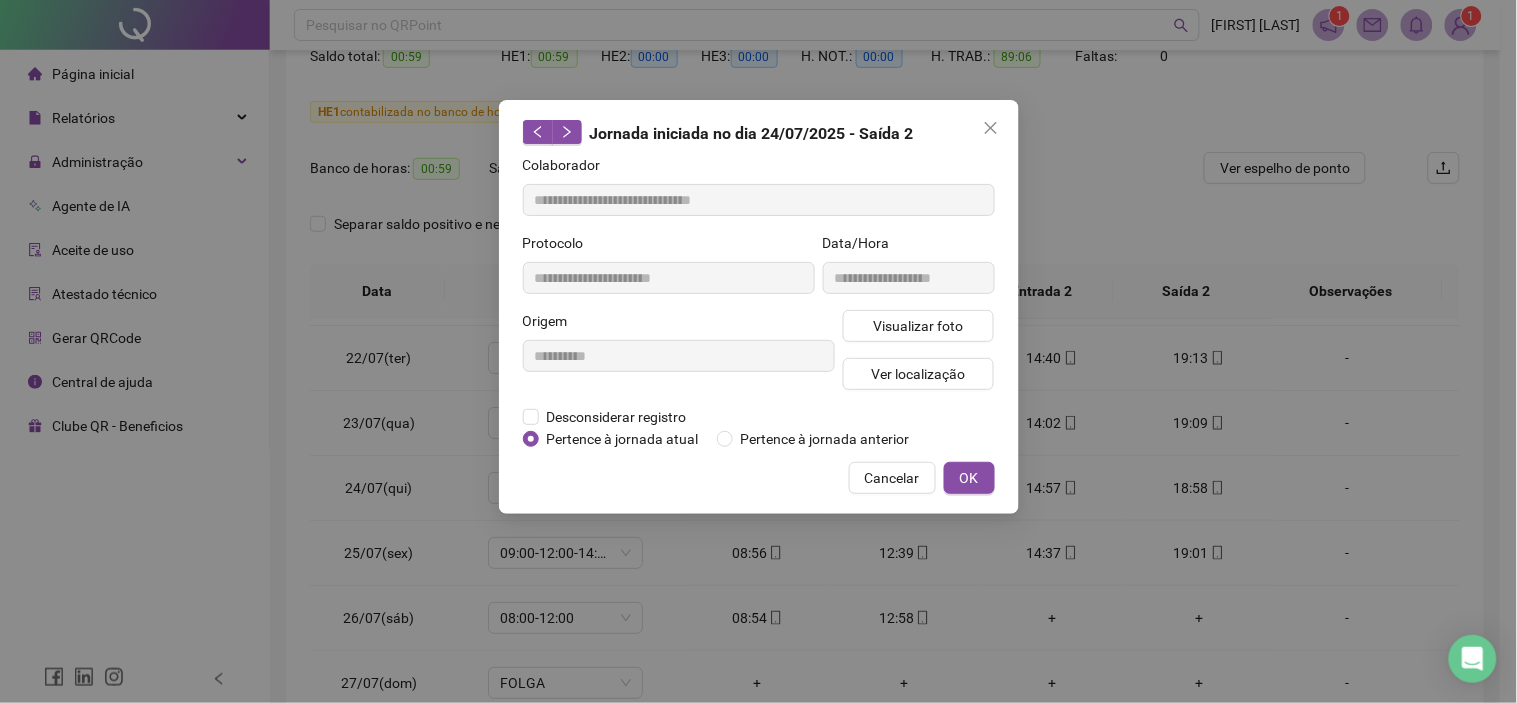 click on "**********" at bounding box center [758, 351] 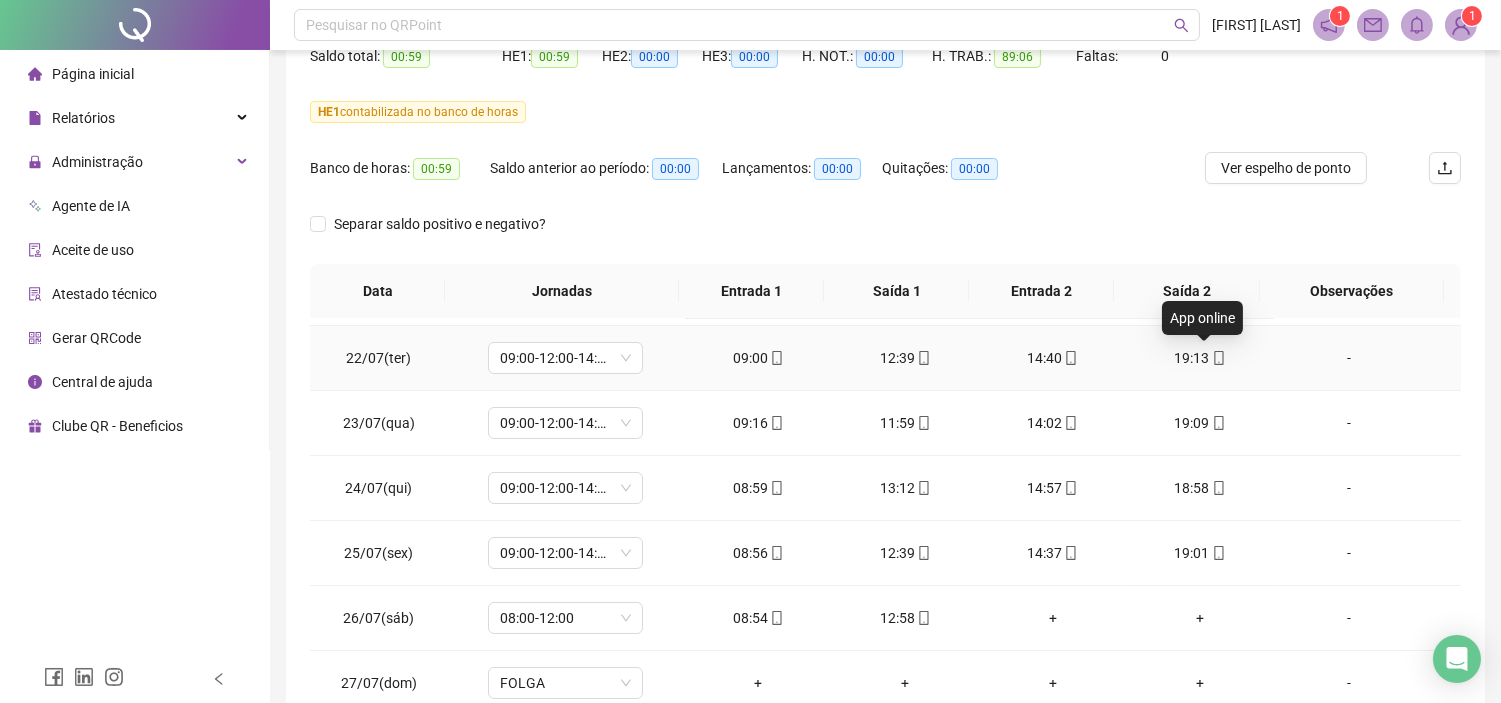 click 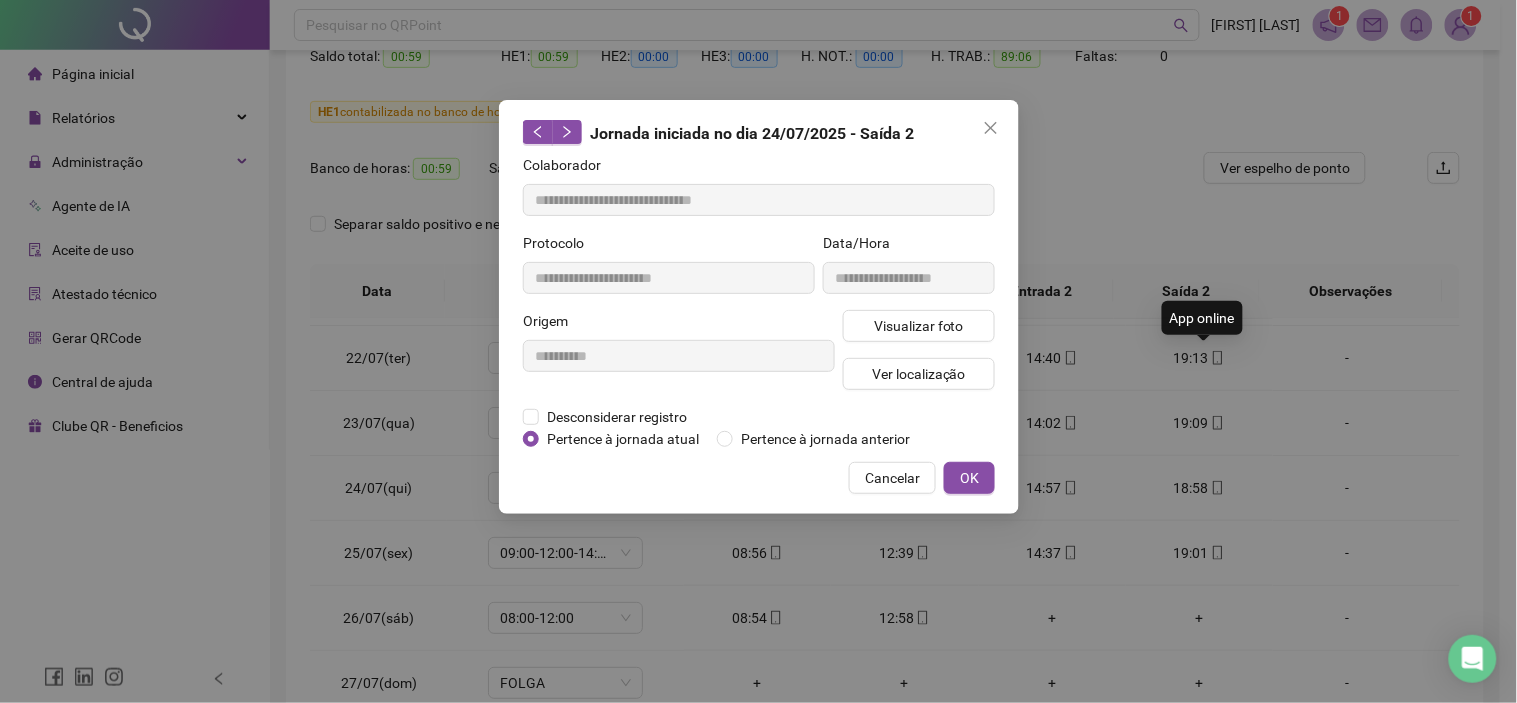 type on "**********" 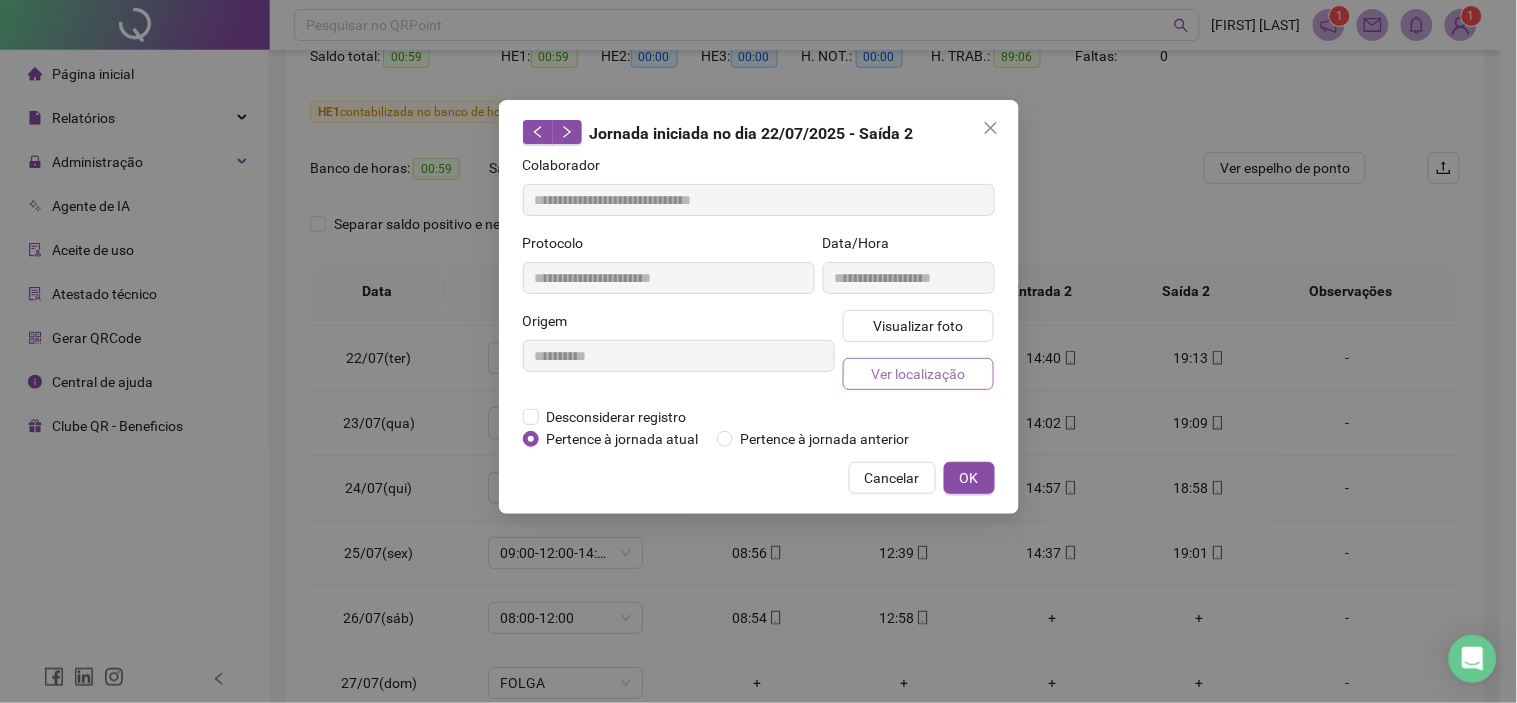 click on "Ver localização" at bounding box center [919, 374] 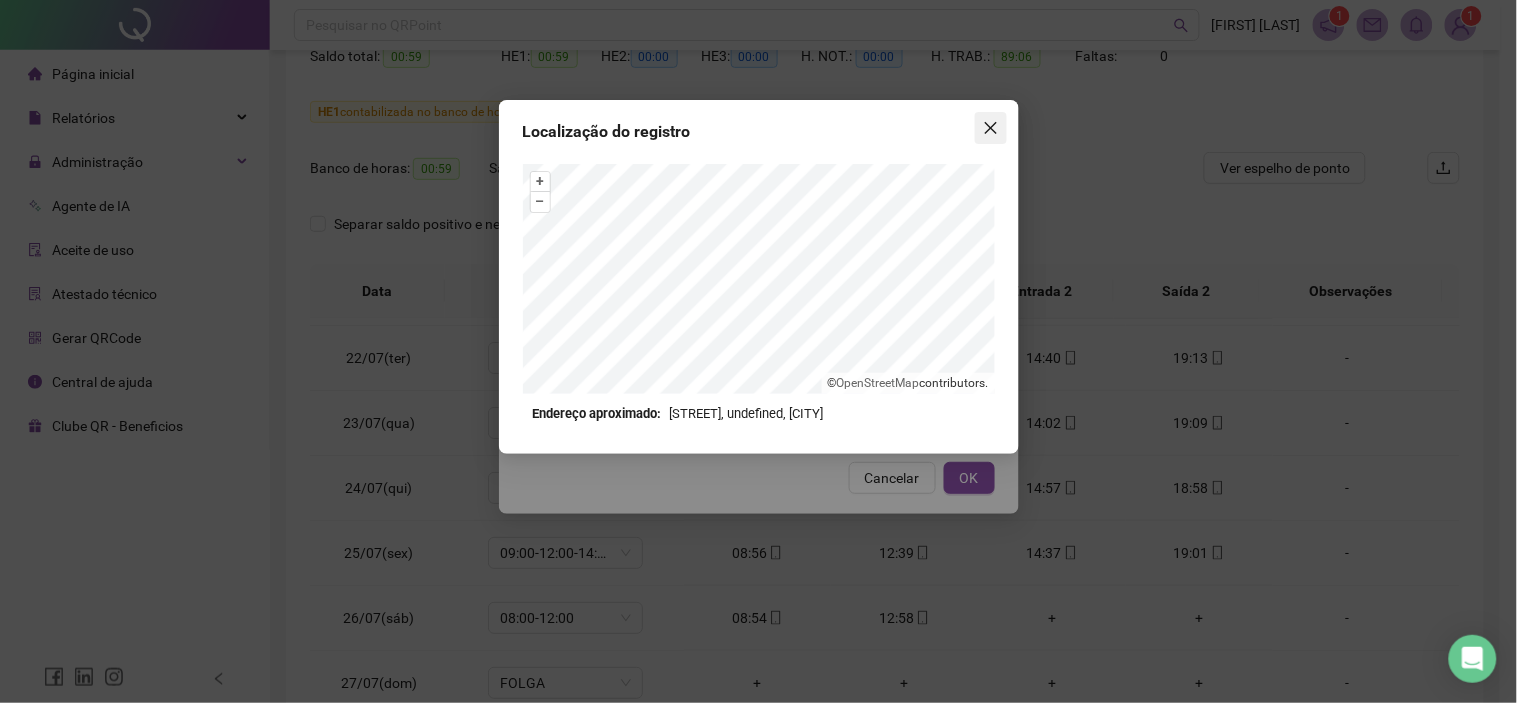 click 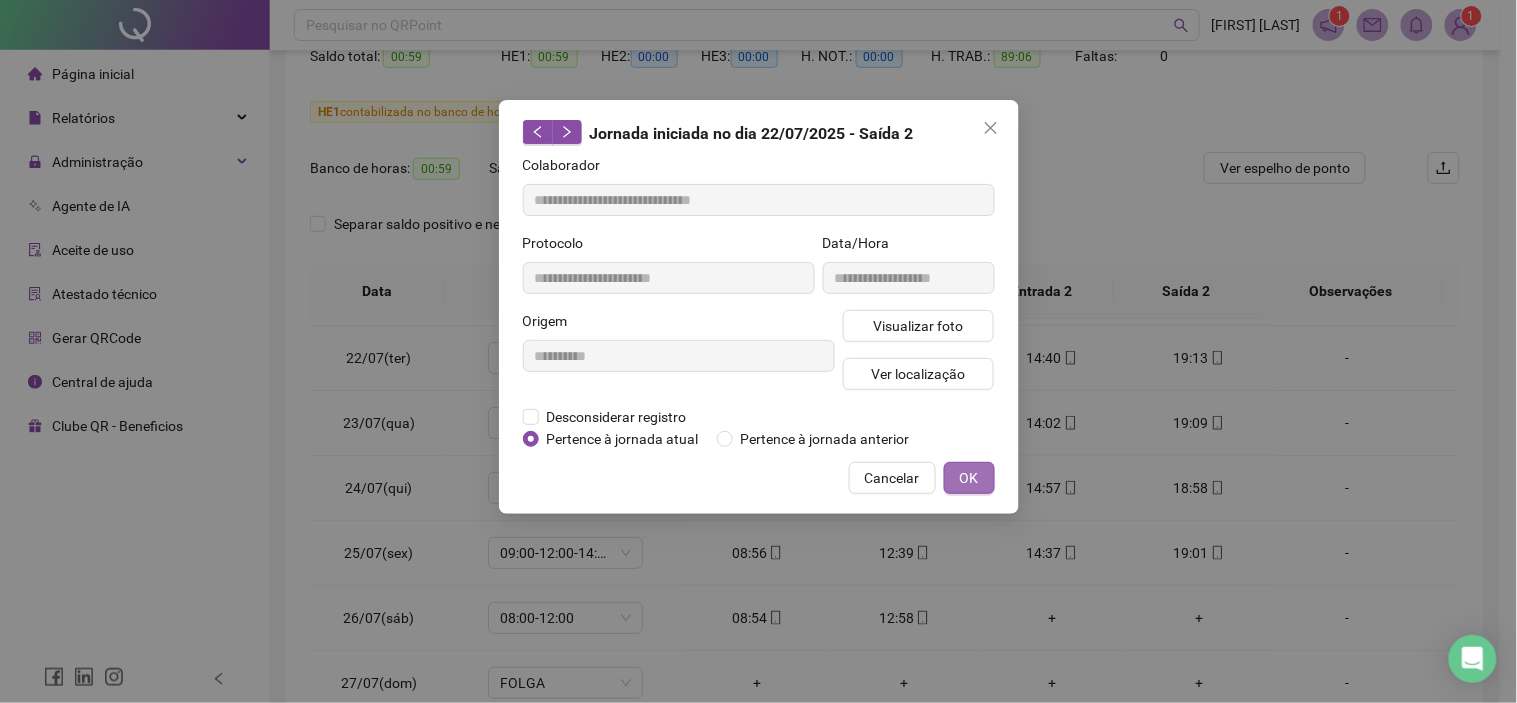 click on "OK" at bounding box center [969, 478] 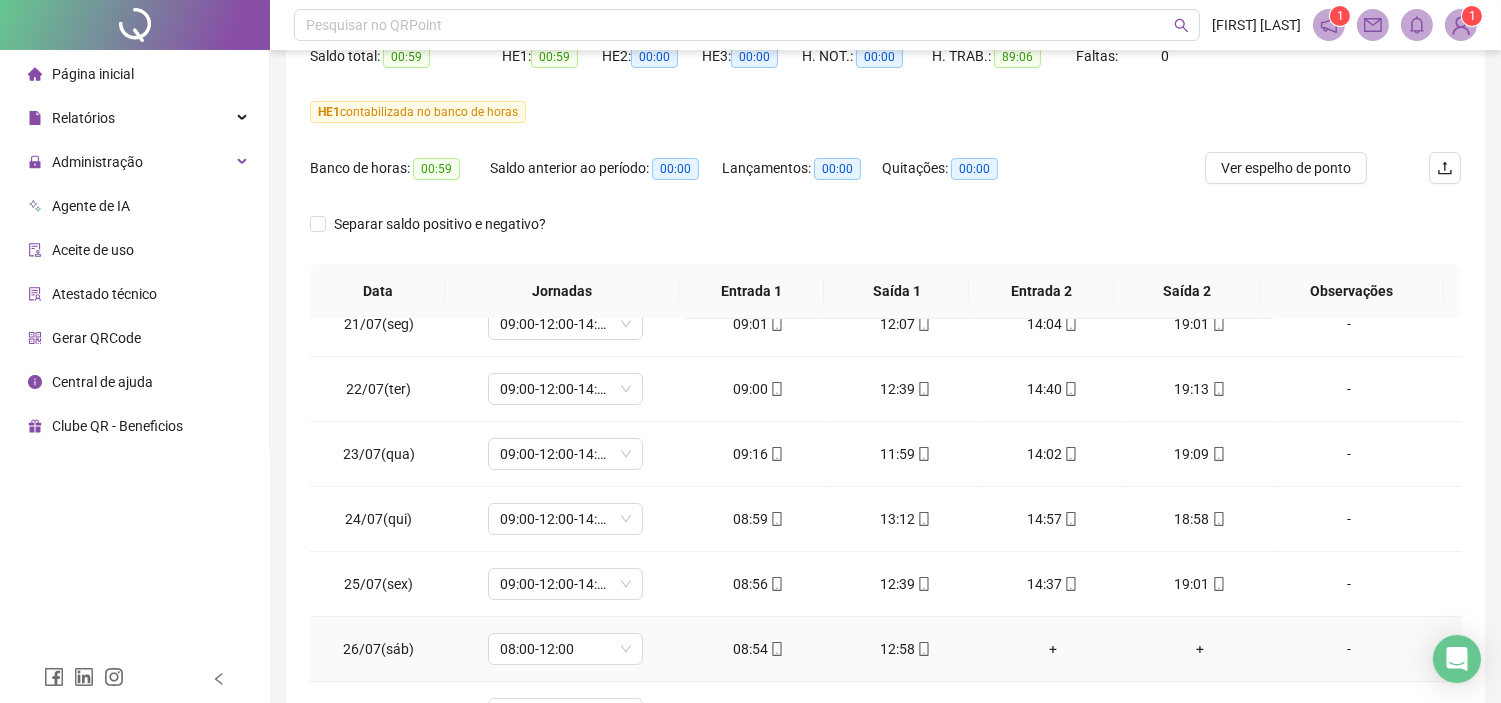 scroll, scrollTop: 0, scrollLeft: 0, axis: both 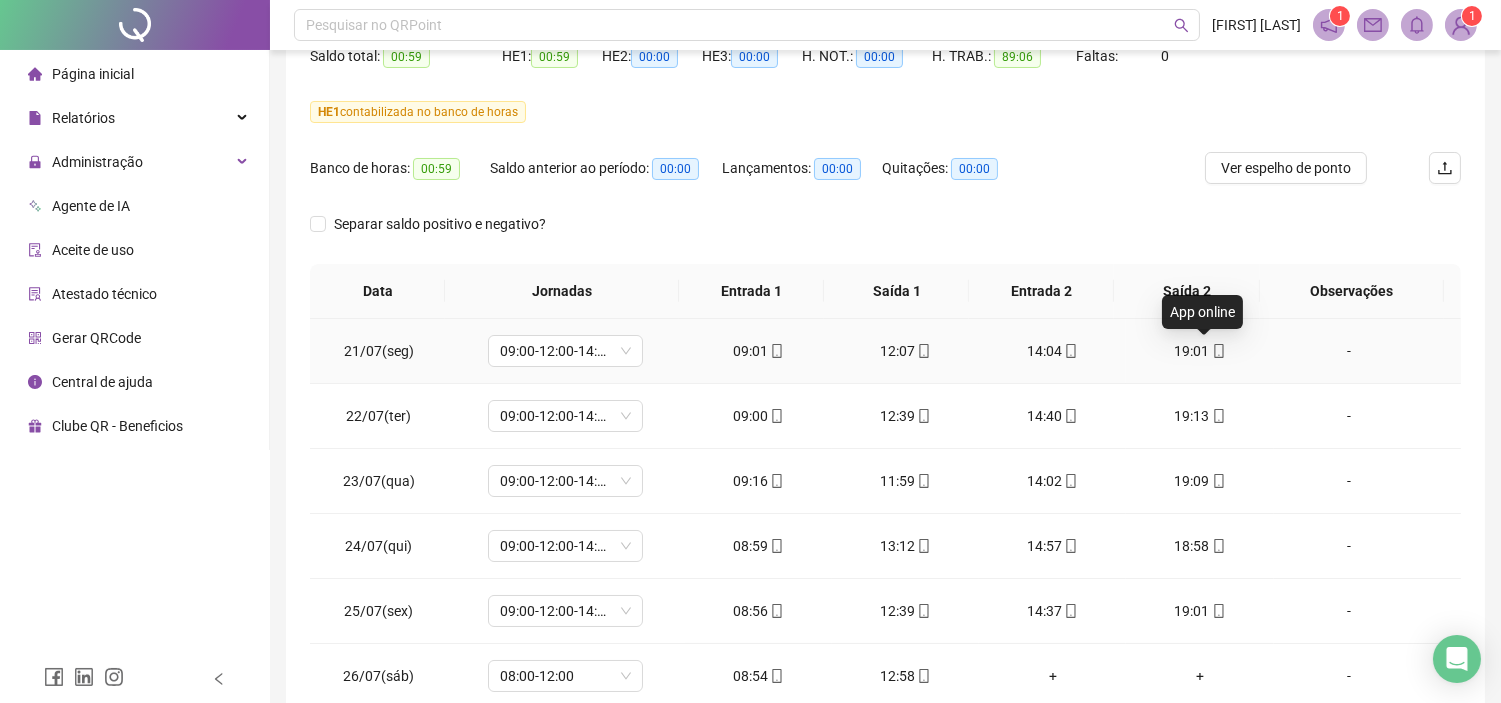 click 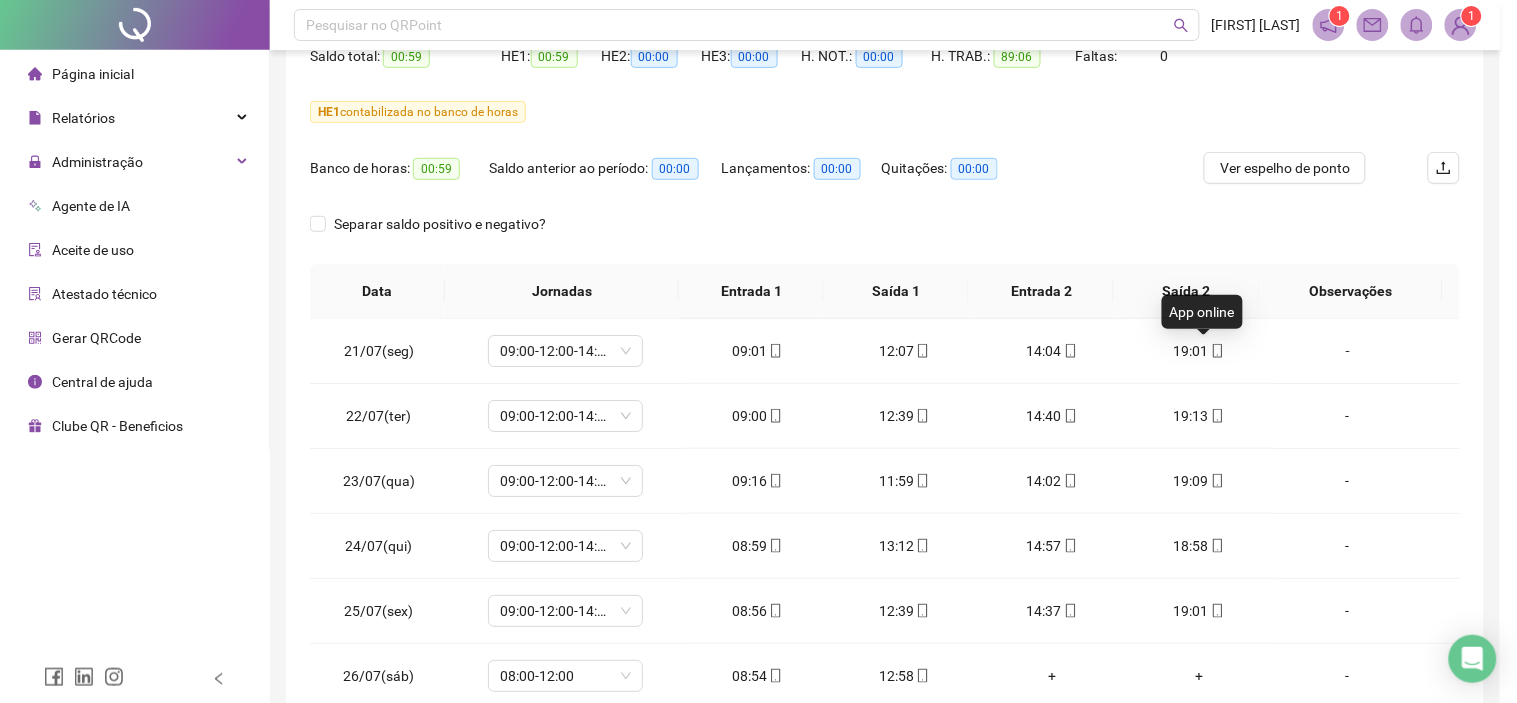 type on "**********" 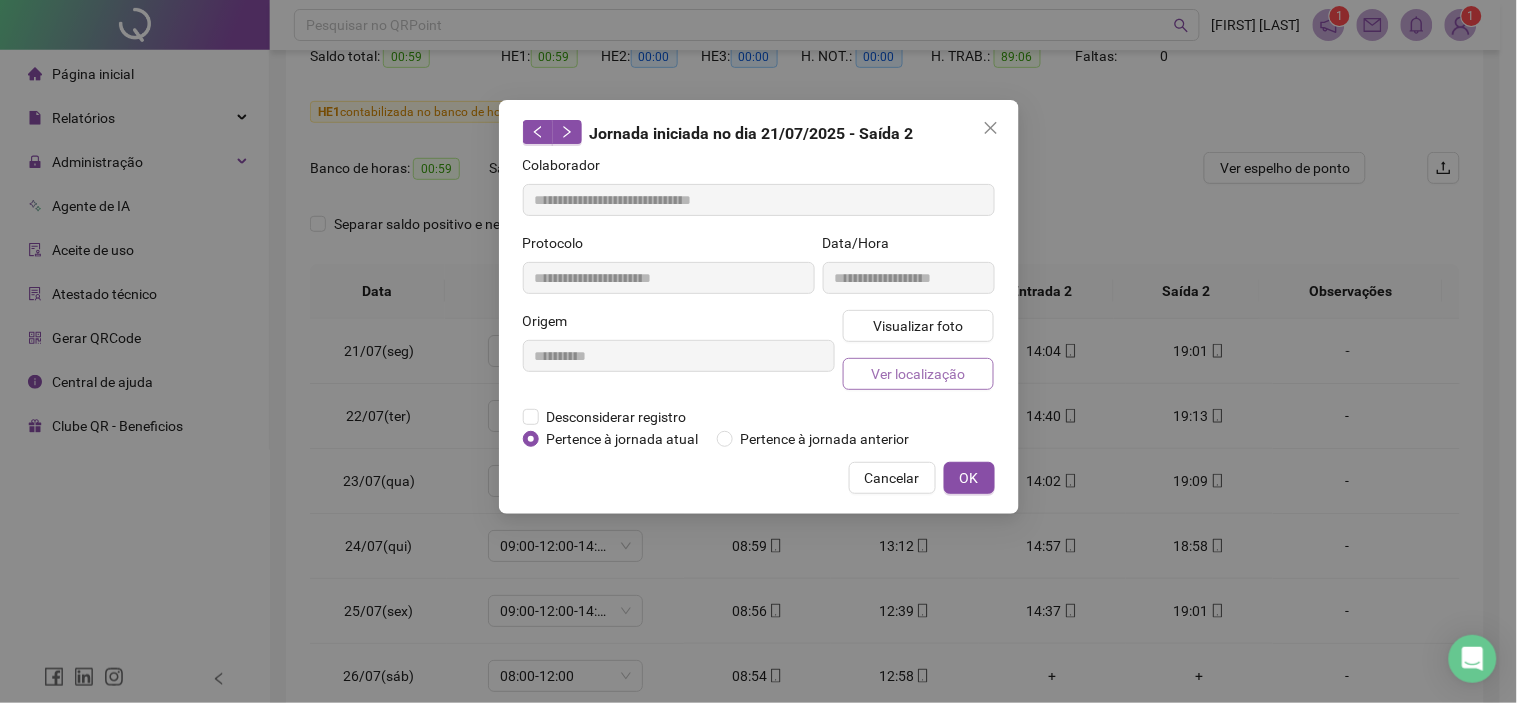 click on "Ver localização" at bounding box center (918, 374) 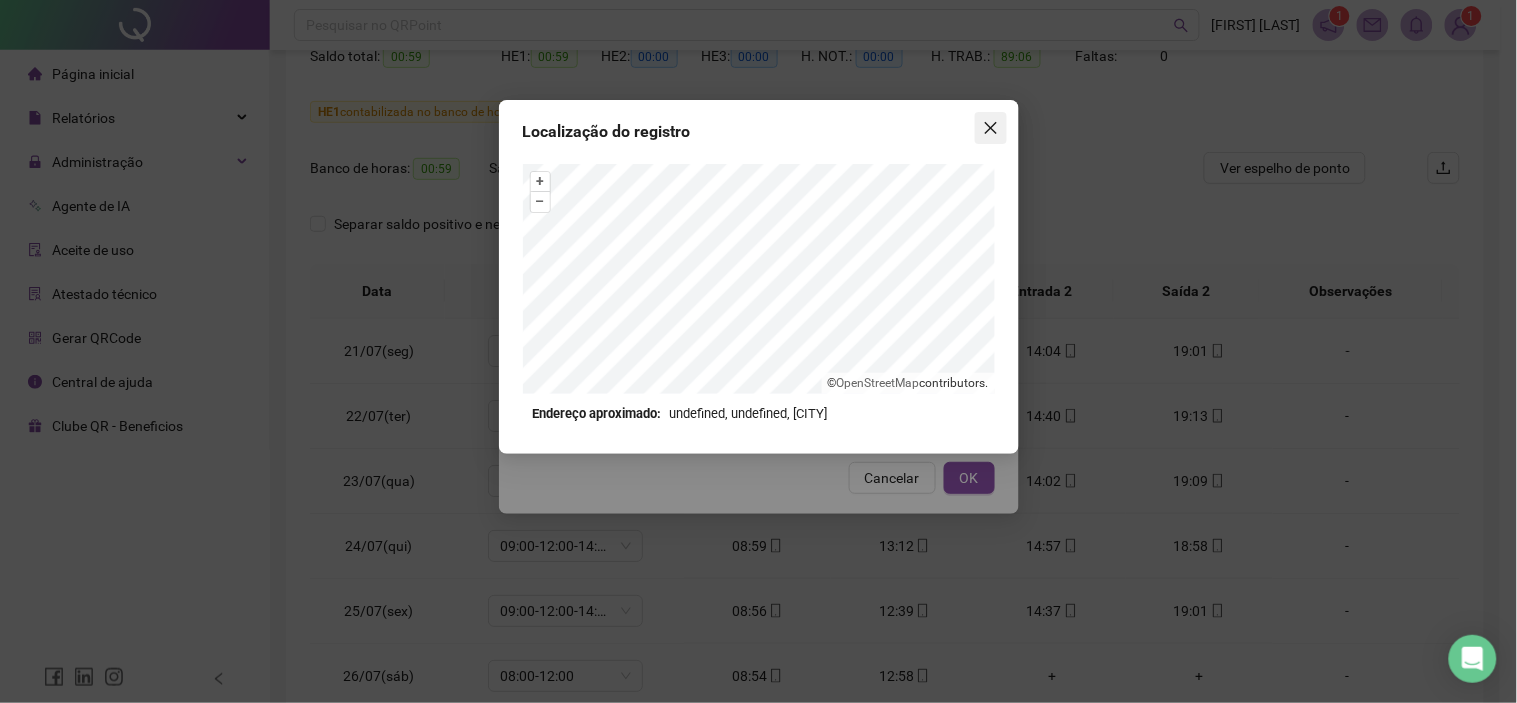 click 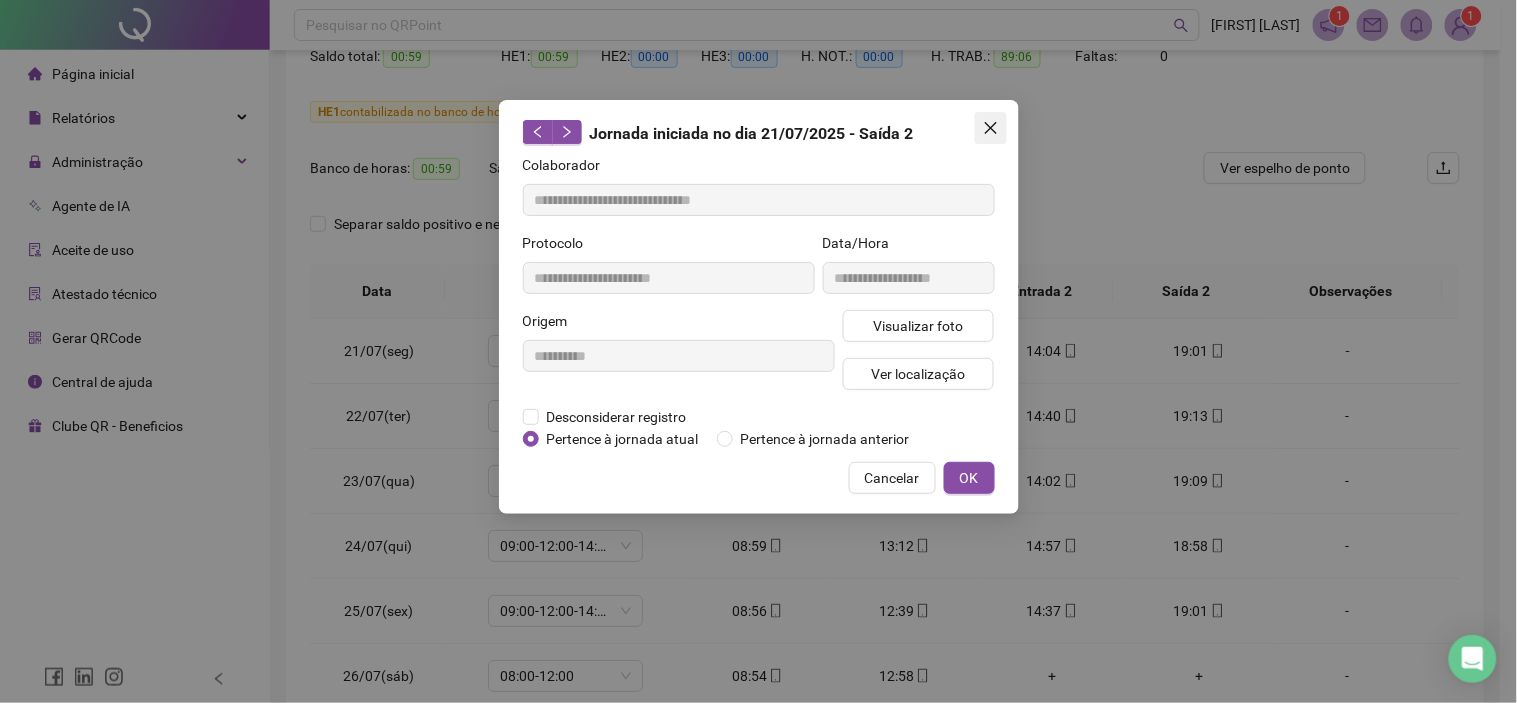 click 